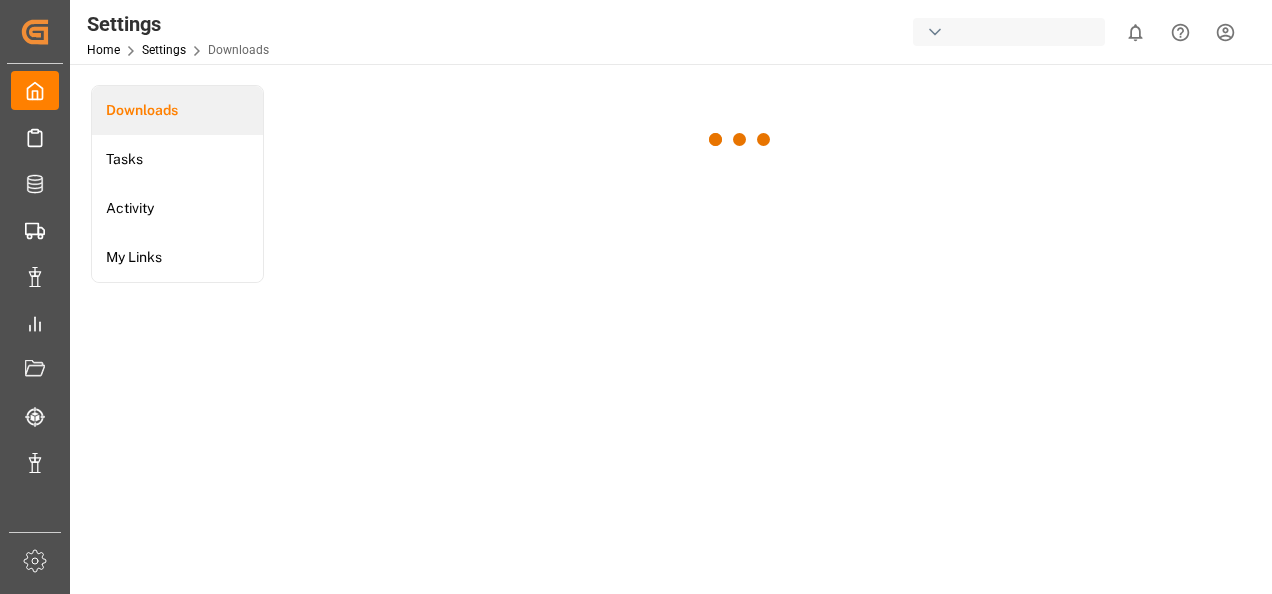 scroll, scrollTop: 0, scrollLeft: 0, axis: both 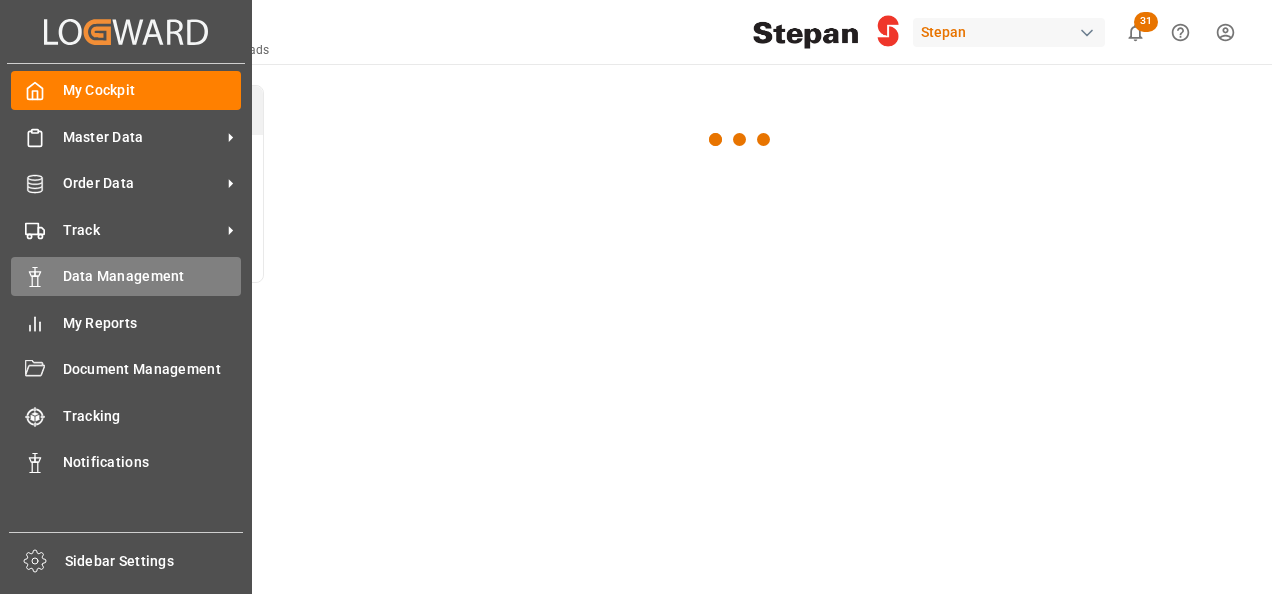 click on "Data Management" at bounding box center (152, 276) 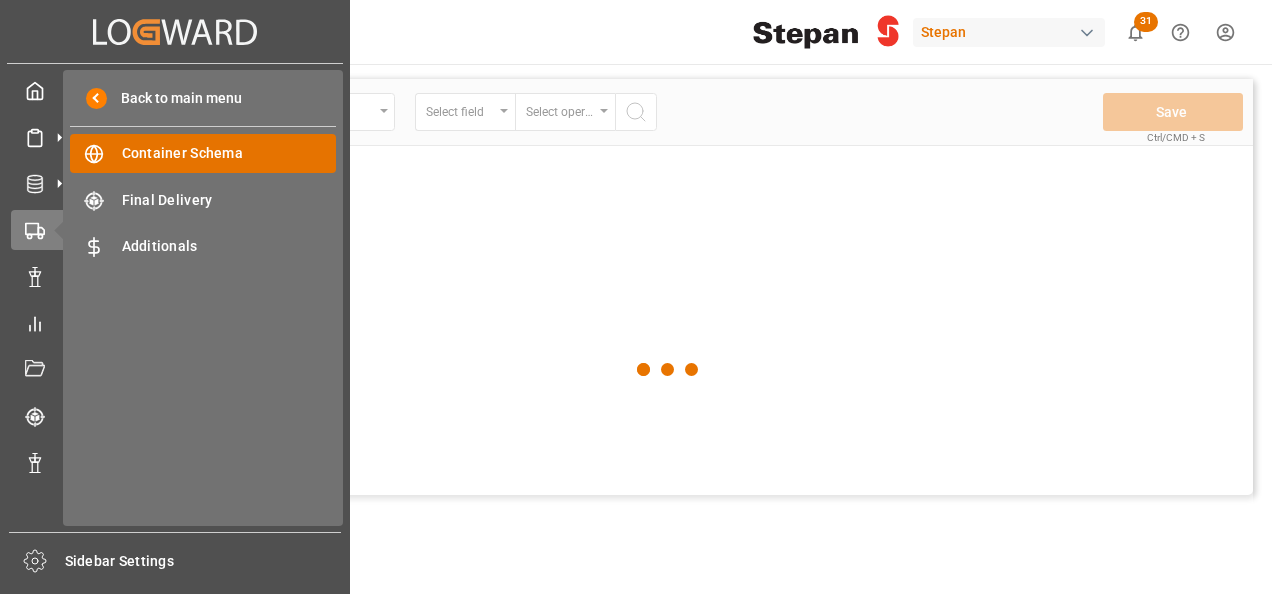 click on "Container Schema" at bounding box center (229, 153) 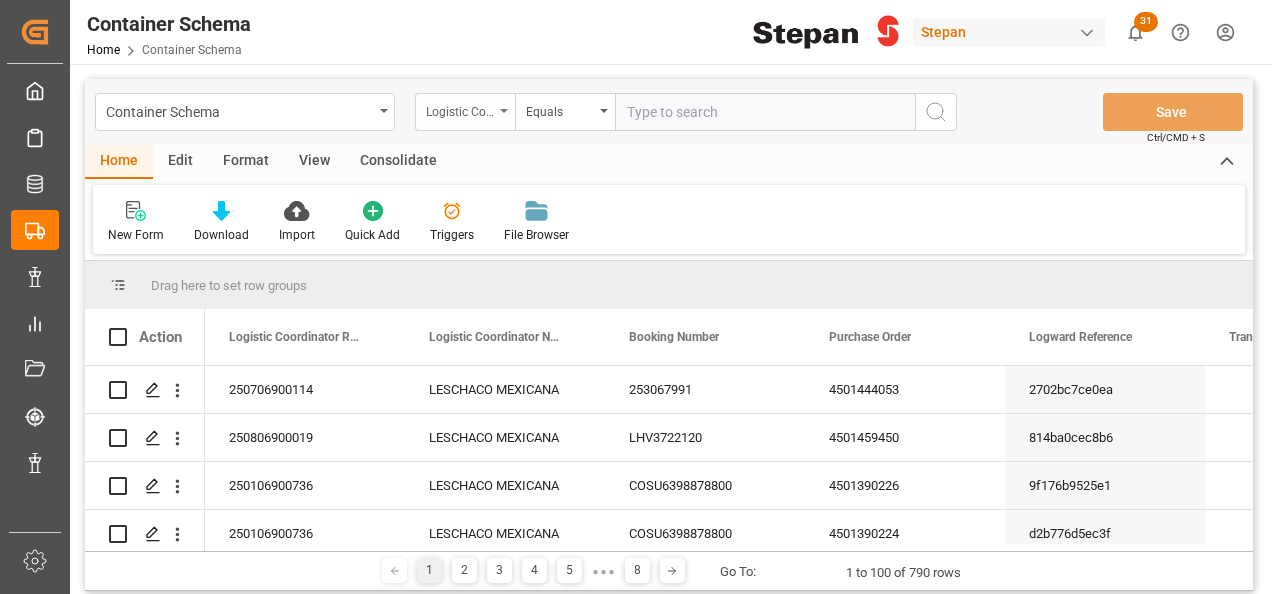 click on "Logistic Coordinator Reference Number" at bounding box center (465, 112) 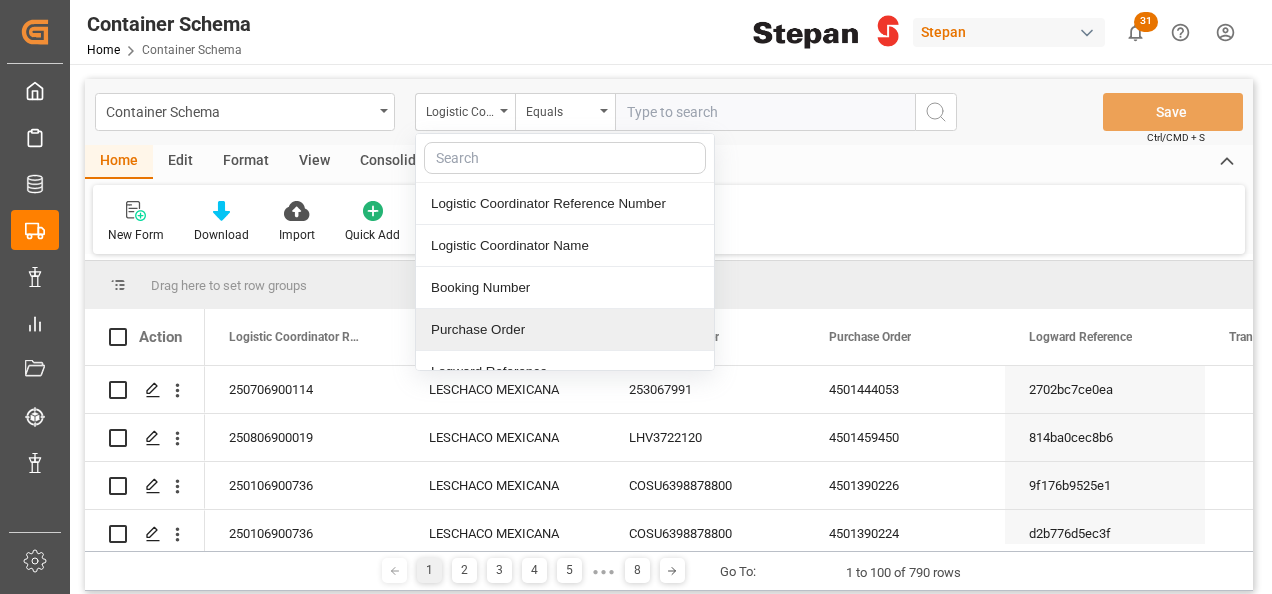 click on "Purchase Order" at bounding box center (565, 330) 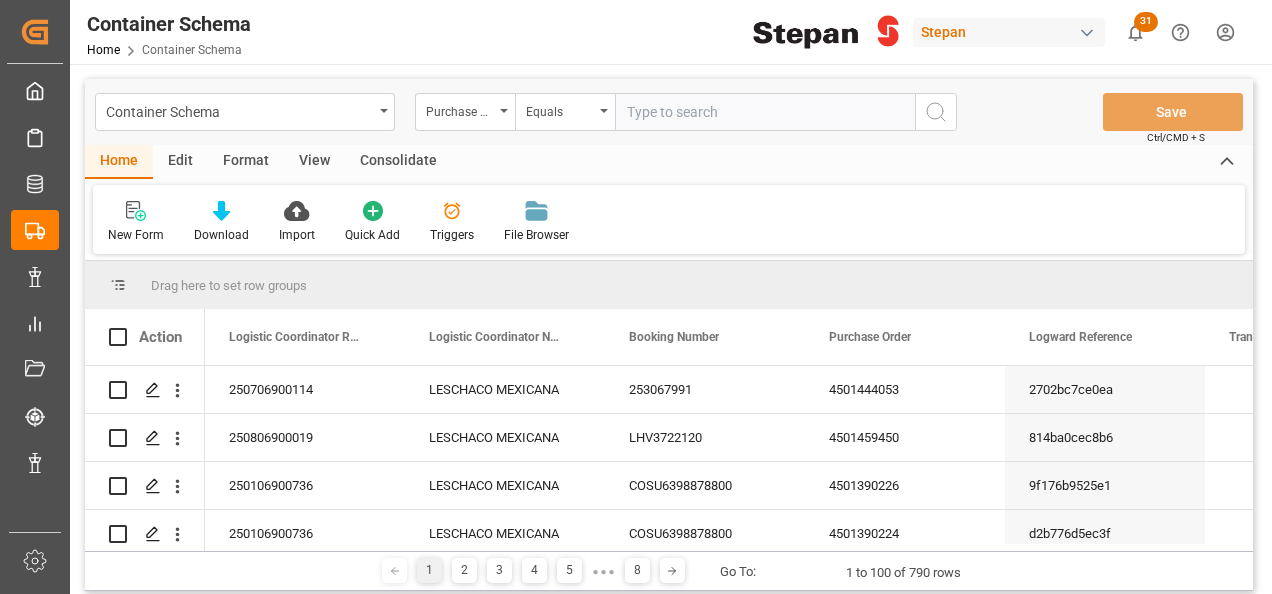 click at bounding box center [765, 112] 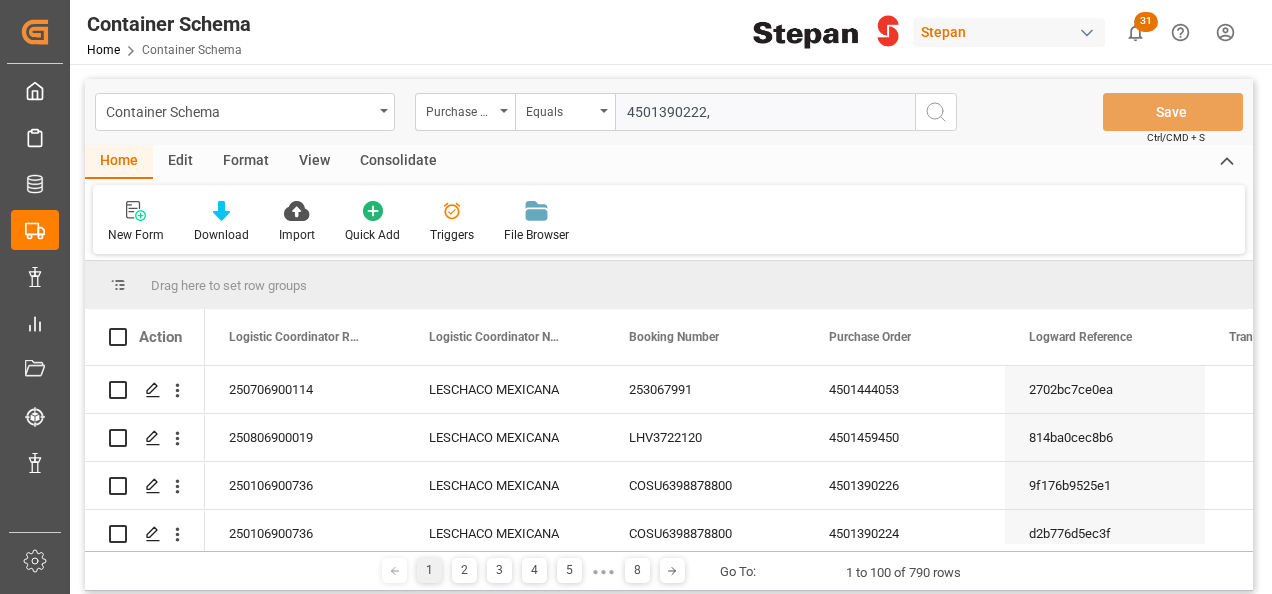 paste on "4501390219" 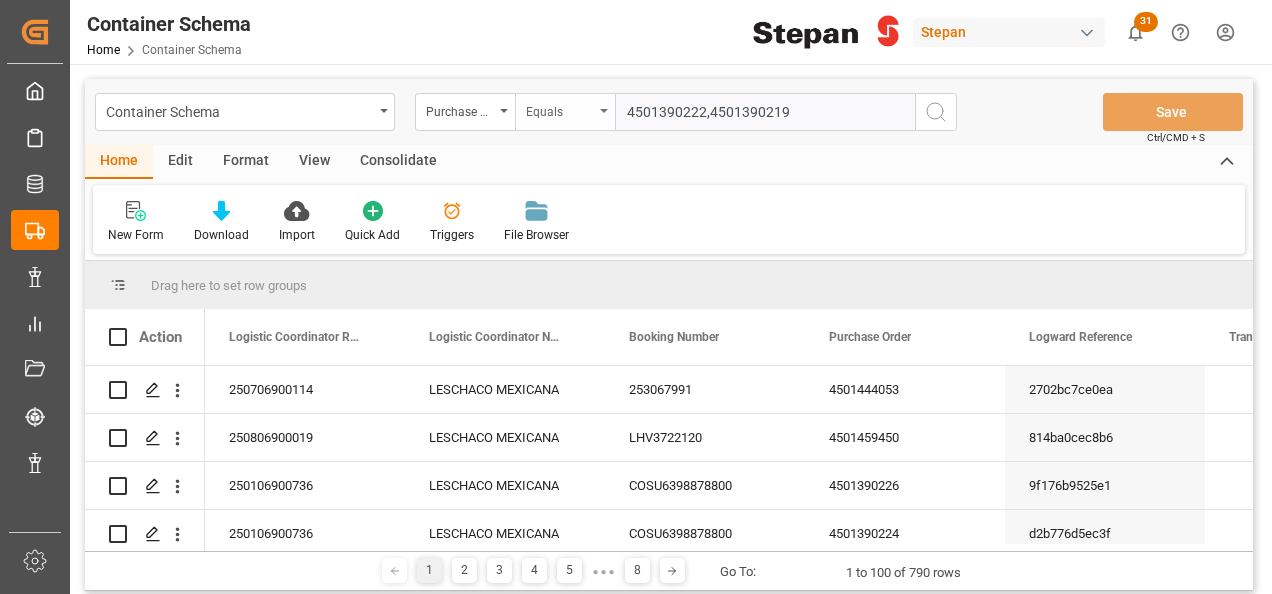 drag, startPoint x: 812, startPoint y: 117, endPoint x: 598, endPoint y: 116, distance: 214.00233 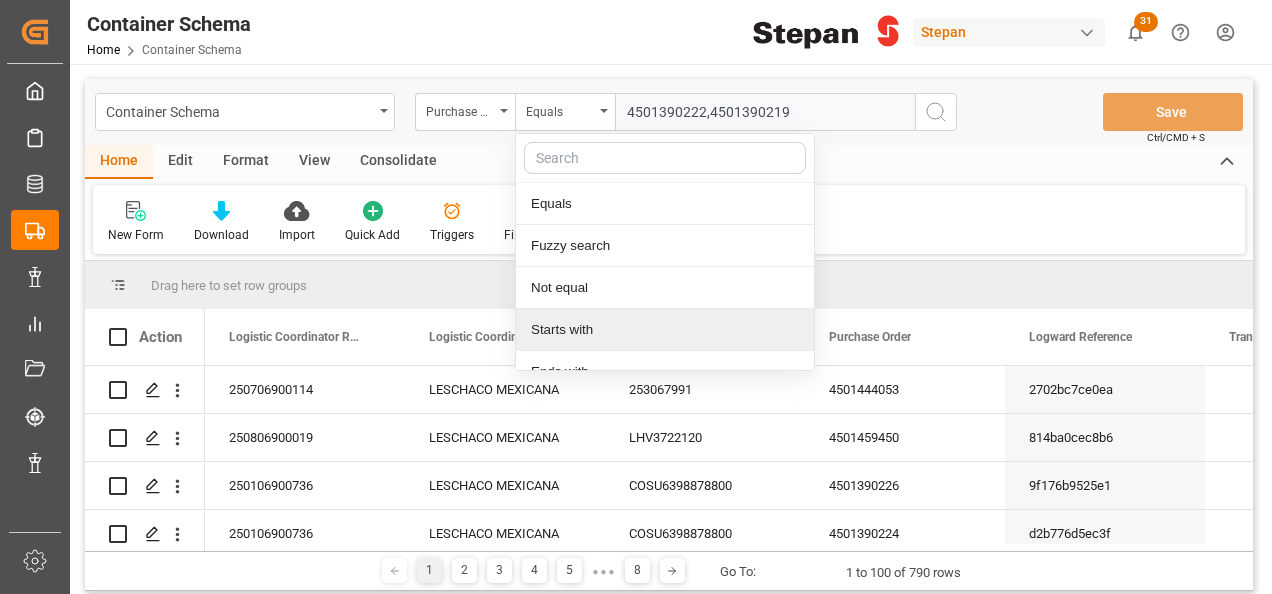scroll, scrollTop: 146, scrollLeft: 0, axis: vertical 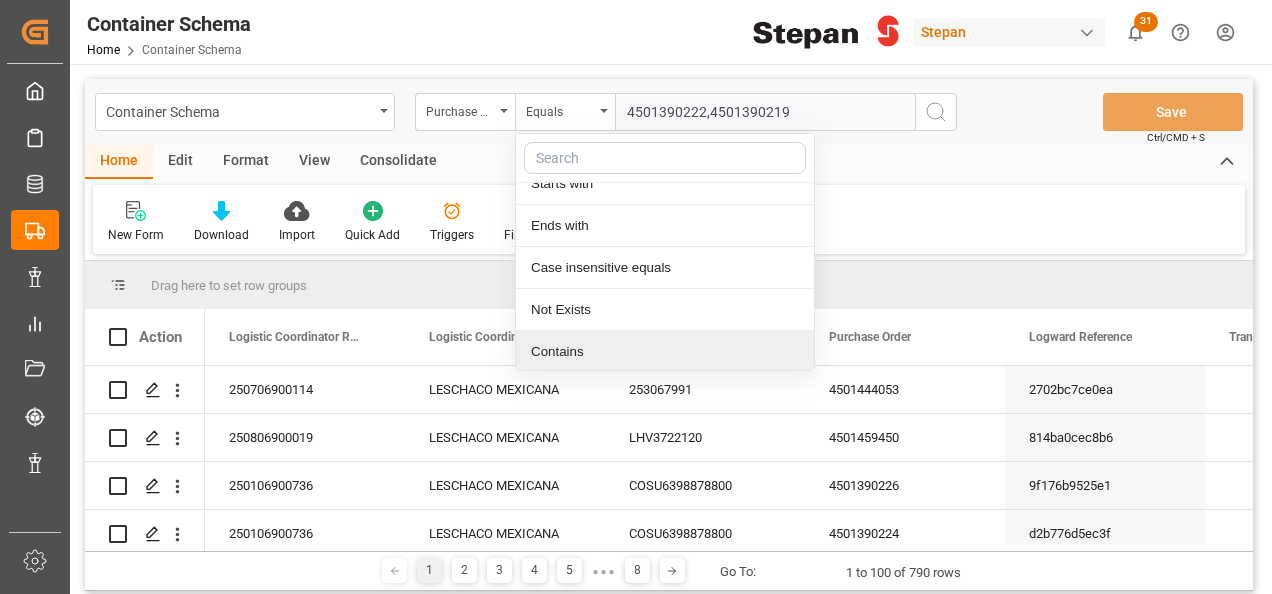 click on "Contains" at bounding box center (665, 352) 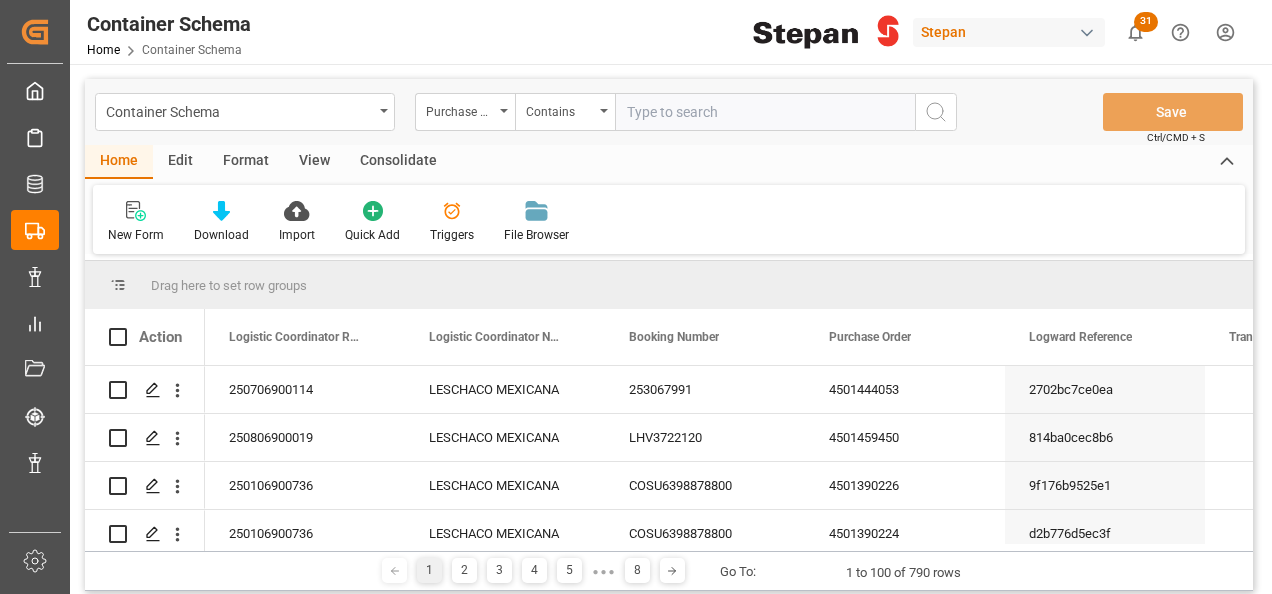 paste on "4501390222,4501390219" 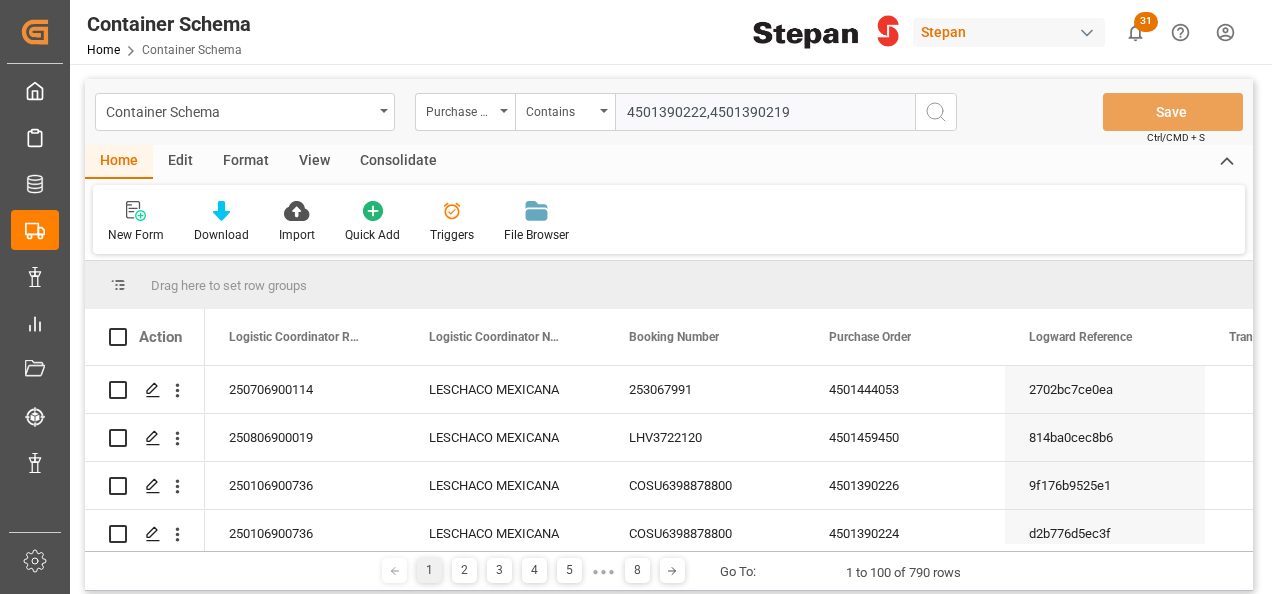 type on "4501390222,4501390219" 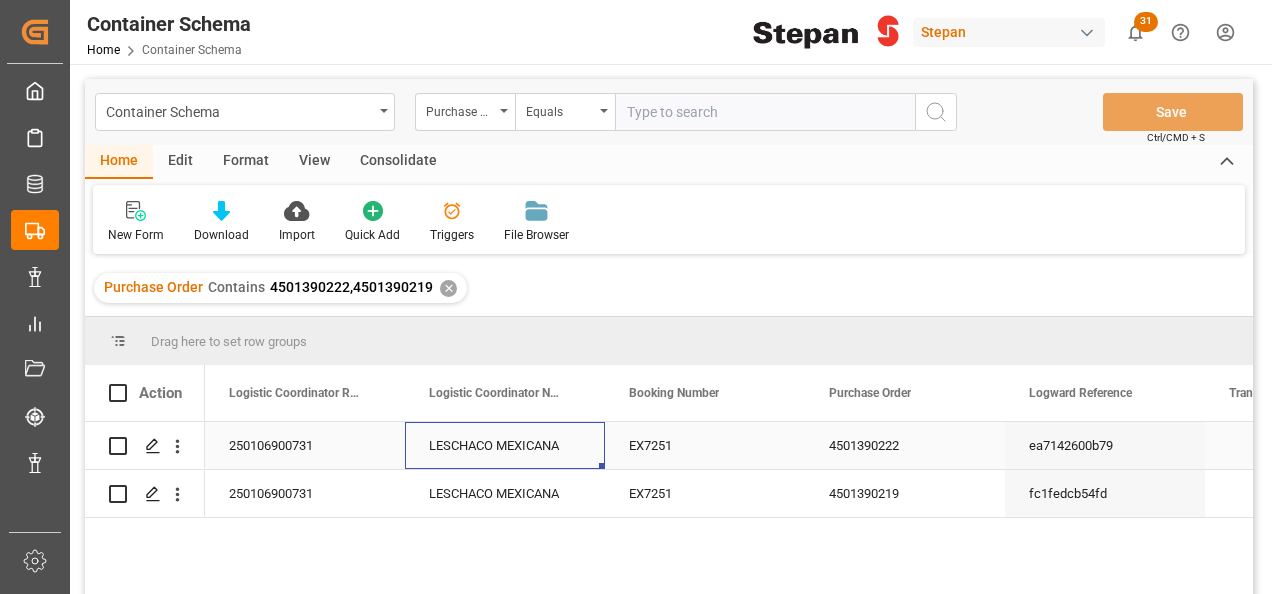 click on "LESCHACO MEXICANA" at bounding box center [505, 445] 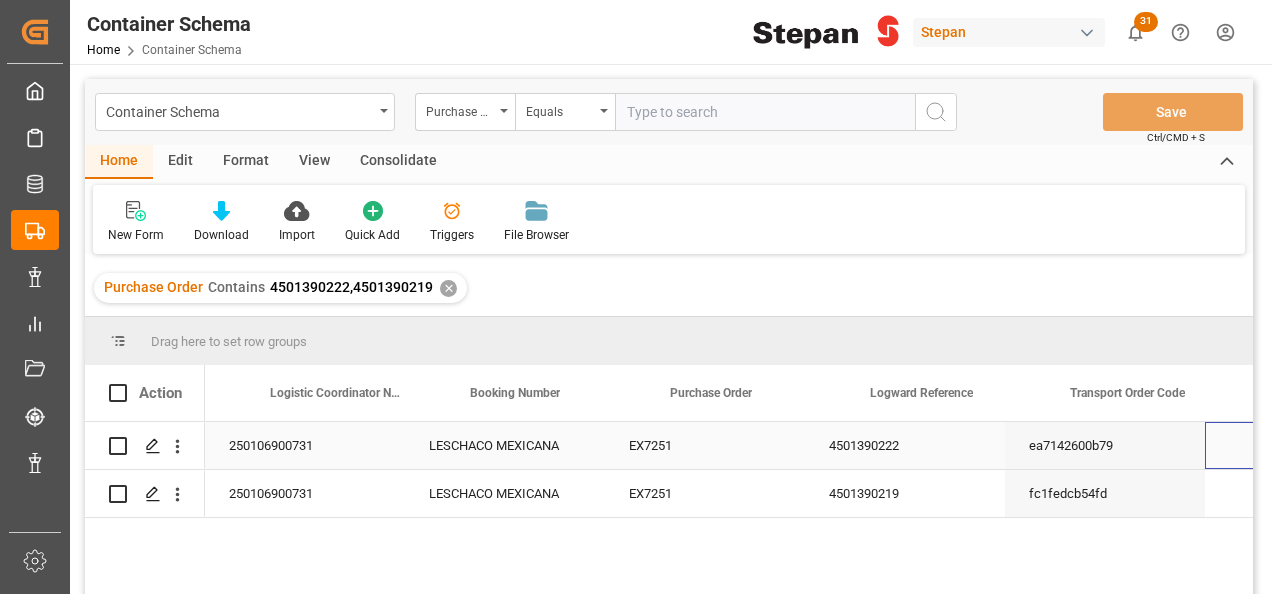 scroll, scrollTop: 0, scrollLeft: 158, axis: horizontal 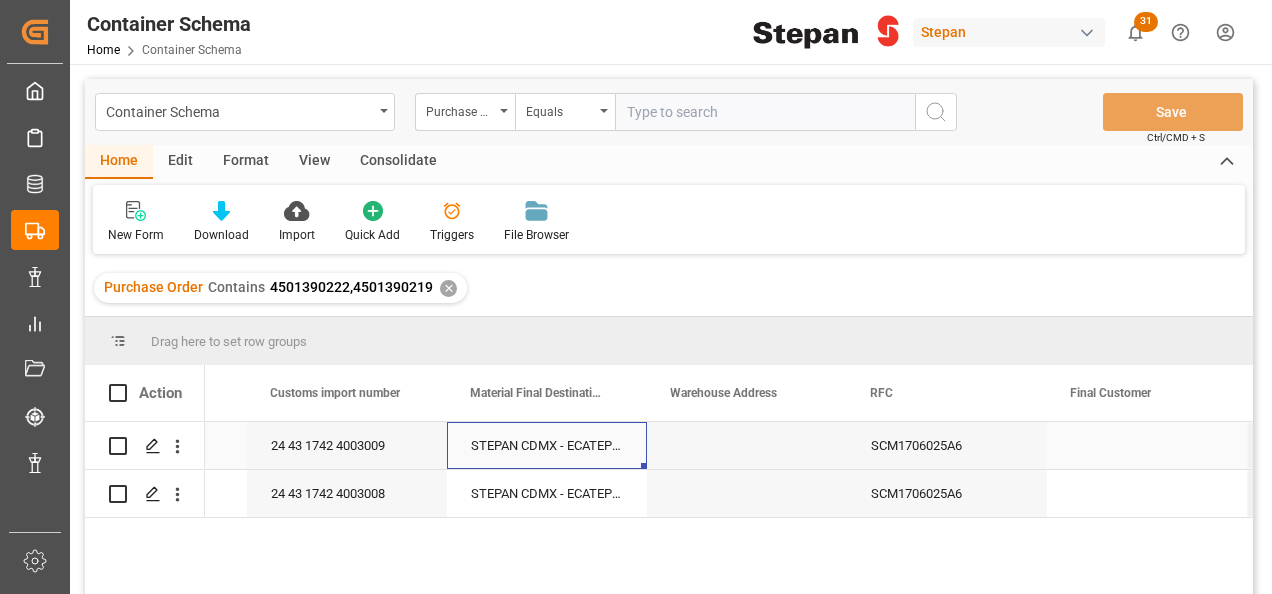 click on "STEPAN CDMX - ECATEPEC" at bounding box center (547, 445) 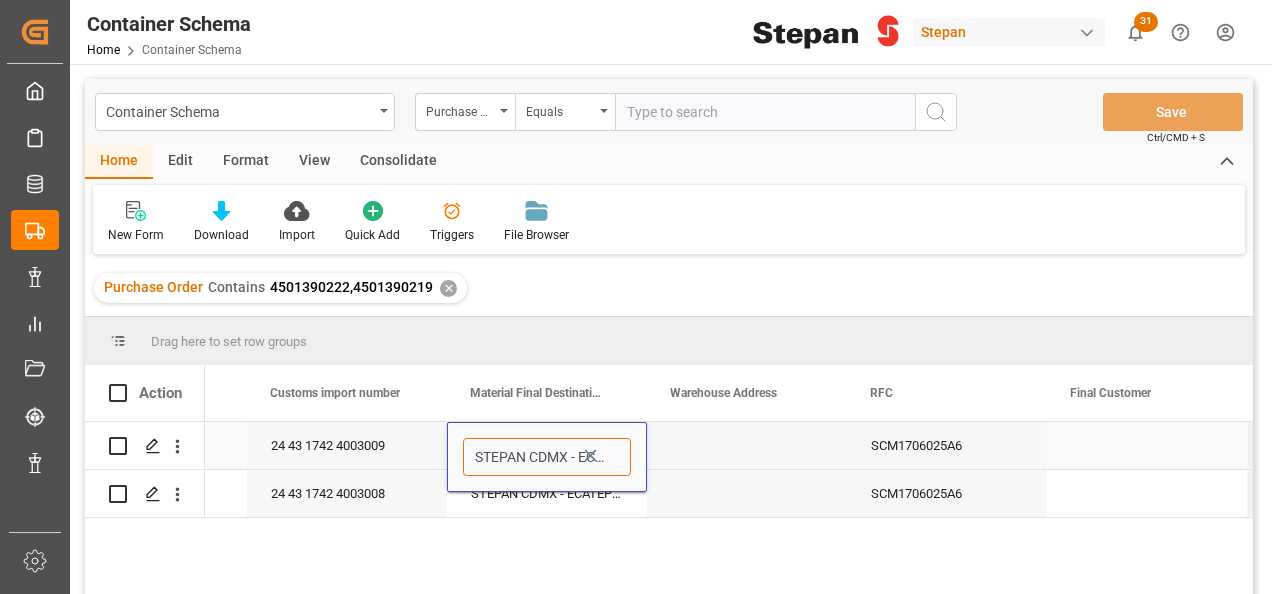 click on "STEPAN CDMX - ECATEPEC" at bounding box center [547, 457] 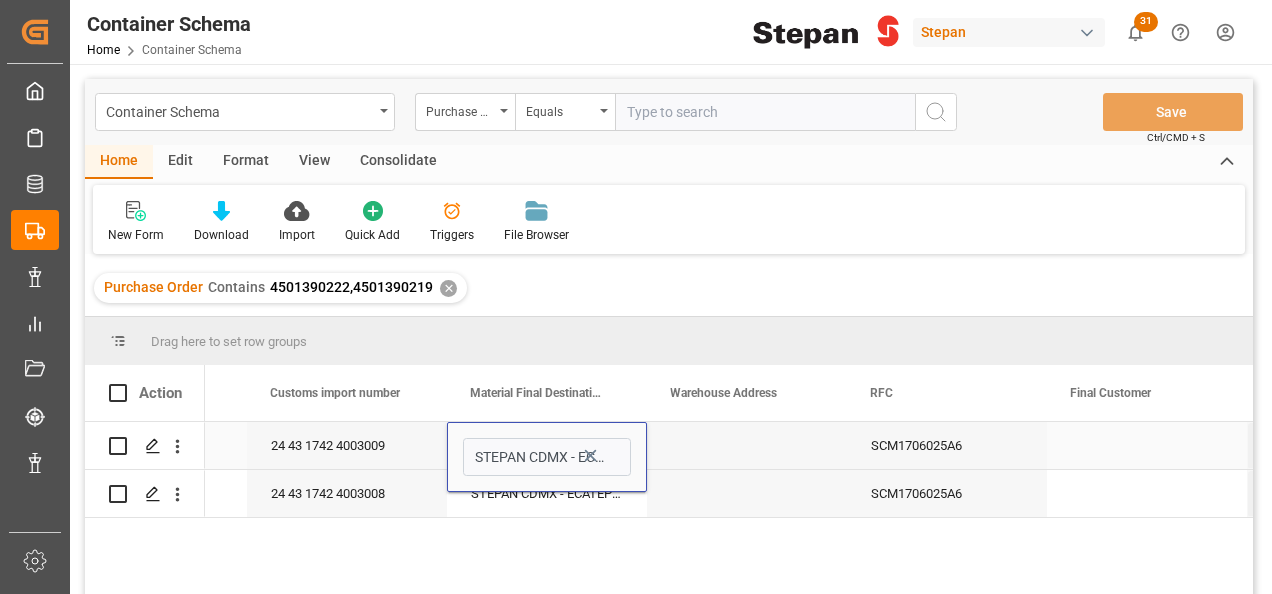 click 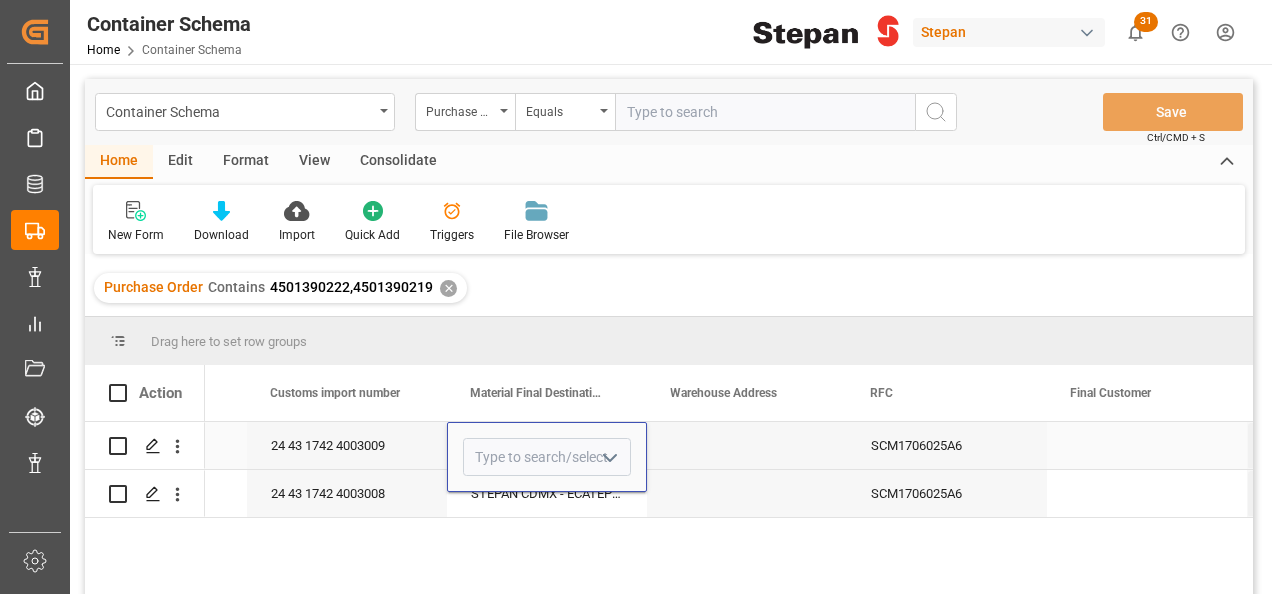 click 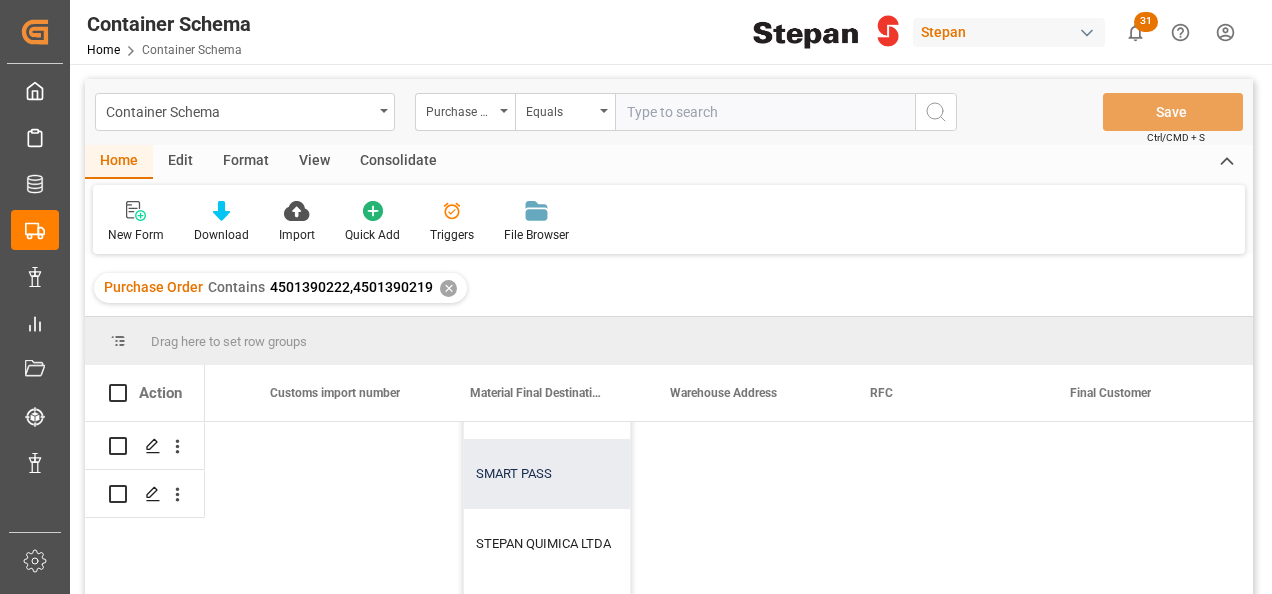 click on "SMART PASS" at bounding box center [646, 474] 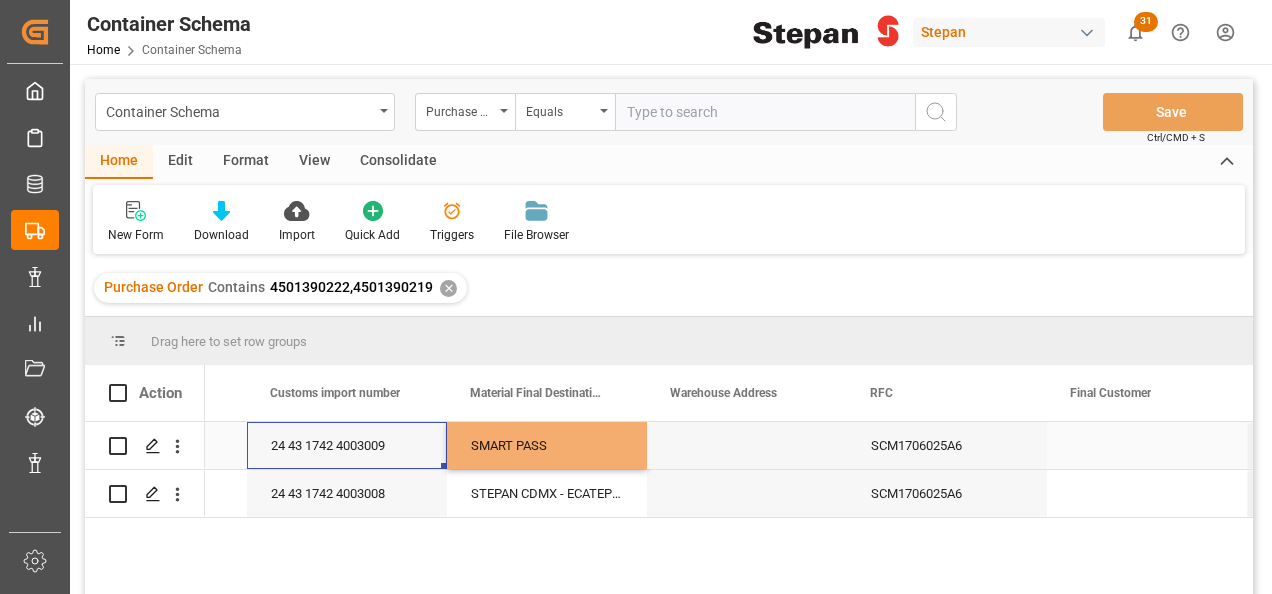 click on "24 43 1742 4003009" at bounding box center [347, 445] 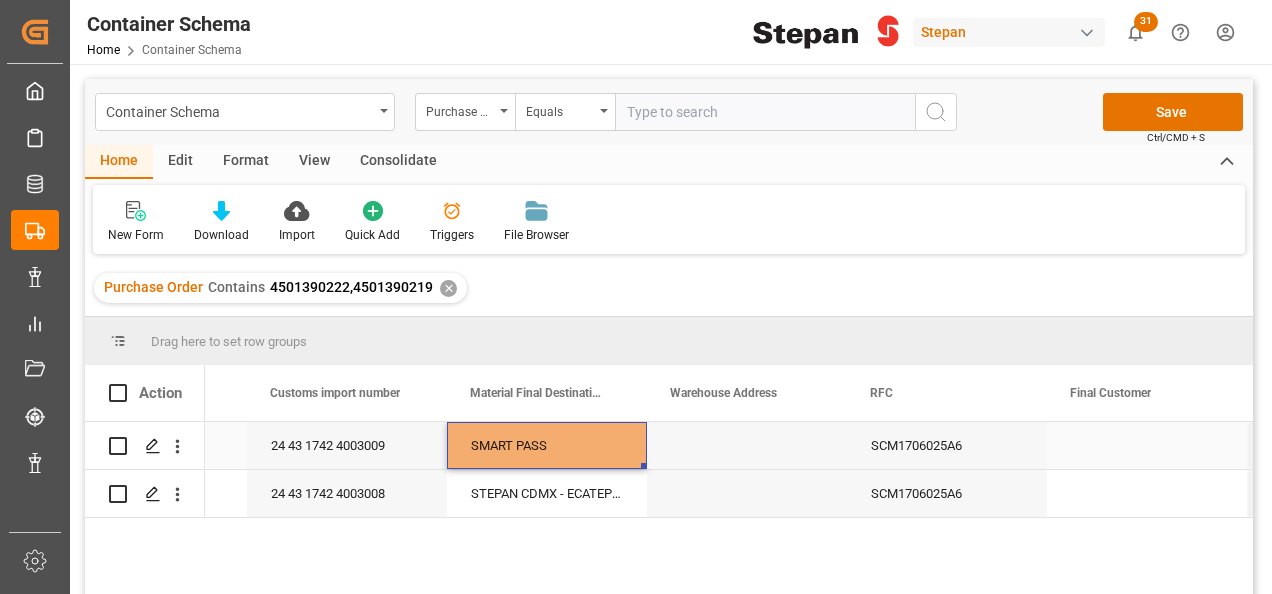 click on "SMART PASS" at bounding box center (547, 445) 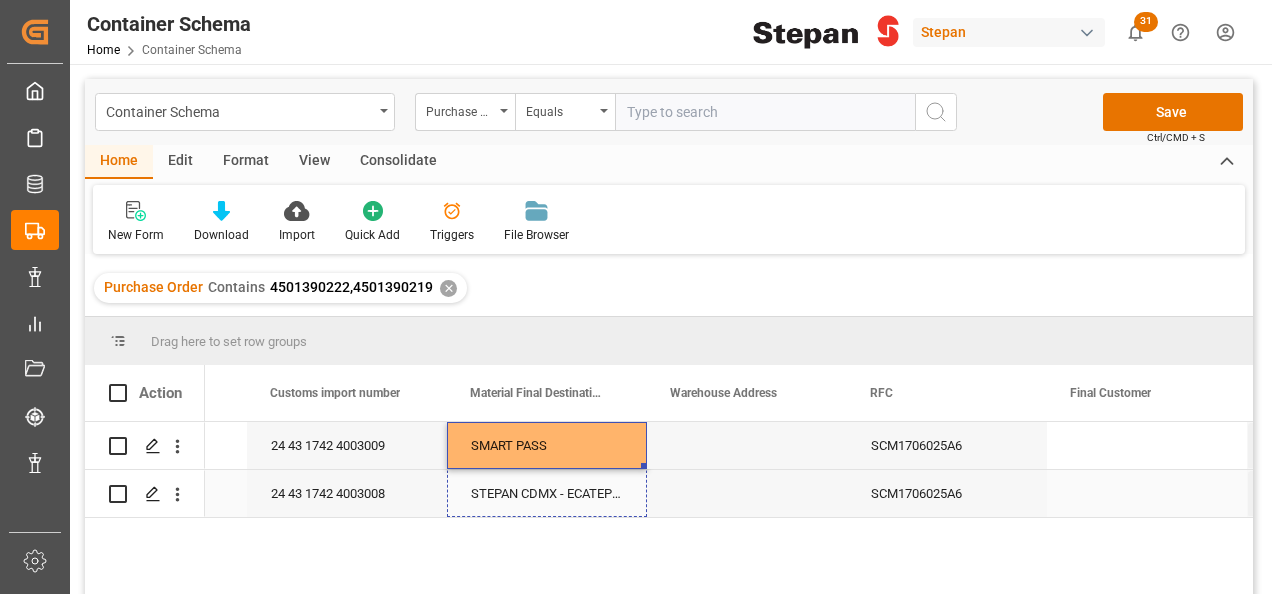 drag, startPoint x: 644, startPoint y: 466, endPoint x: 642, endPoint y: 501, distance: 35.057095 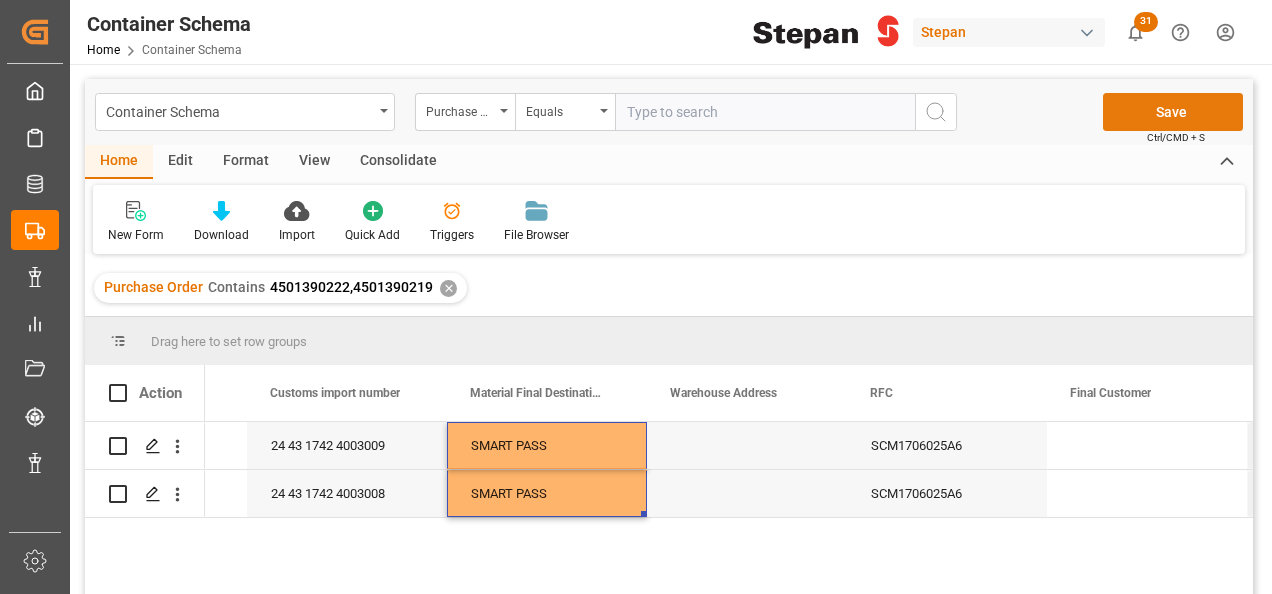click on "Save" at bounding box center (1173, 112) 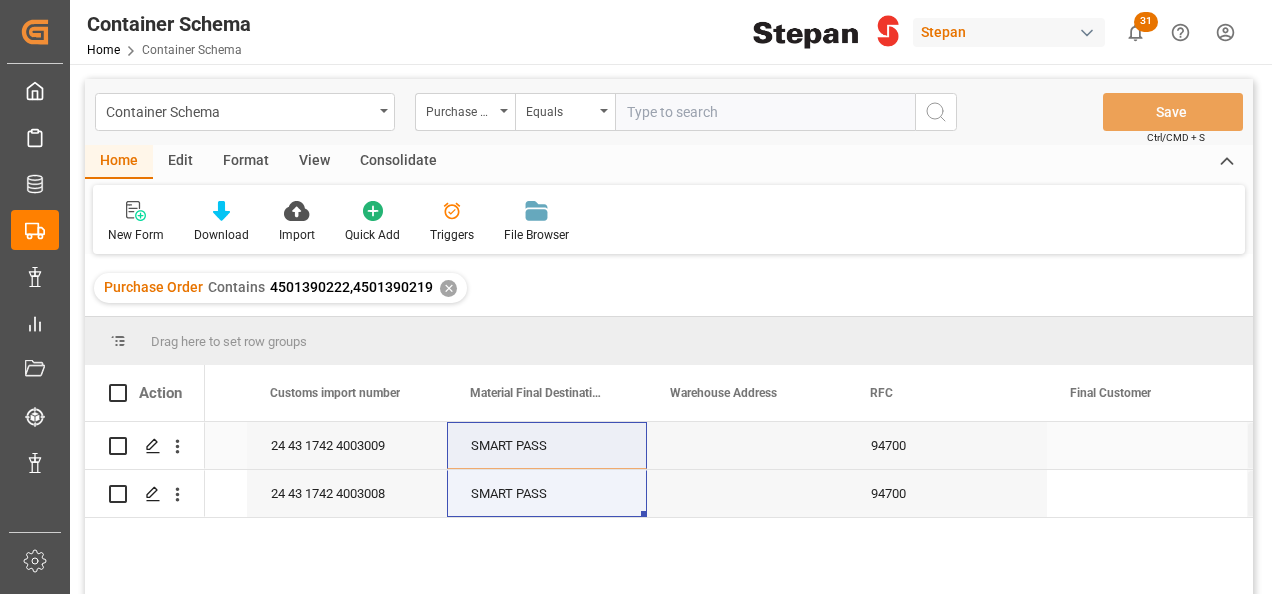 click on "24 43 1742 4003009" at bounding box center [347, 445] 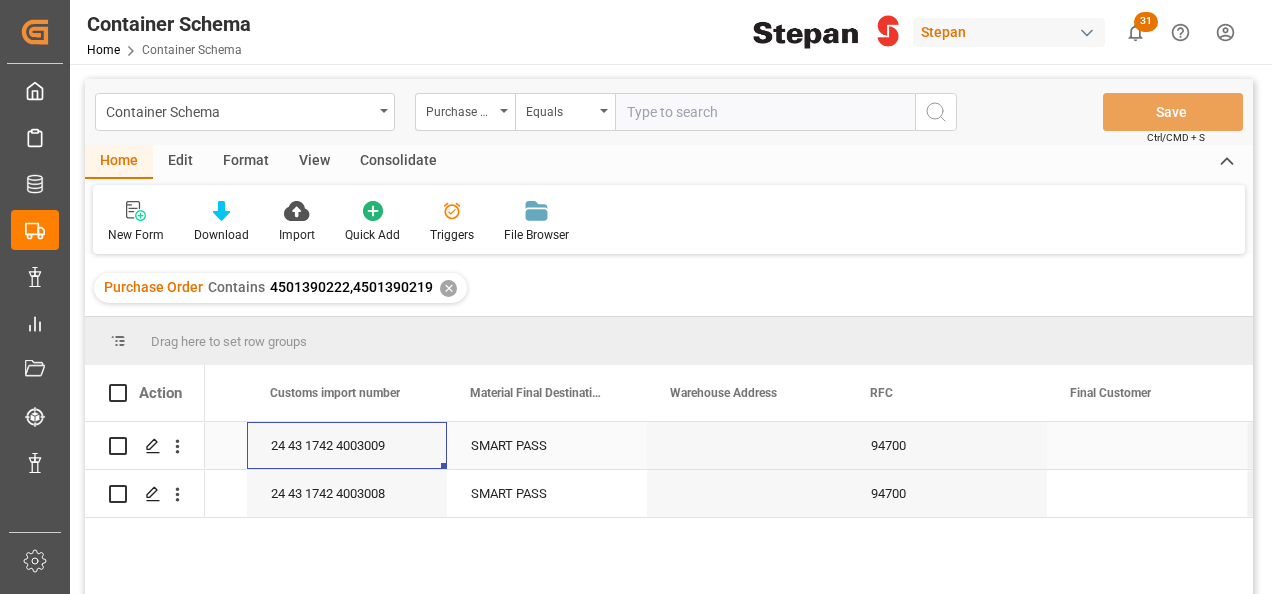 scroll, scrollTop: 0, scrollLeft: 9000, axis: horizontal 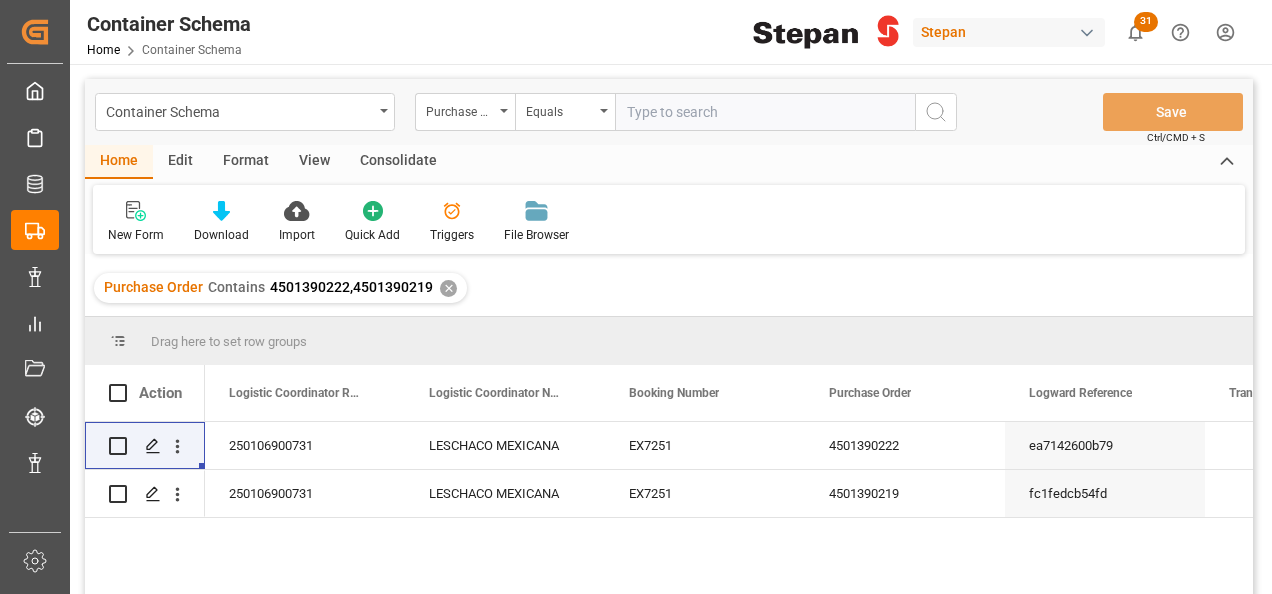 click on "✕" at bounding box center [448, 288] 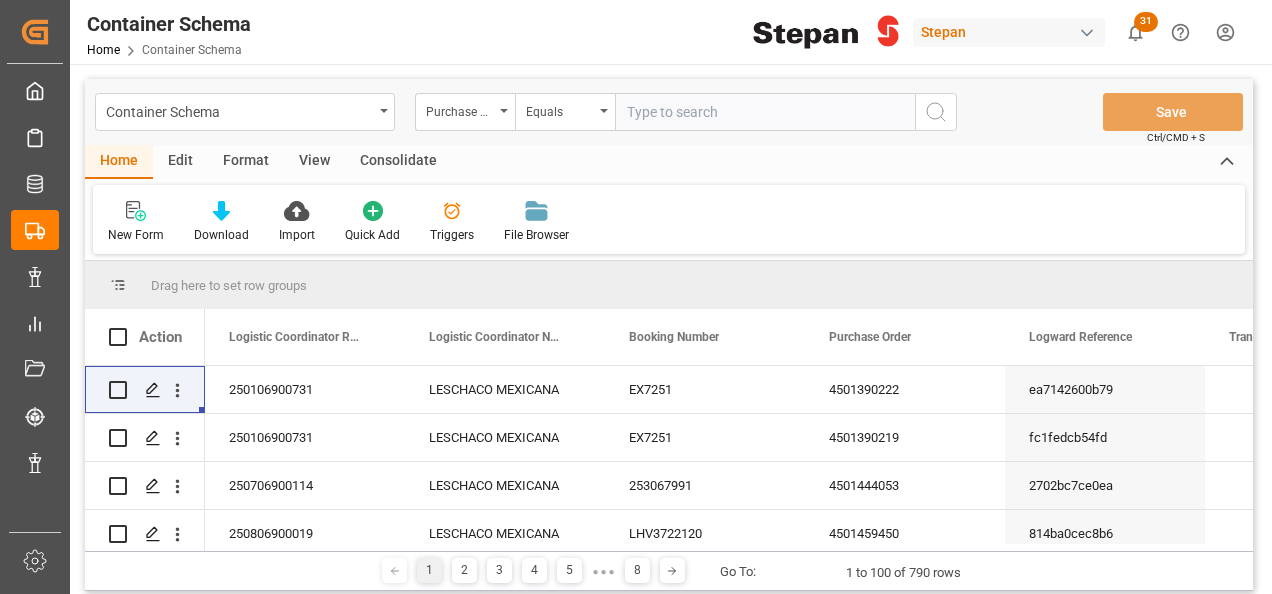 click at bounding box center [765, 112] 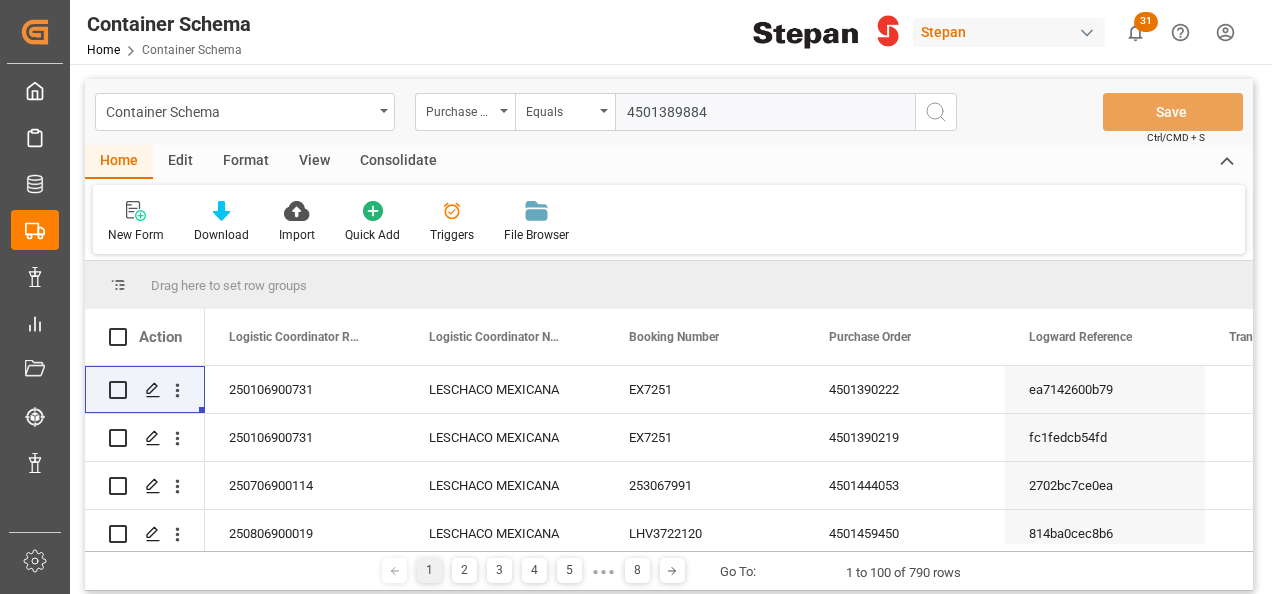 type on "4501389884" 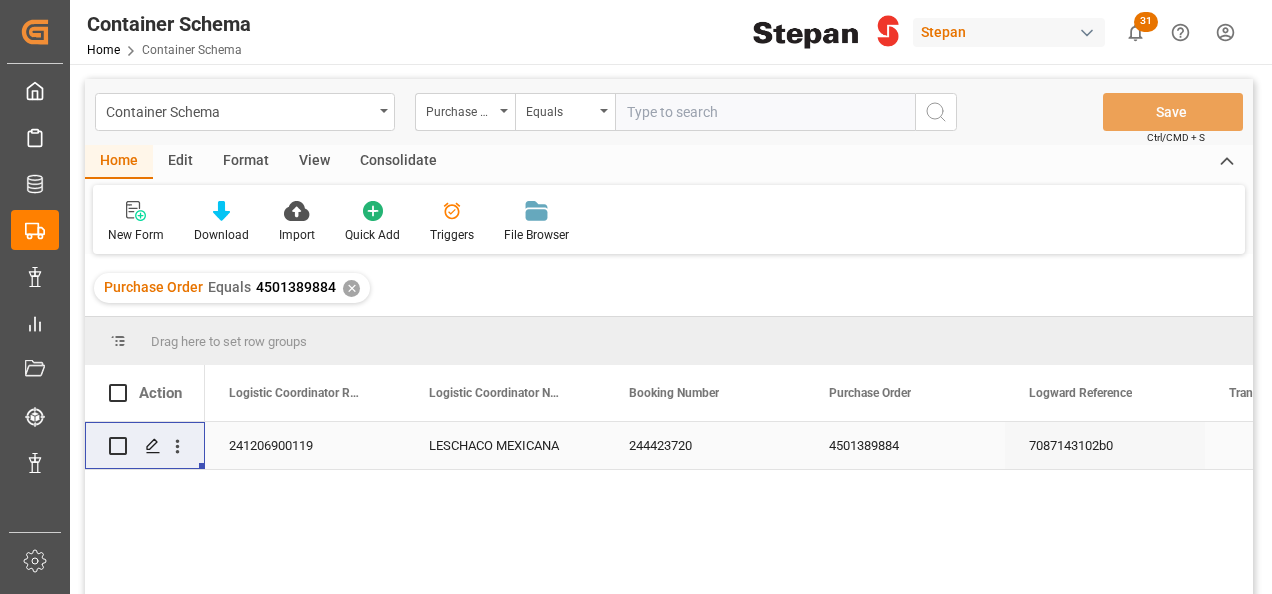 click on "241206900119" at bounding box center [305, 445] 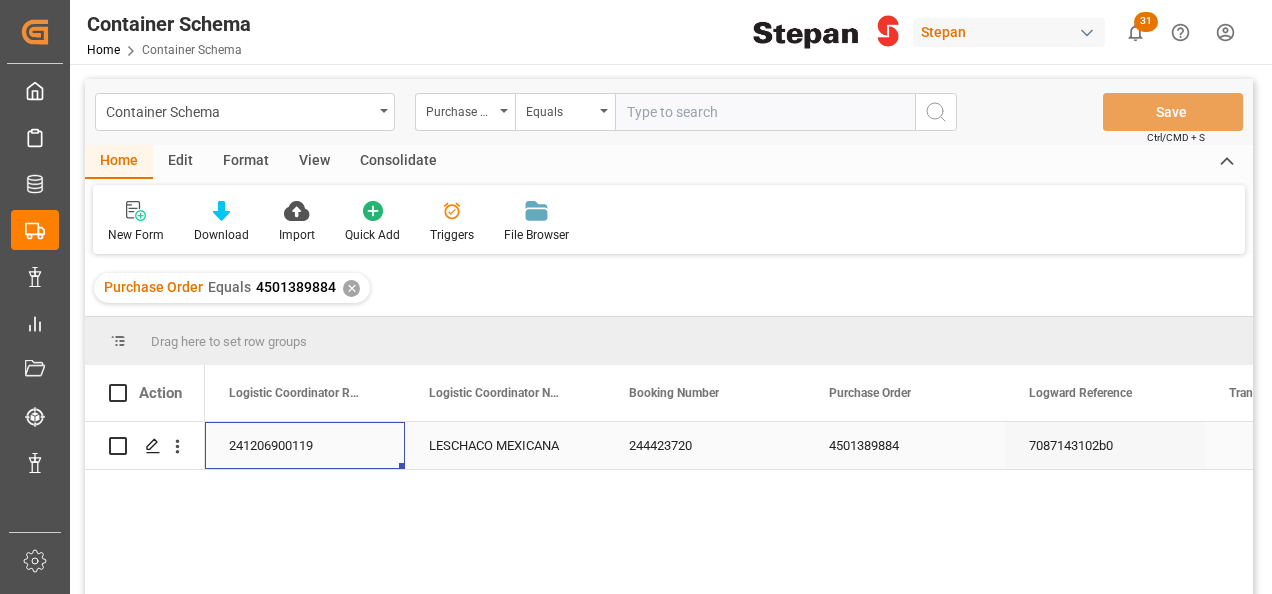 click on "241206900119" at bounding box center [305, 445] 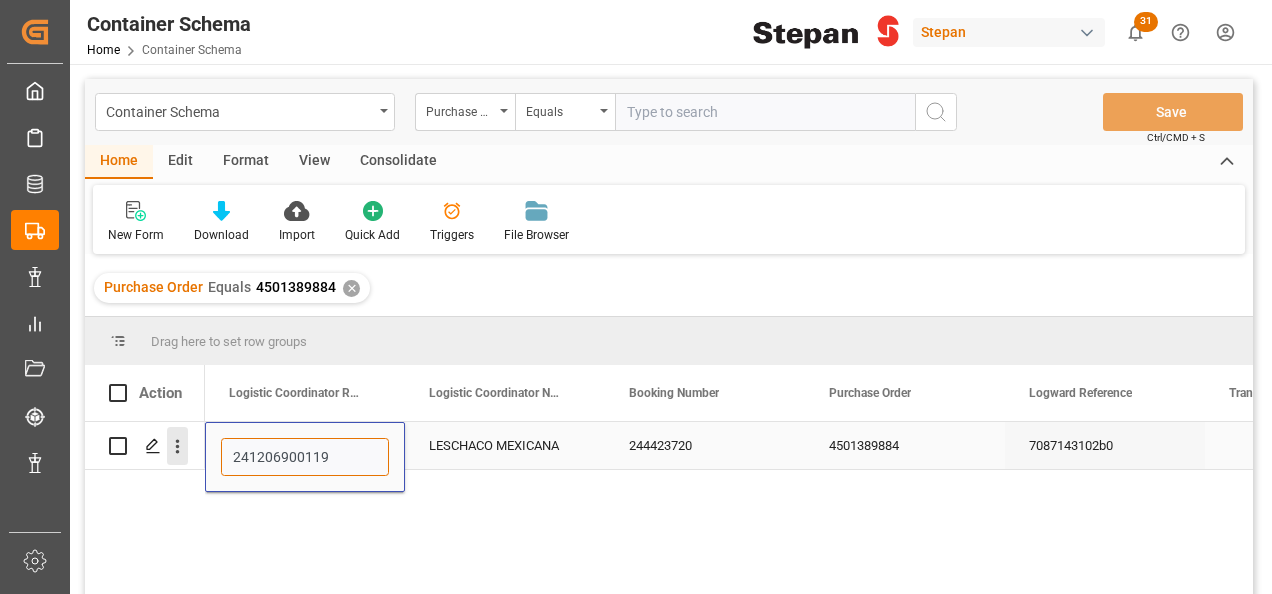 drag, startPoint x: 336, startPoint y: 456, endPoint x: 180, endPoint y: 456, distance: 156 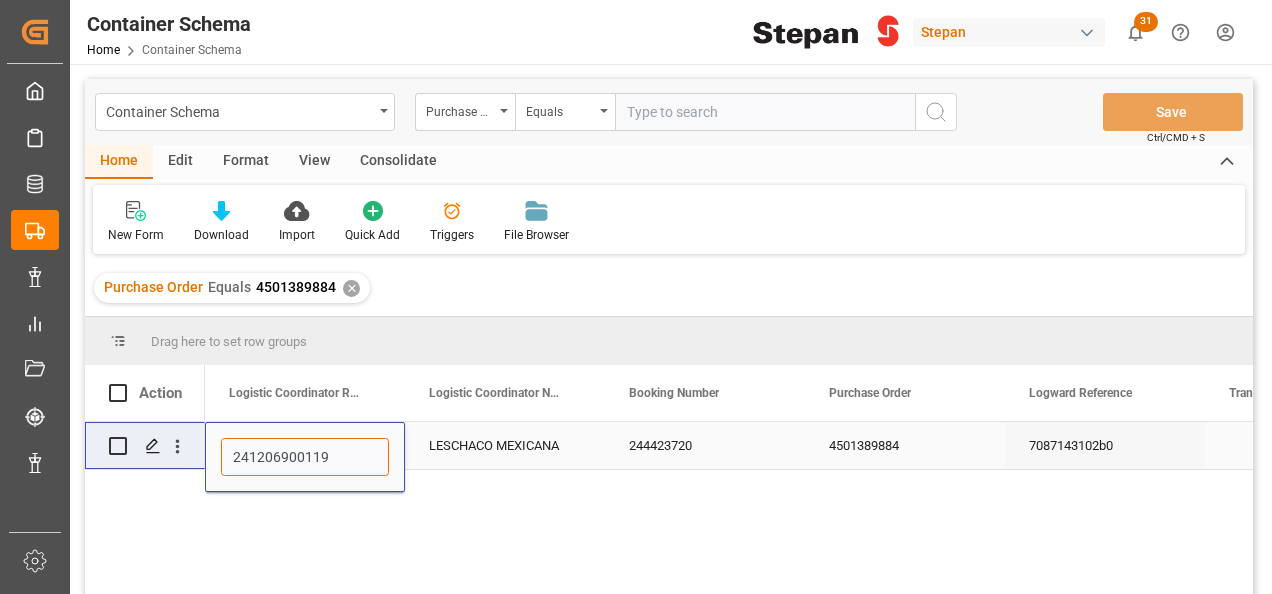 paste on "50106900734" 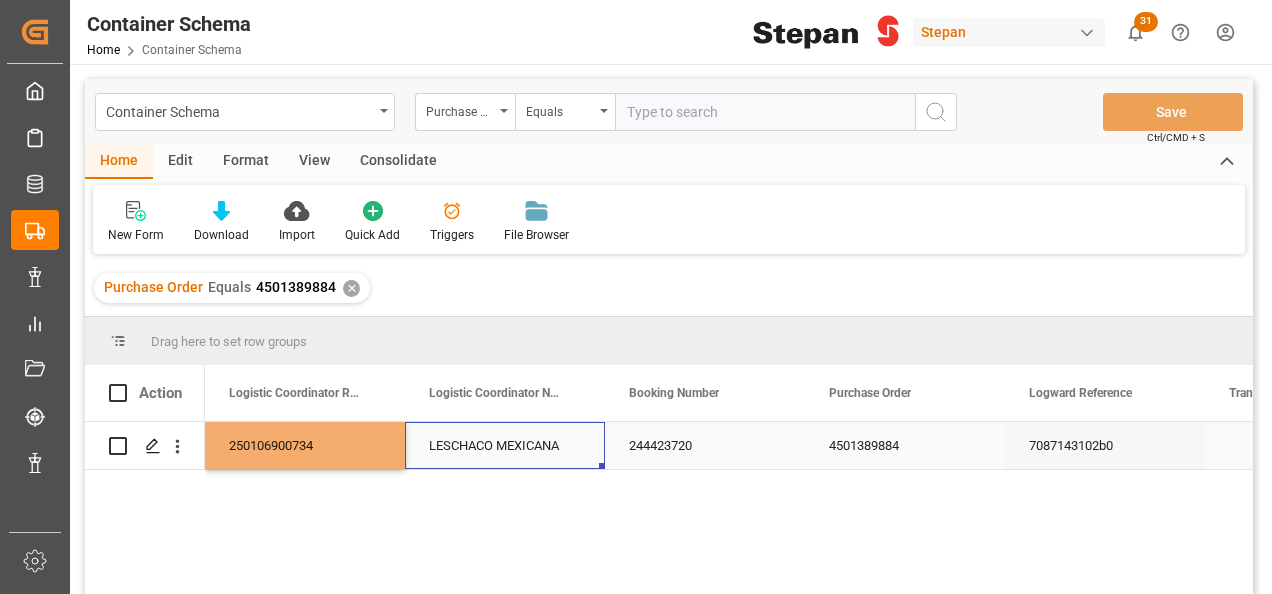 click on "LESCHACO MEXICANA" at bounding box center [505, 445] 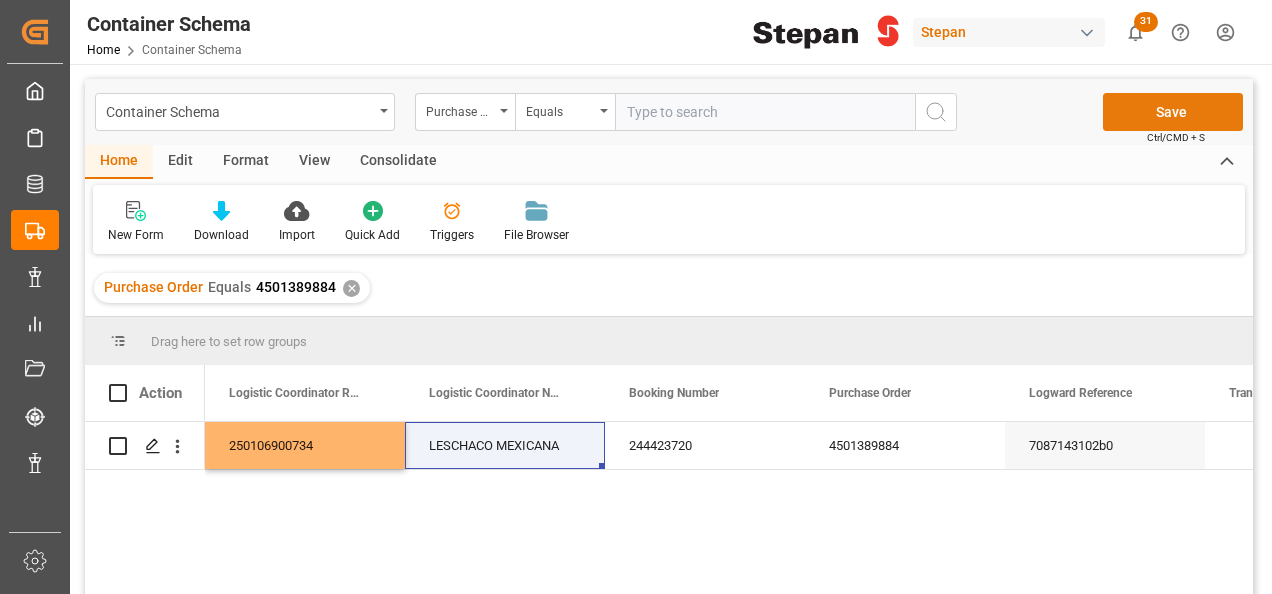 click on "Save" at bounding box center [1173, 112] 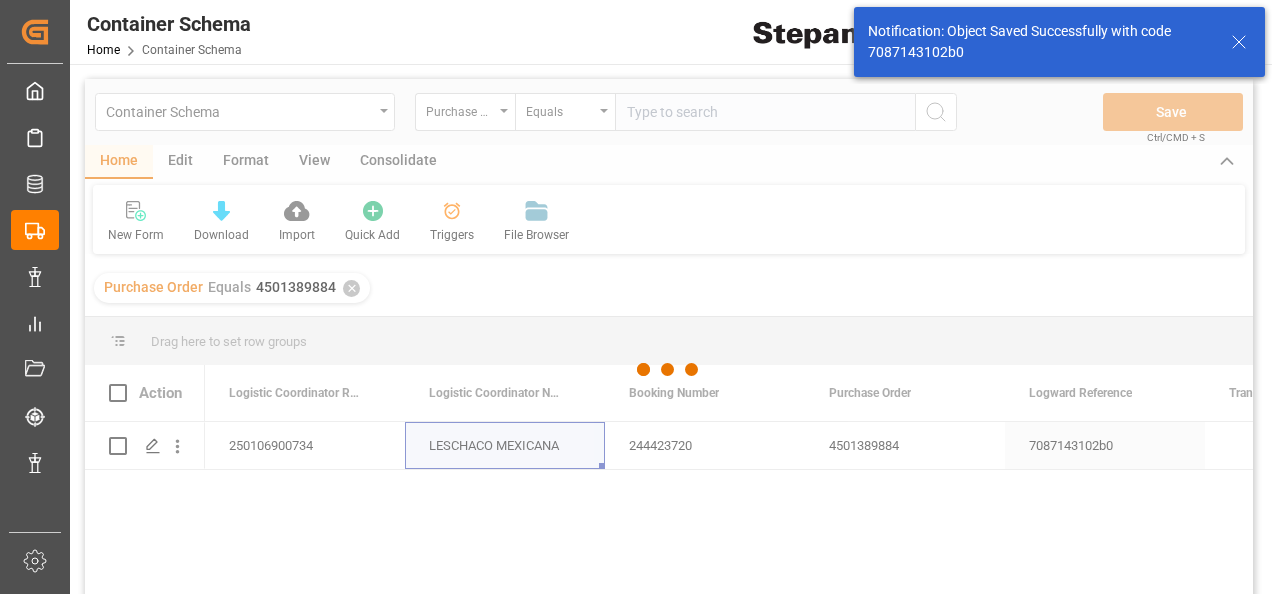 click at bounding box center [669, 370] 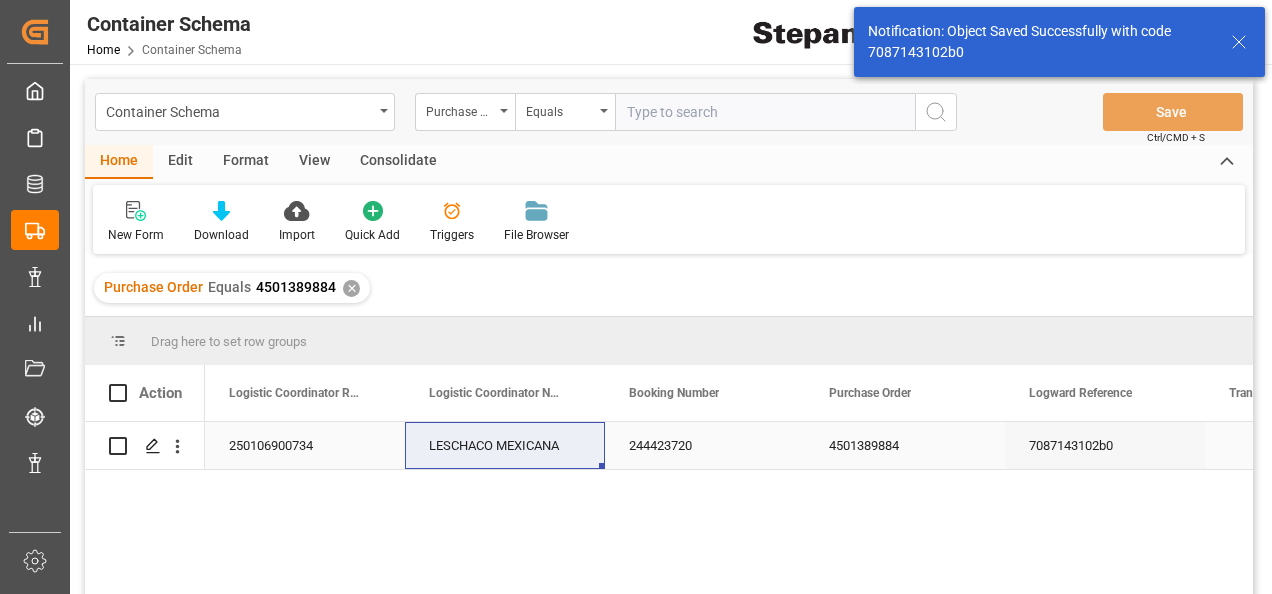 click on "244423720" at bounding box center (705, 445) 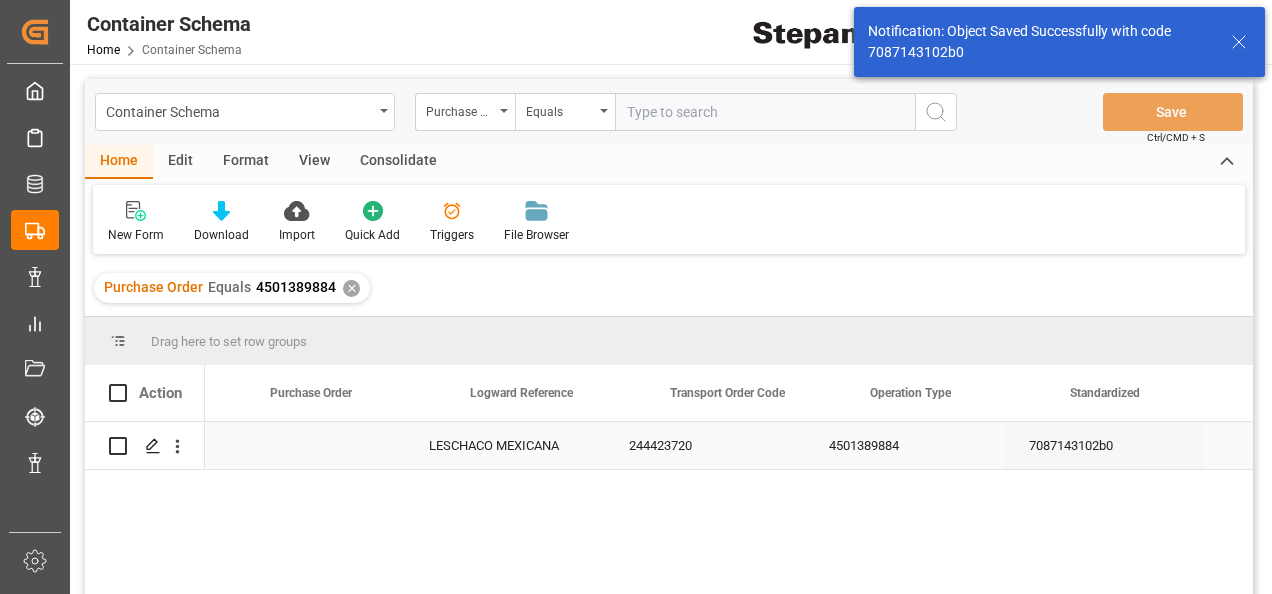 scroll, scrollTop: 0, scrollLeft: 1558, axis: horizontal 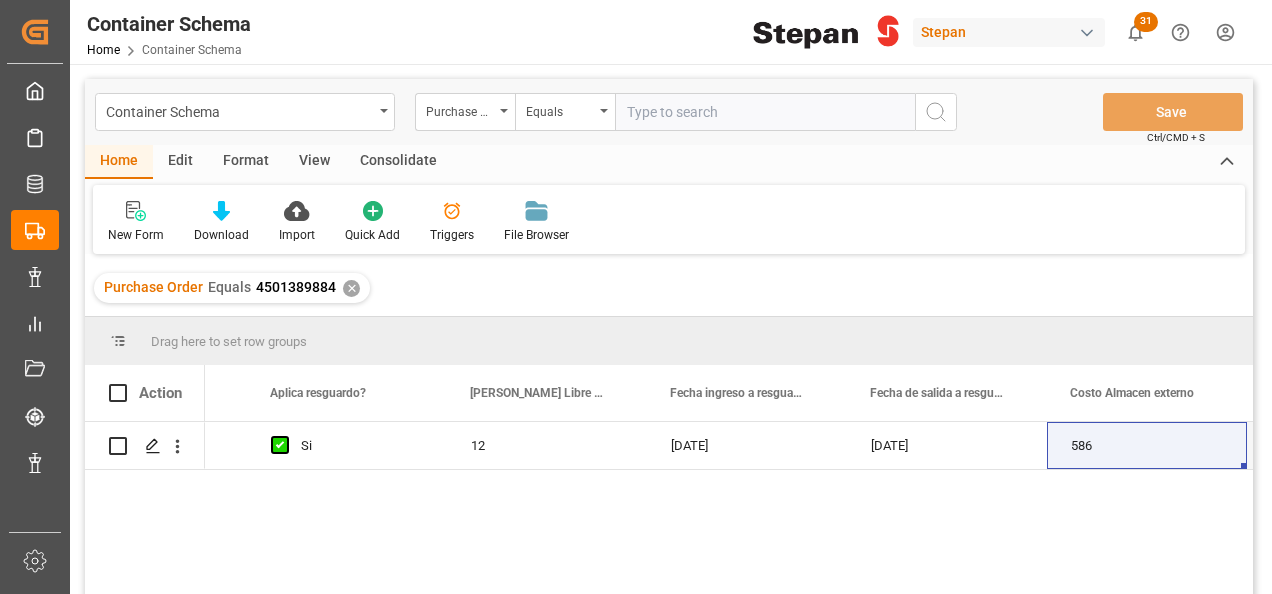 click on "✕" at bounding box center [351, 288] 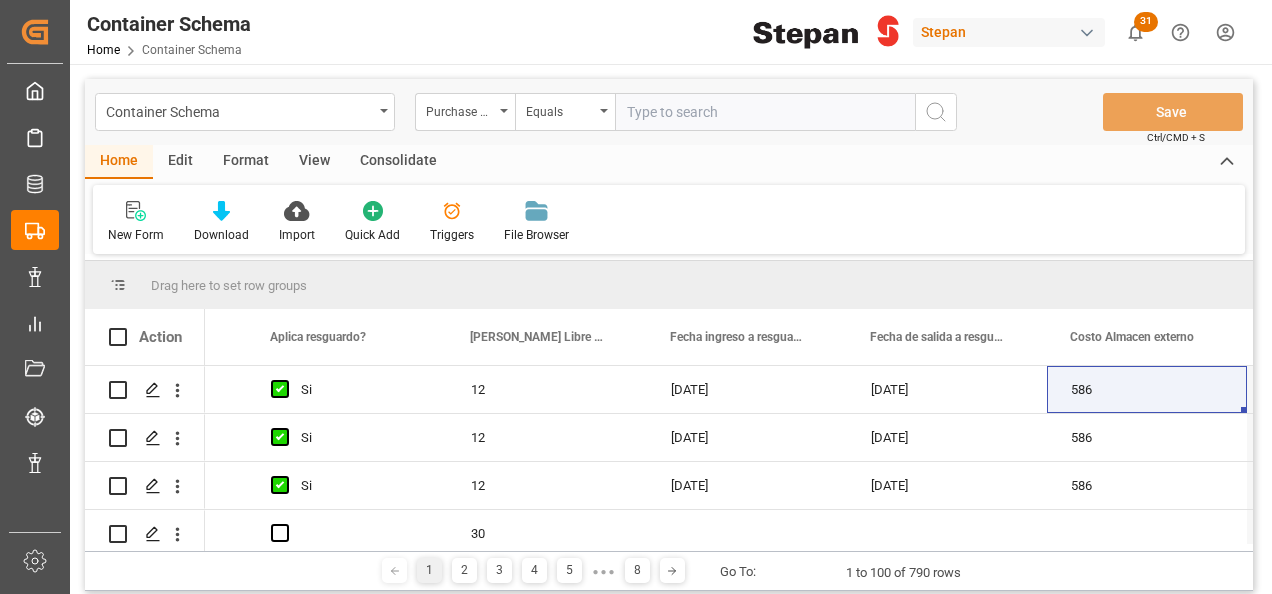 scroll, scrollTop: 0, scrollLeft: 10959, axis: horizontal 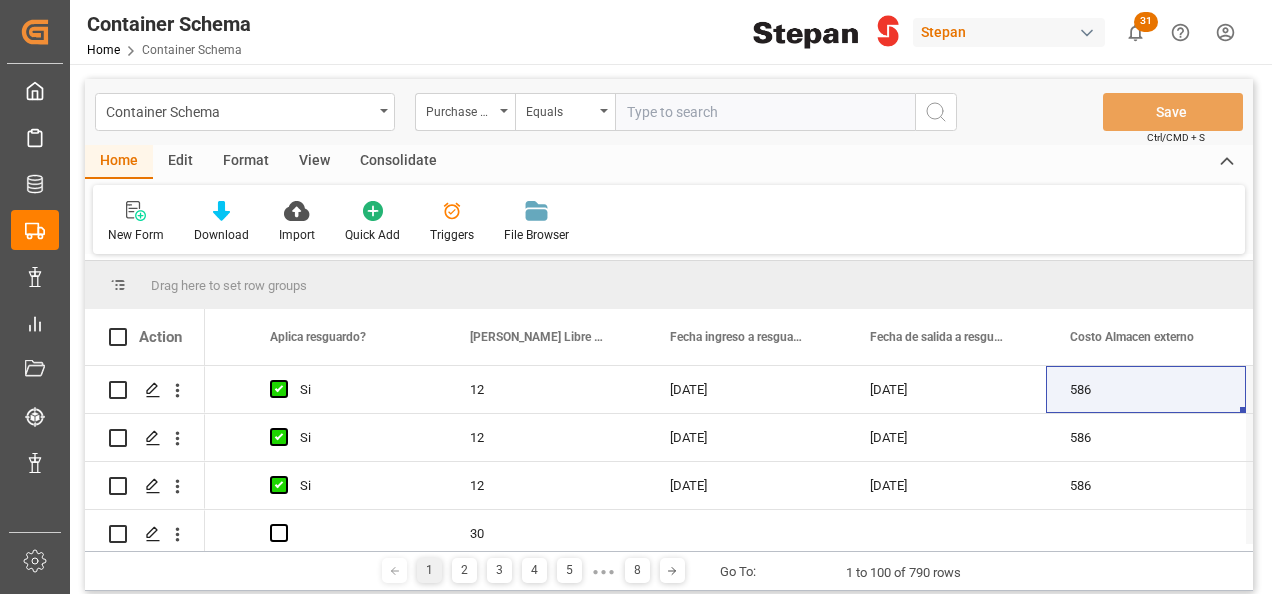 click at bounding box center (765, 112) 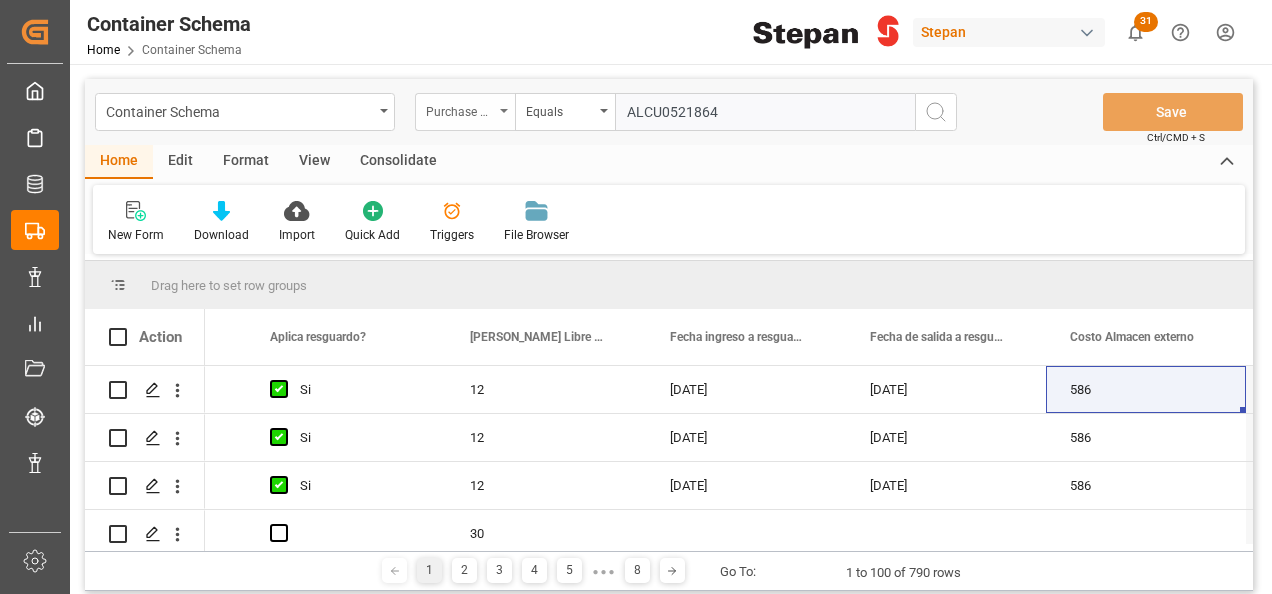 type on "ALCU0521864" 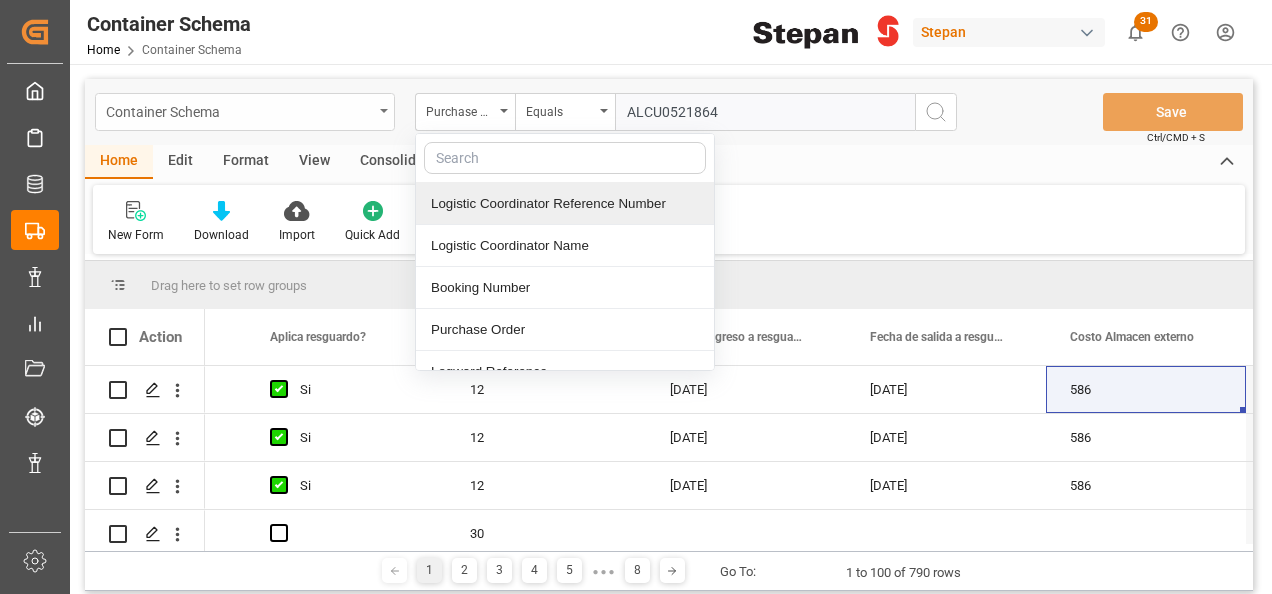 click on "Container Schema" at bounding box center [239, 110] 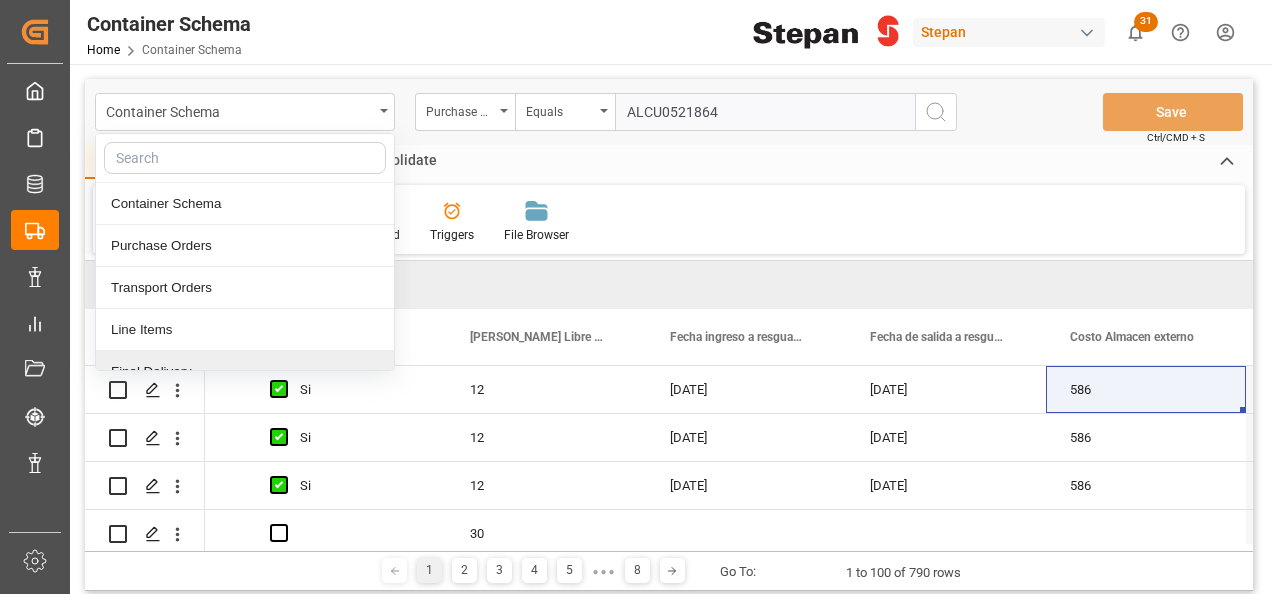 click on "Final Delivery" at bounding box center [245, 372] 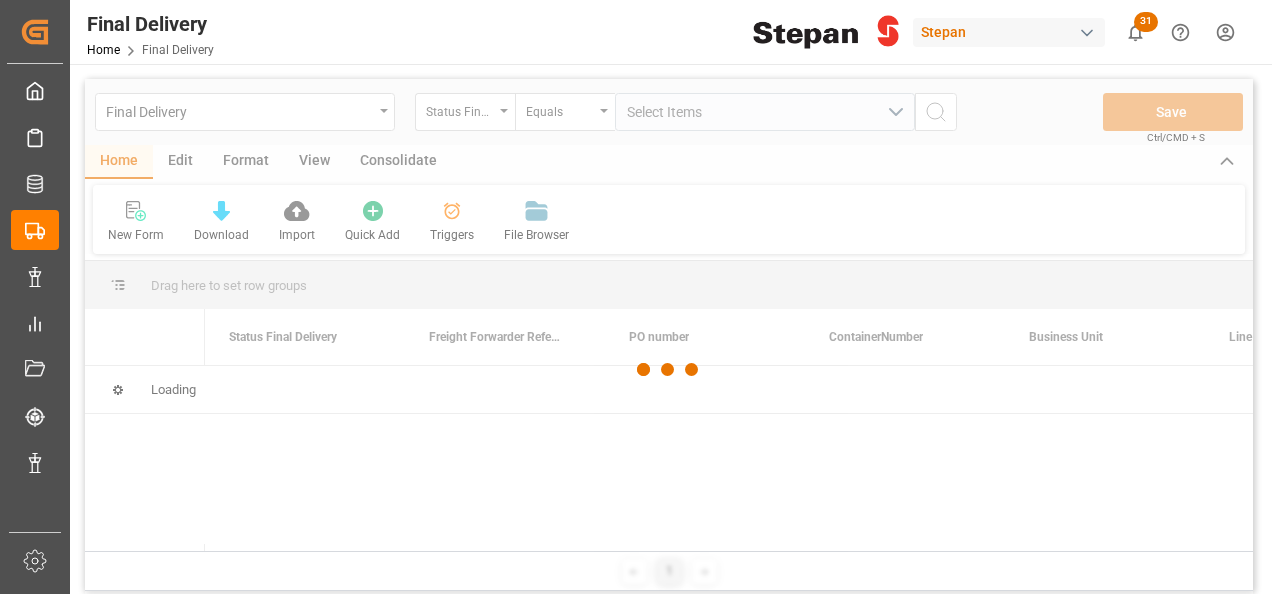 scroll, scrollTop: 0, scrollLeft: 0, axis: both 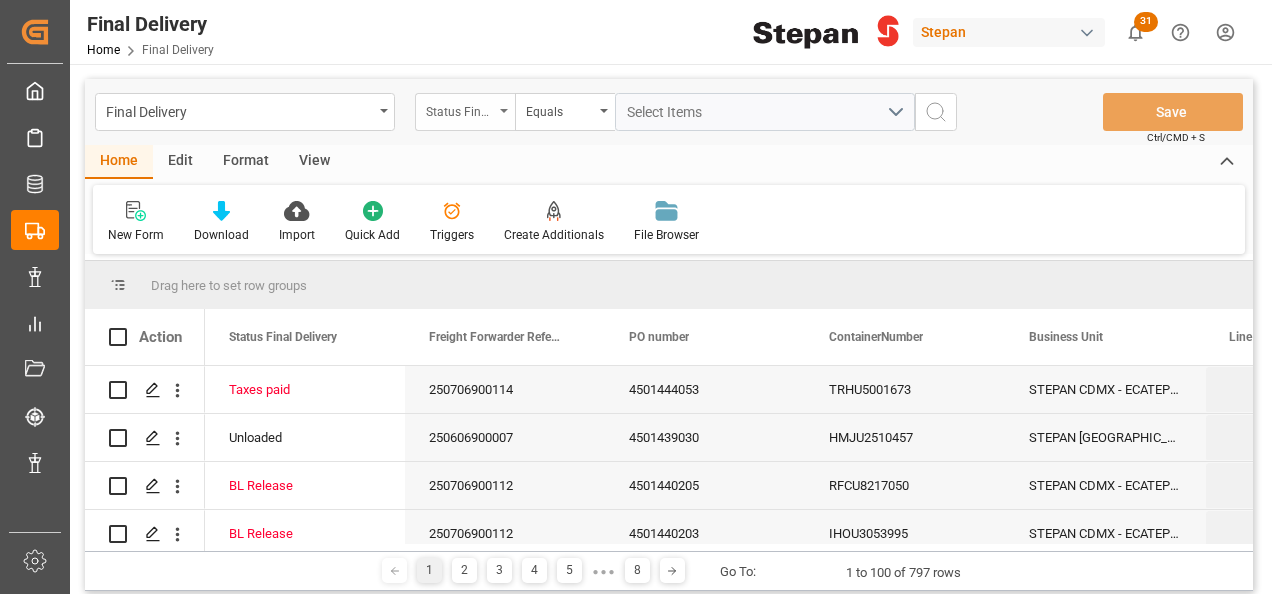 click on "Status Final Delivery" at bounding box center (465, 112) 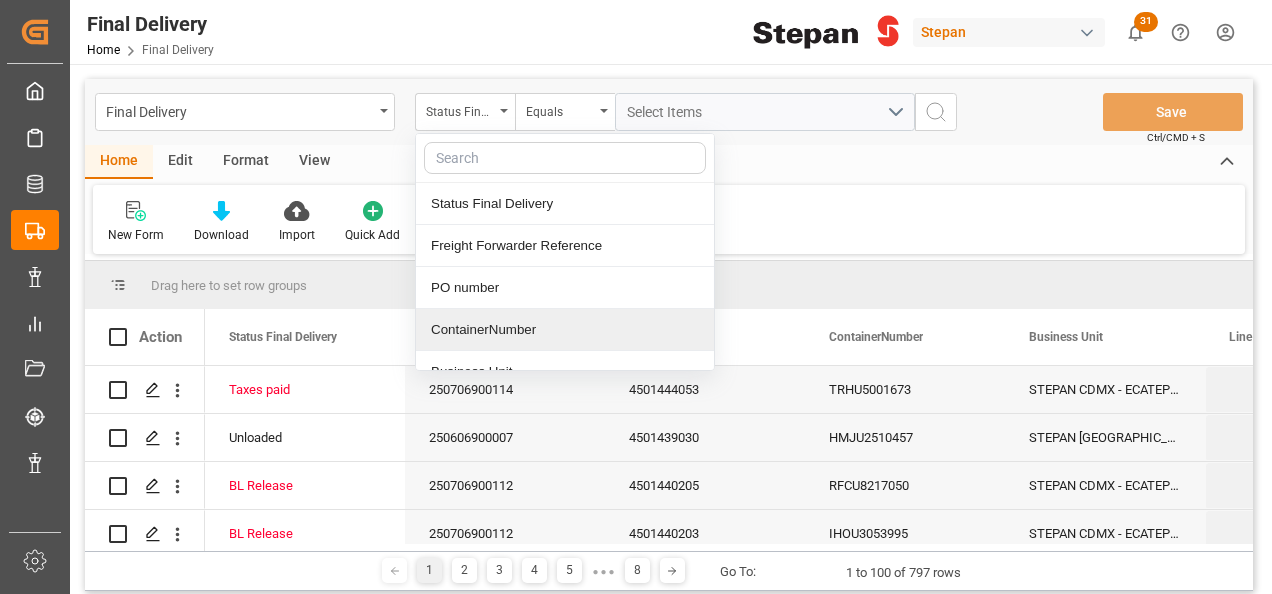 click on "ContainerNumber" at bounding box center [565, 330] 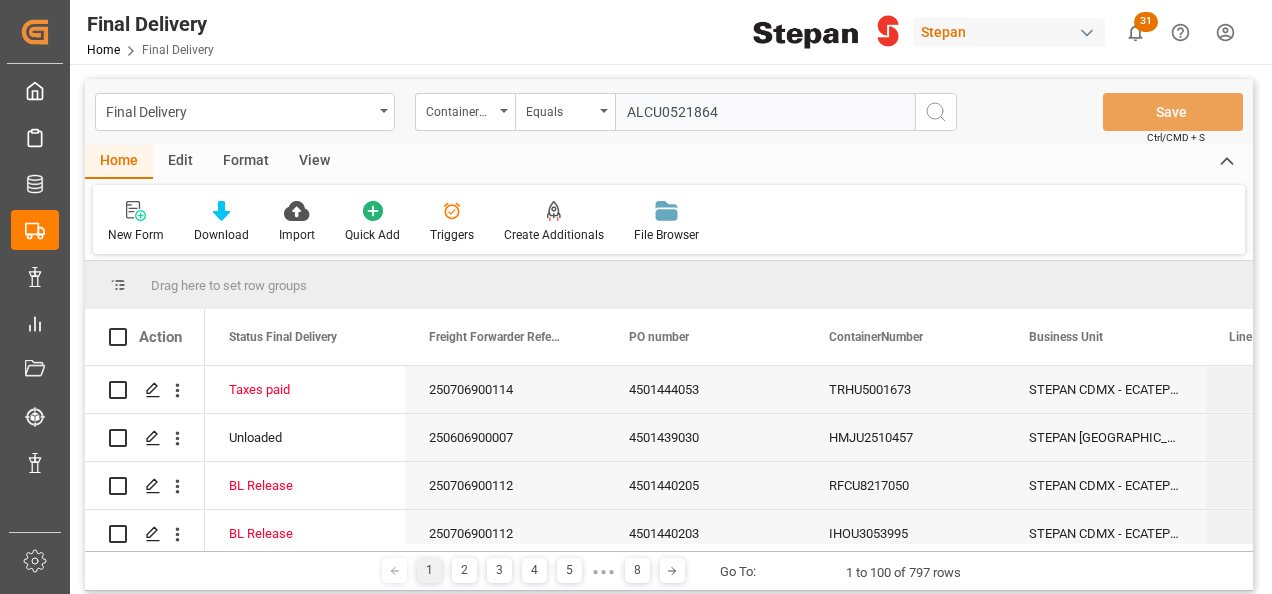 type on "ALCU0521864" 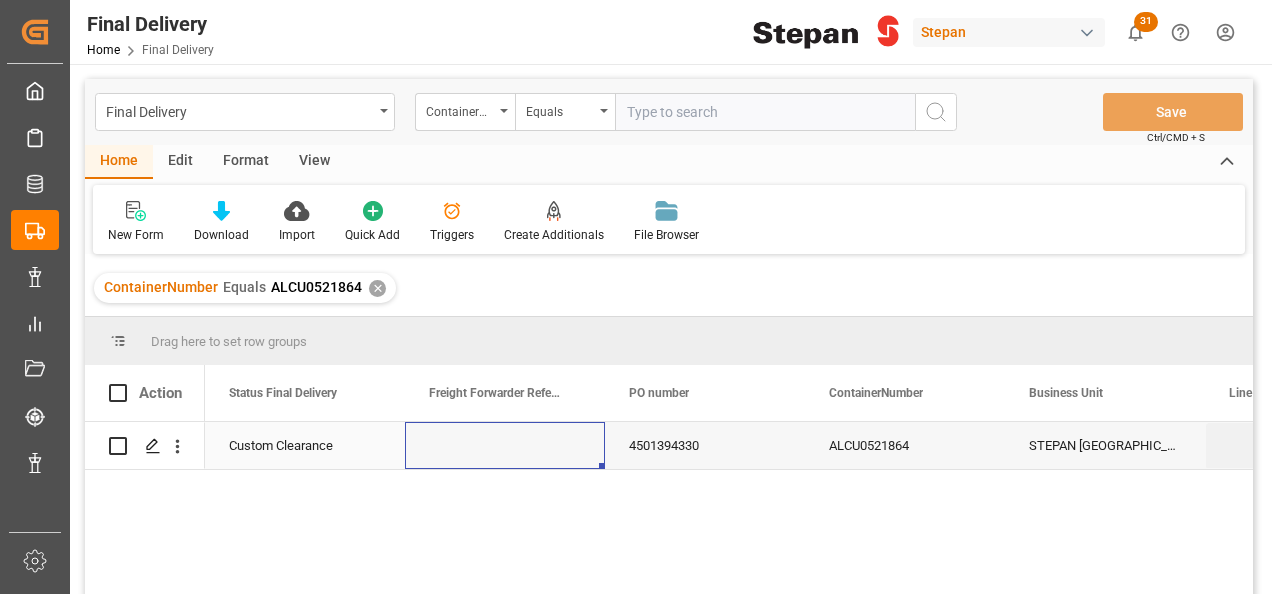 click at bounding box center [505, 445] 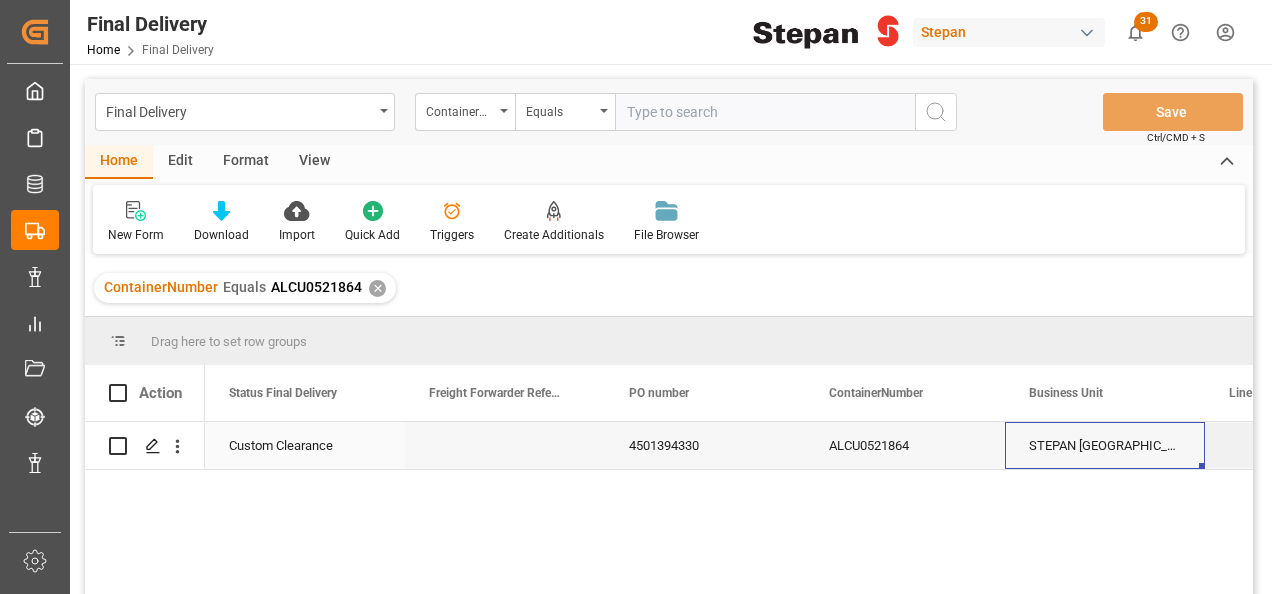scroll, scrollTop: 0, scrollLeft: 158, axis: horizontal 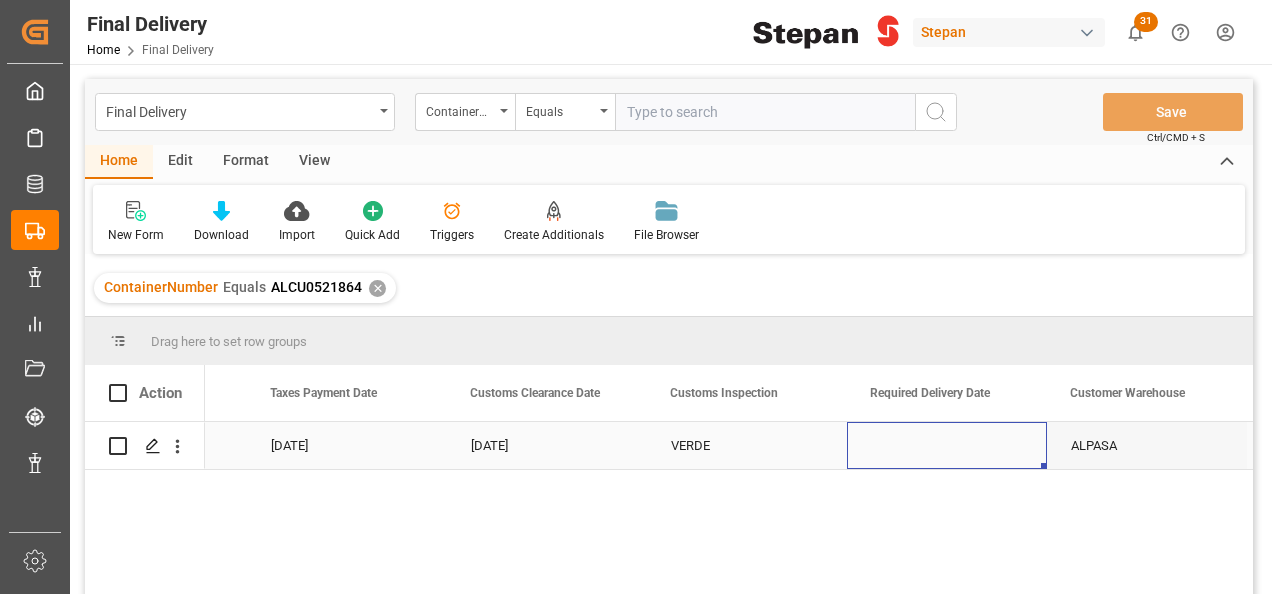 click at bounding box center (947, 445) 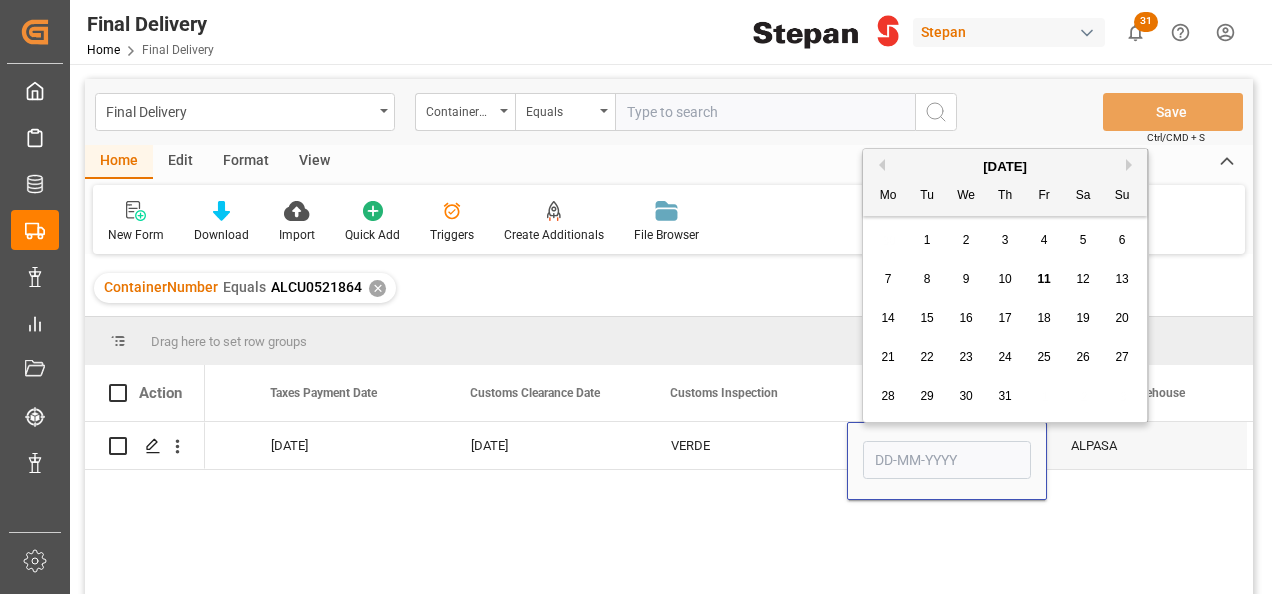 click on "11" at bounding box center (1043, 279) 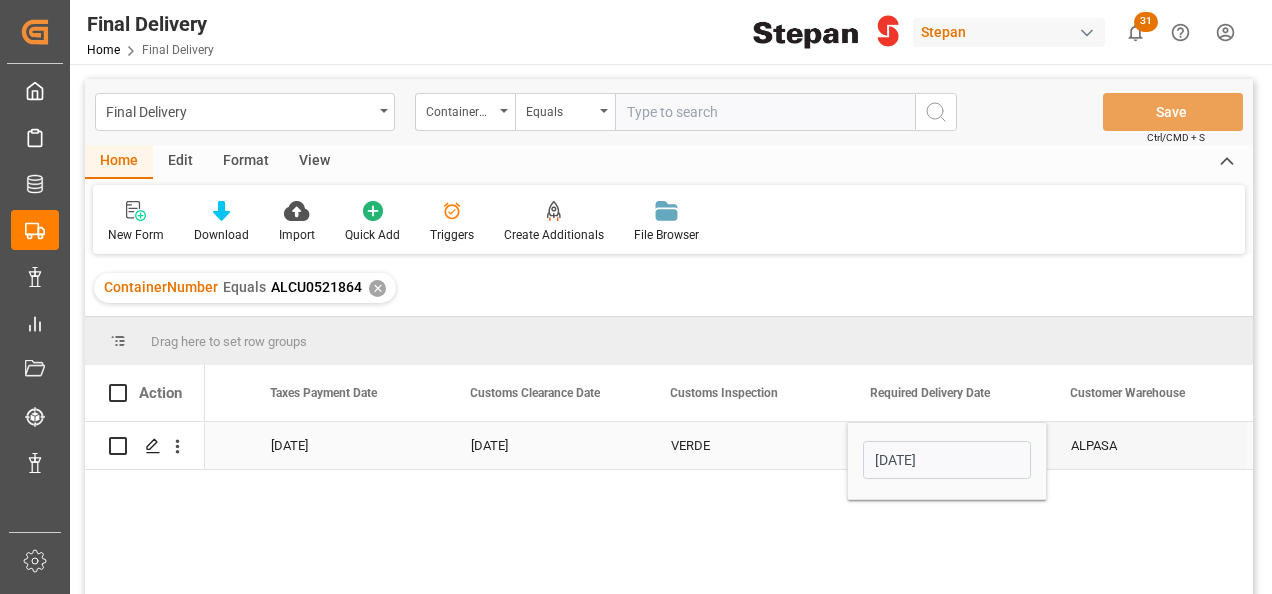 click on "VERDE" at bounding box center [747, 446] 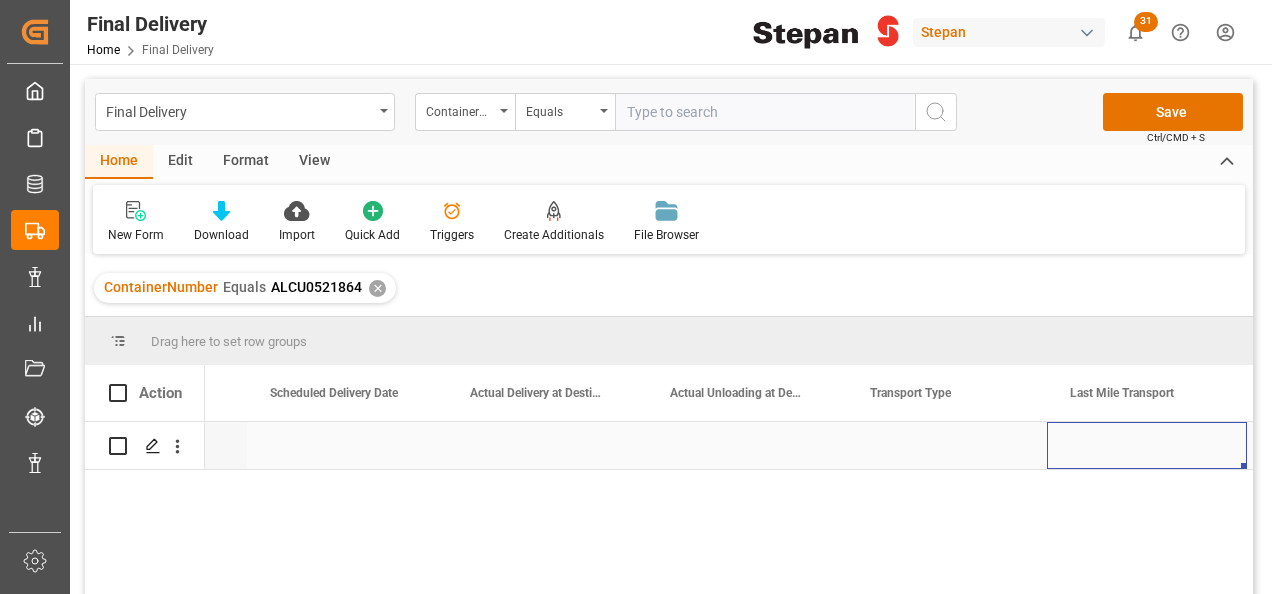 click at bounding box center (947, 445) 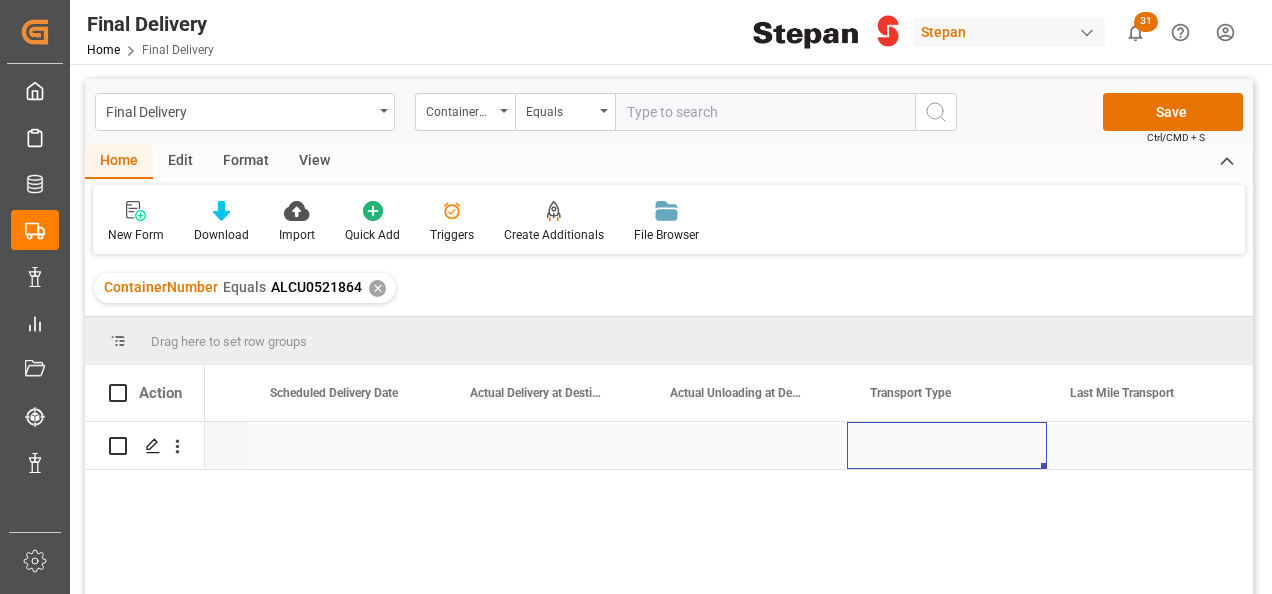 click at bounding box center [947, 445] 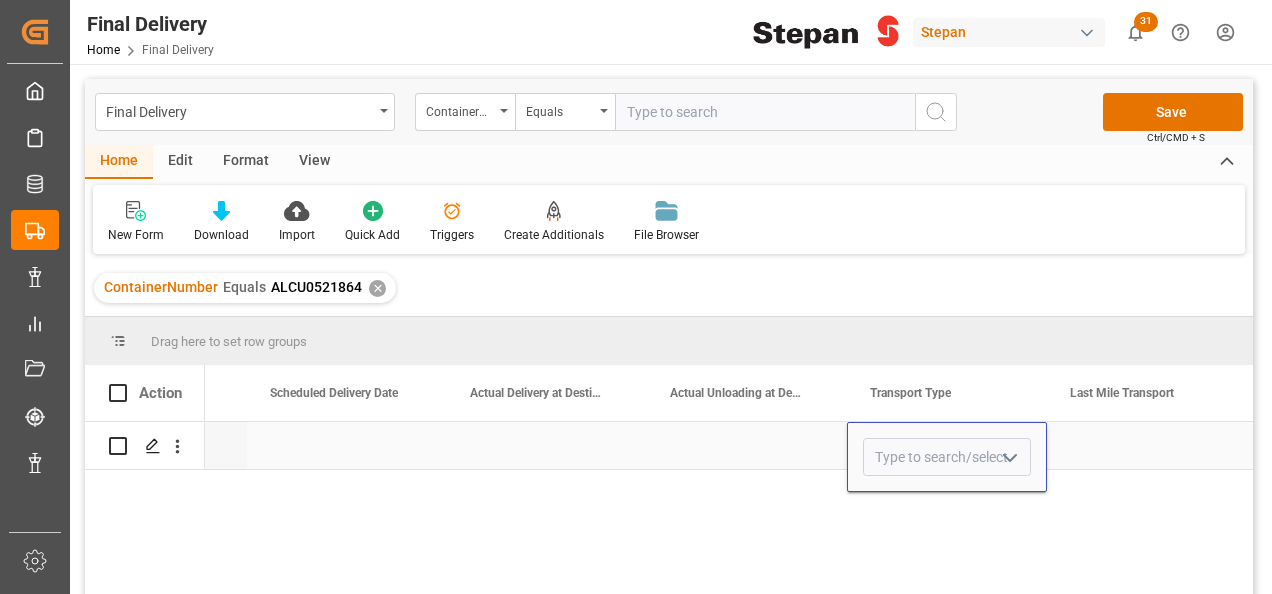 click 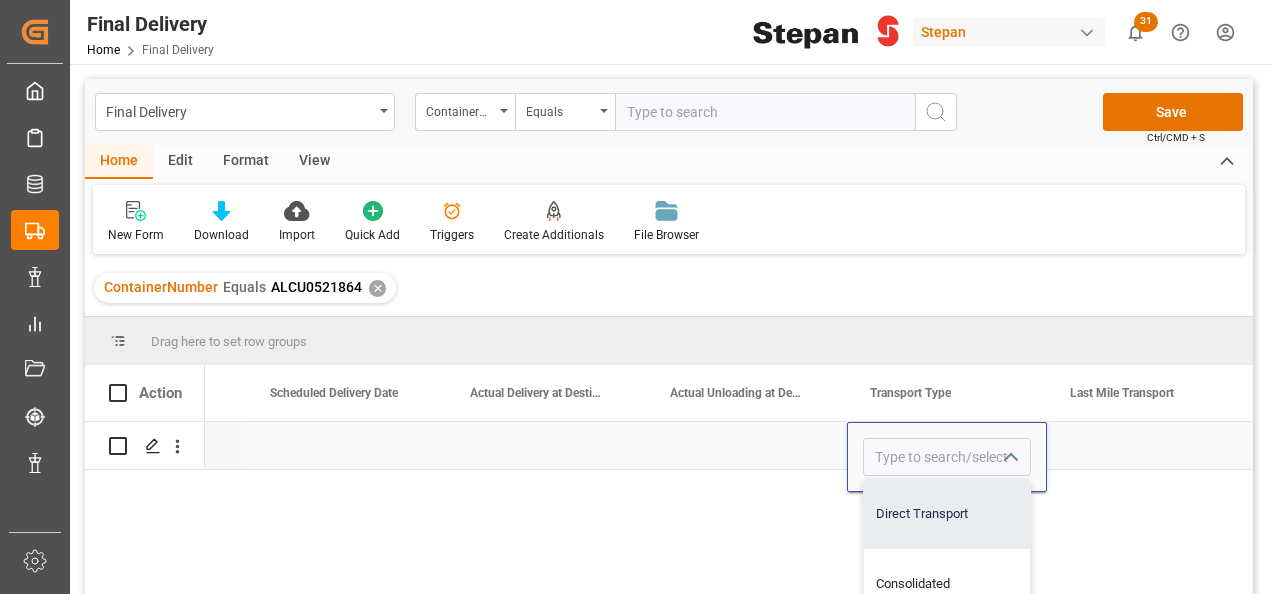 click on "Direct Transport" at bounding box center [947, 514] 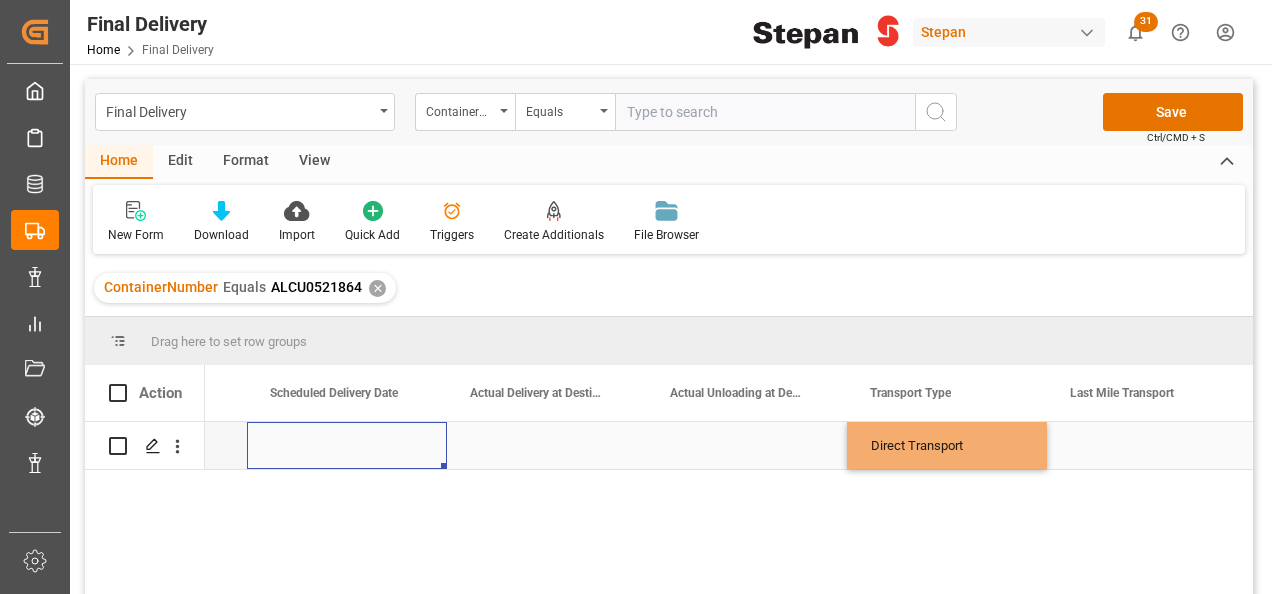 click at bounding box center [347, 445] 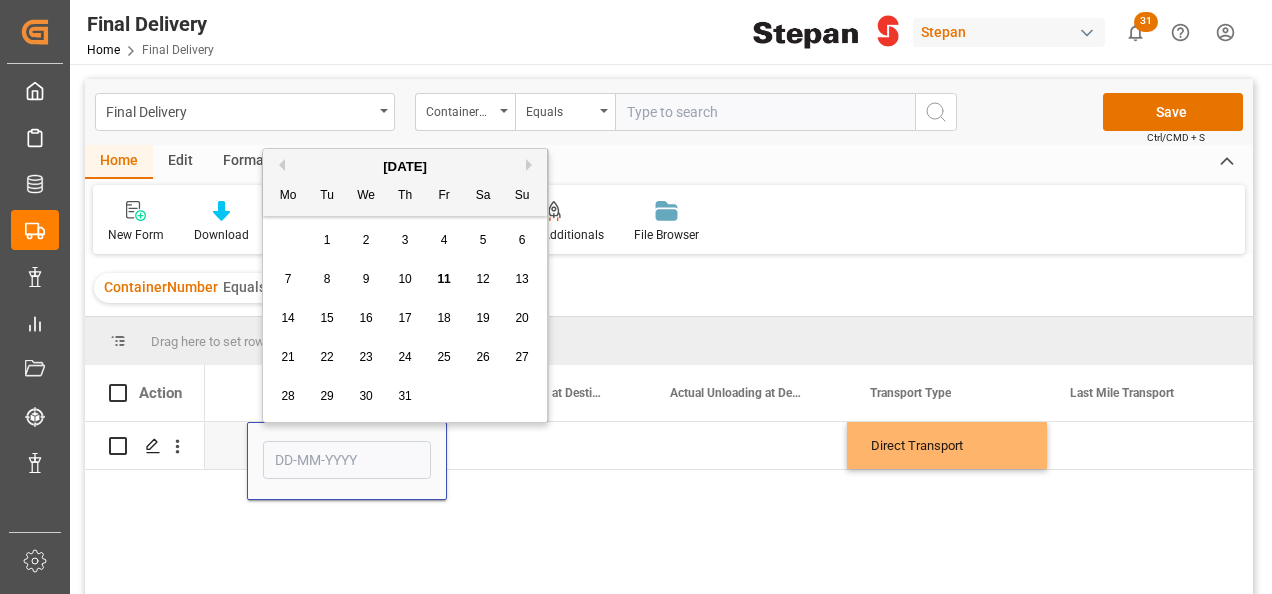 click on "11" at bounding box center [443, 279] 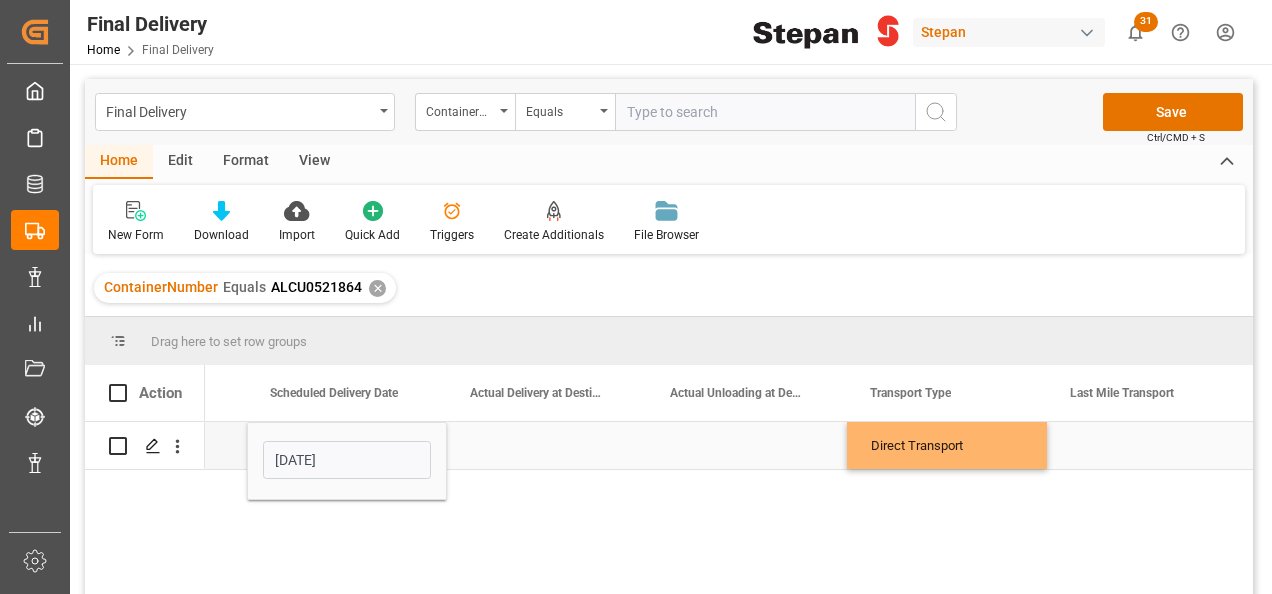 click at bounding box center (547, 445) 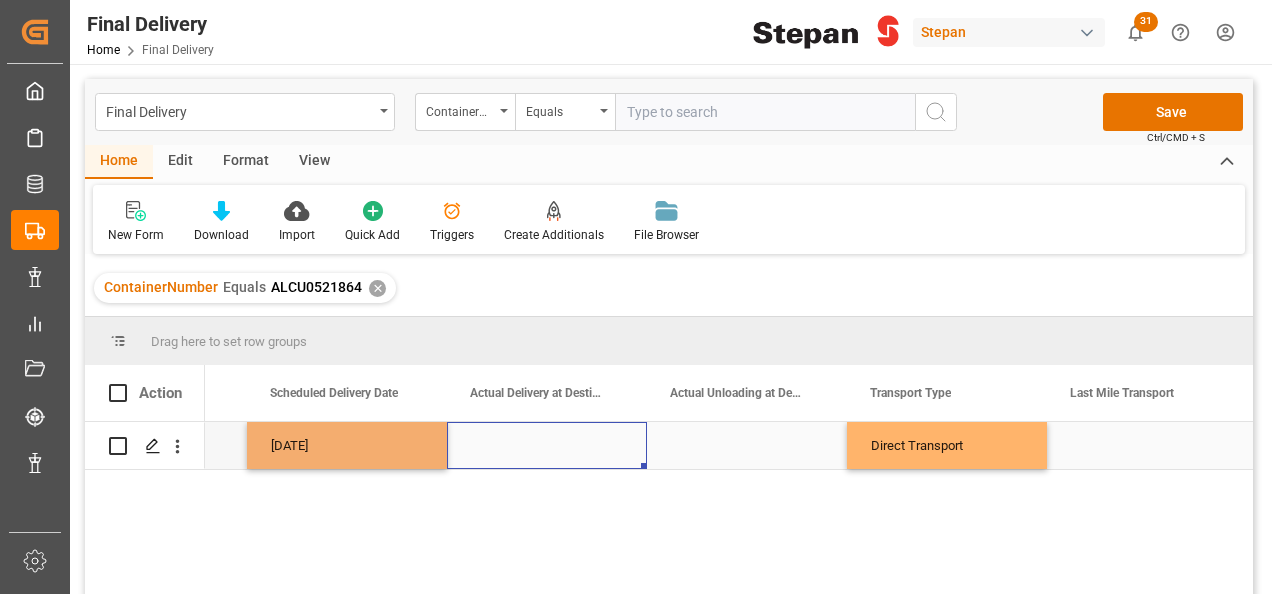 click on "[DATE]" at bounding box center (347, 445) 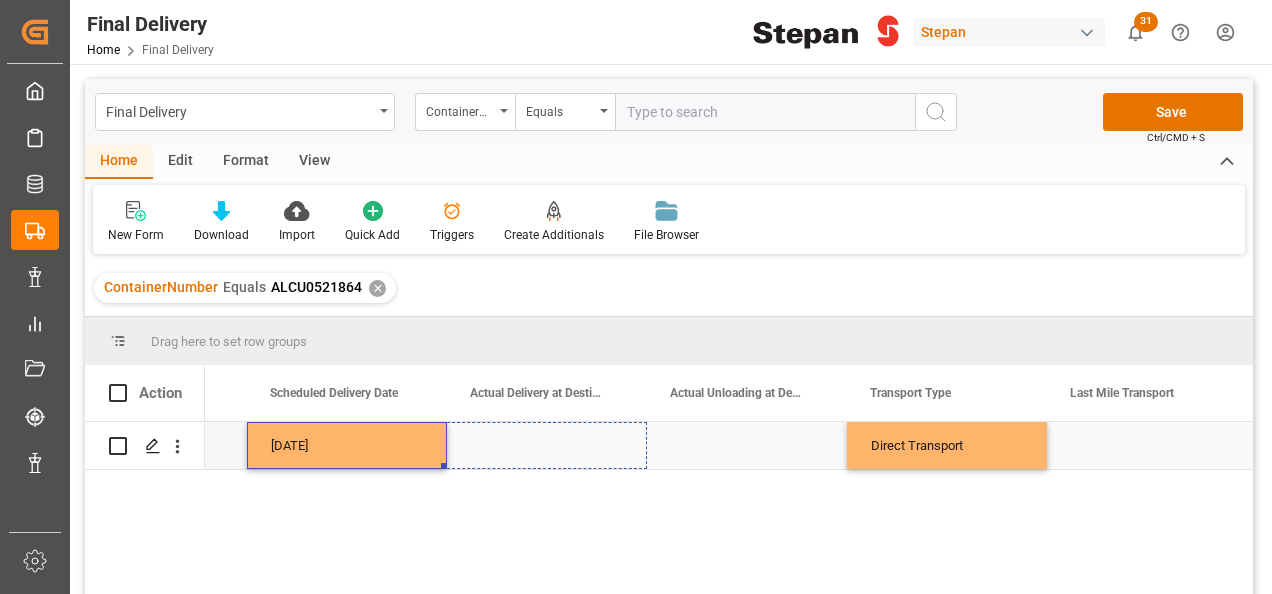 drag, startPoint x: 441, startPoint y: 466, endPoint x: 562, endPoint y: 455, distance: 121.49897 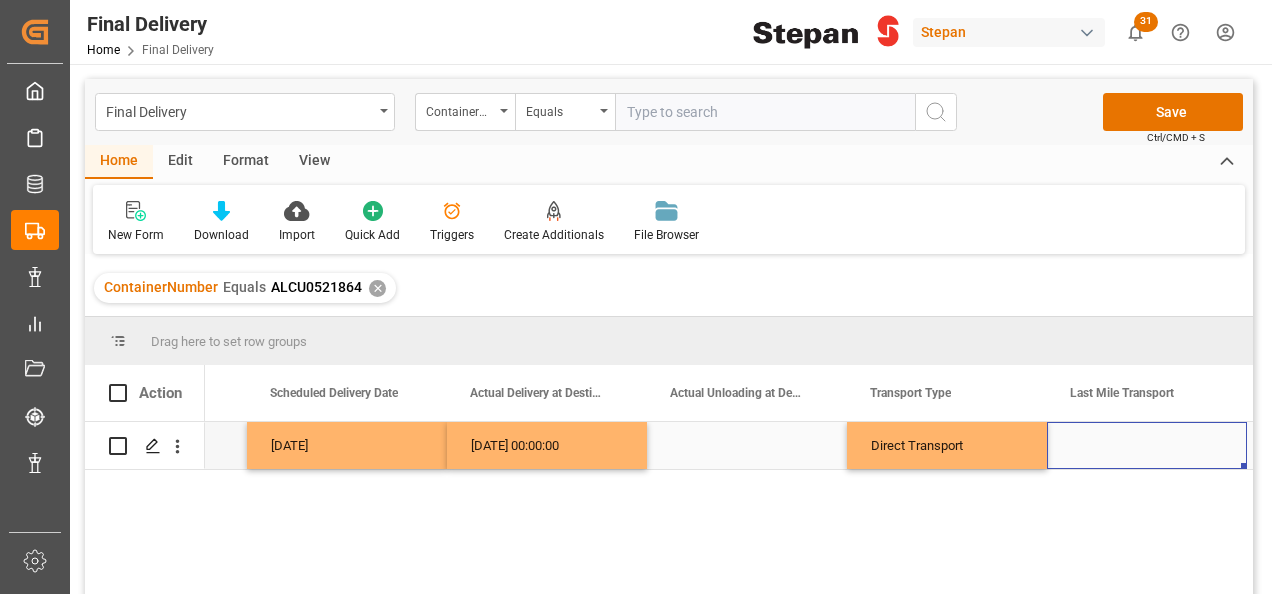 click at bounding box center (1147, 445) 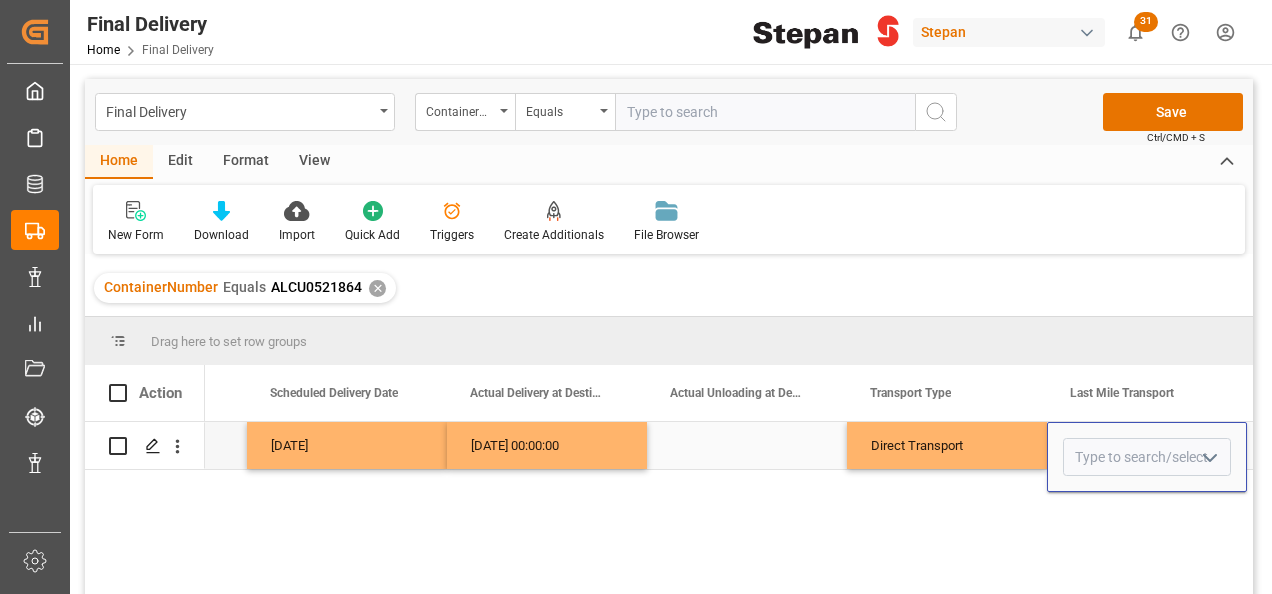 click 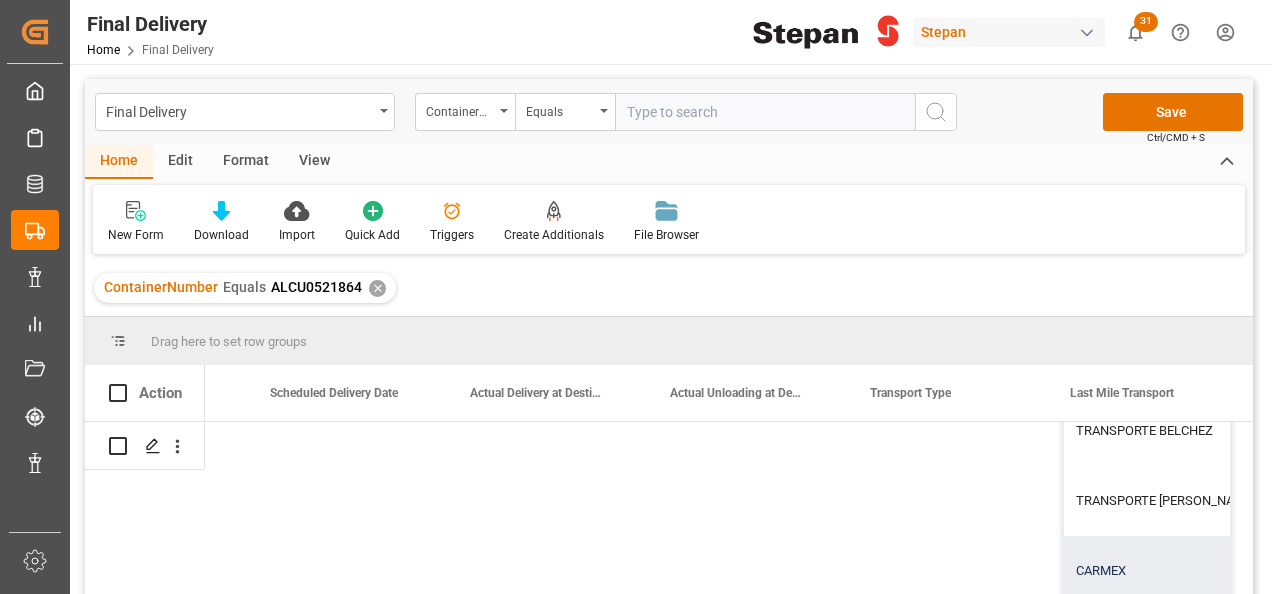 click on "CARMEX" at bounding box center [1239, 571] 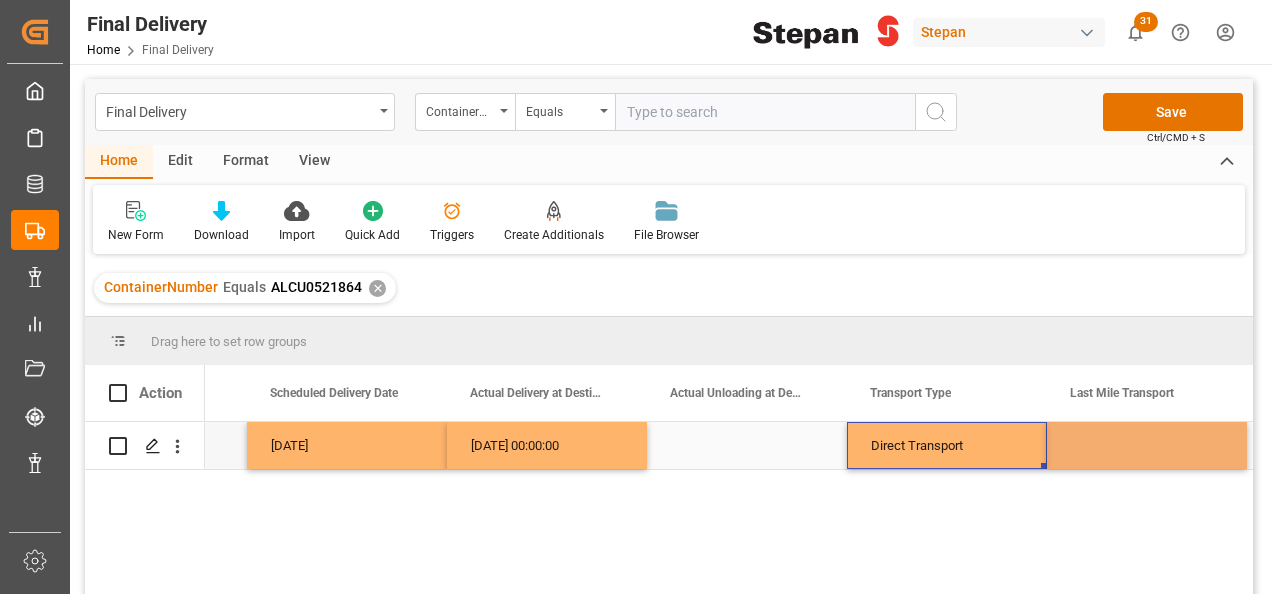 click on "Direct Transport" at bounding box center [947, 446] 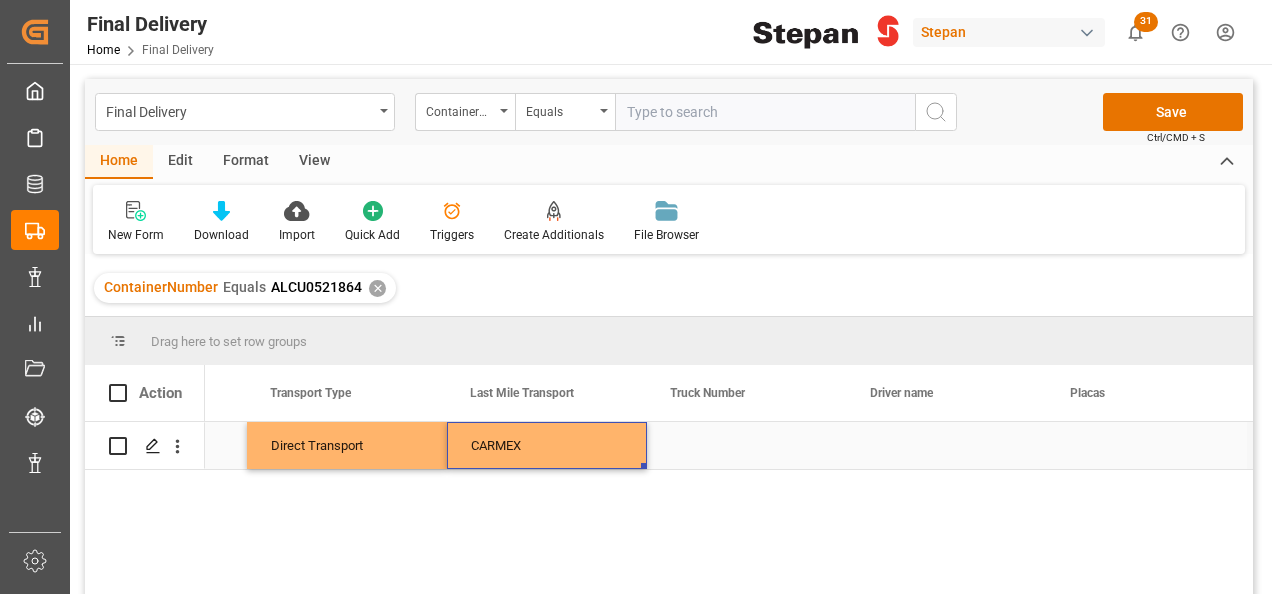 click on "CARMEX" at bounding box center [547, 446] 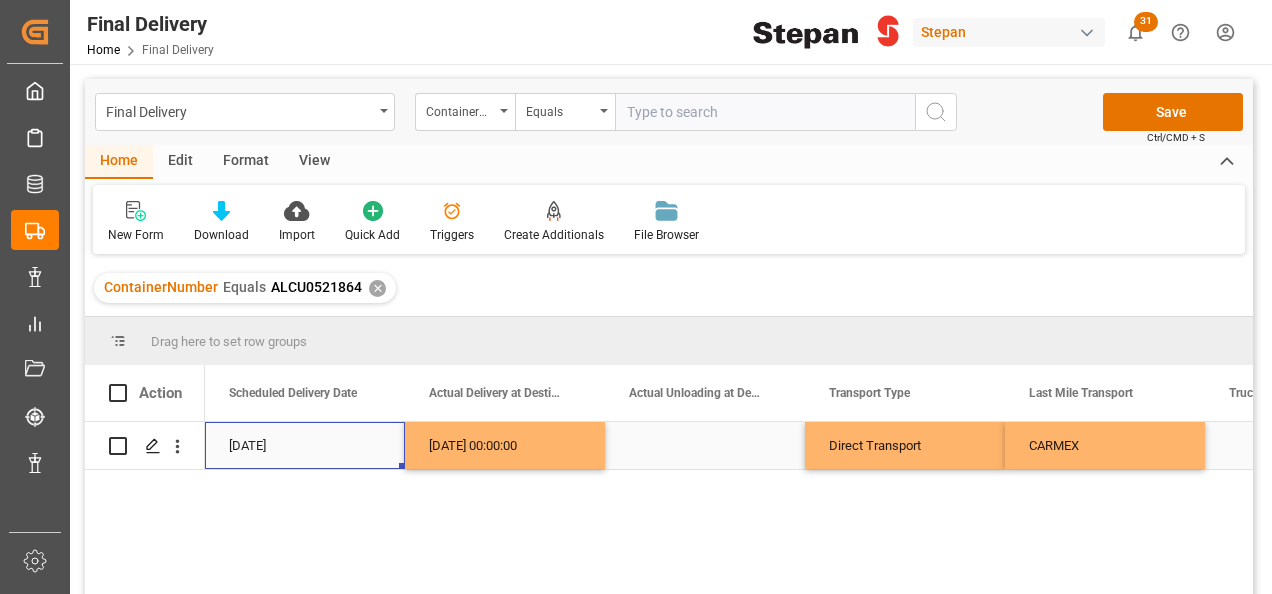 click on "[DATE]" at bounding box center (305, 445) 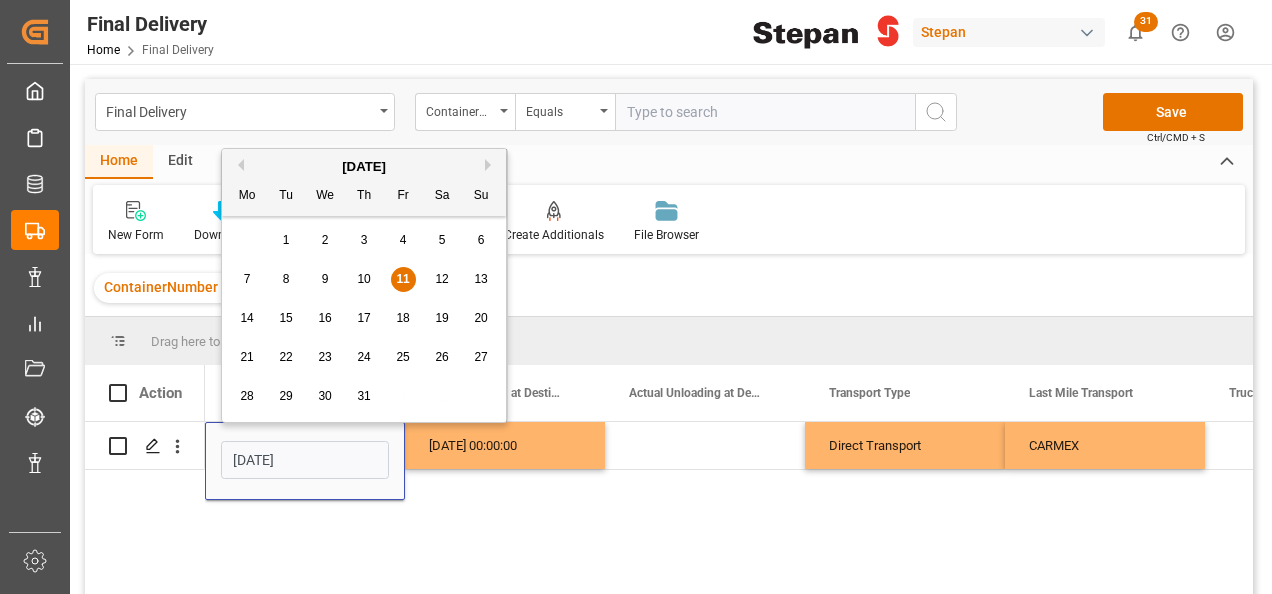 click on "10" at bounding box center [363, 279] 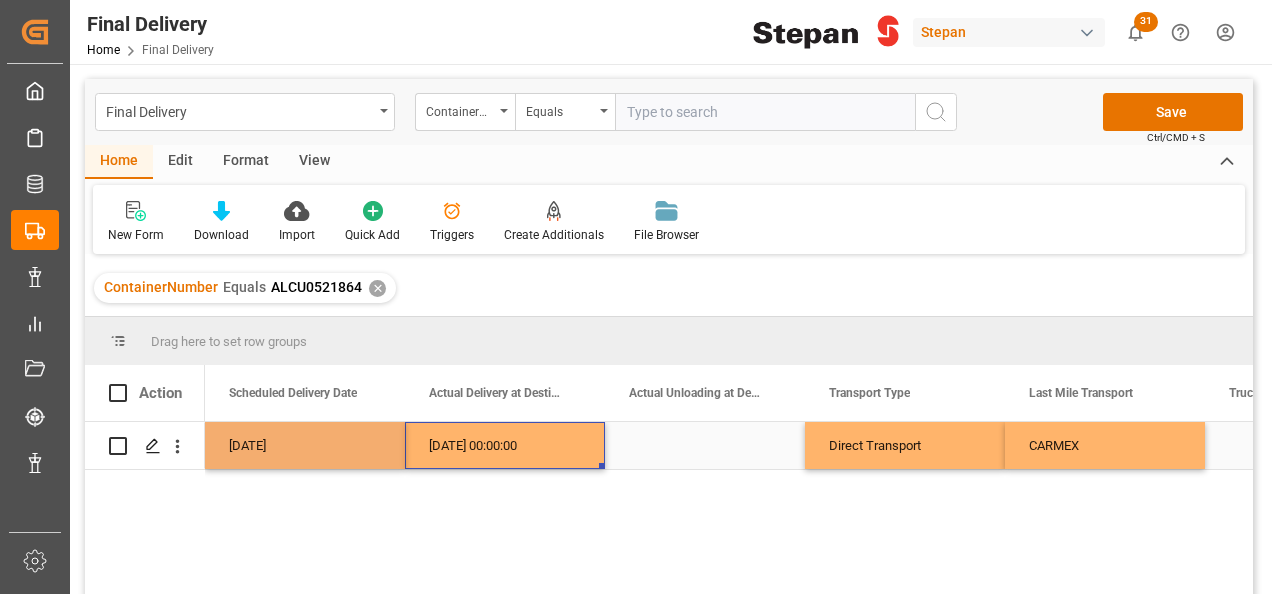 click on "[DATE] 00:00:00" at bounding box center (505, 445) 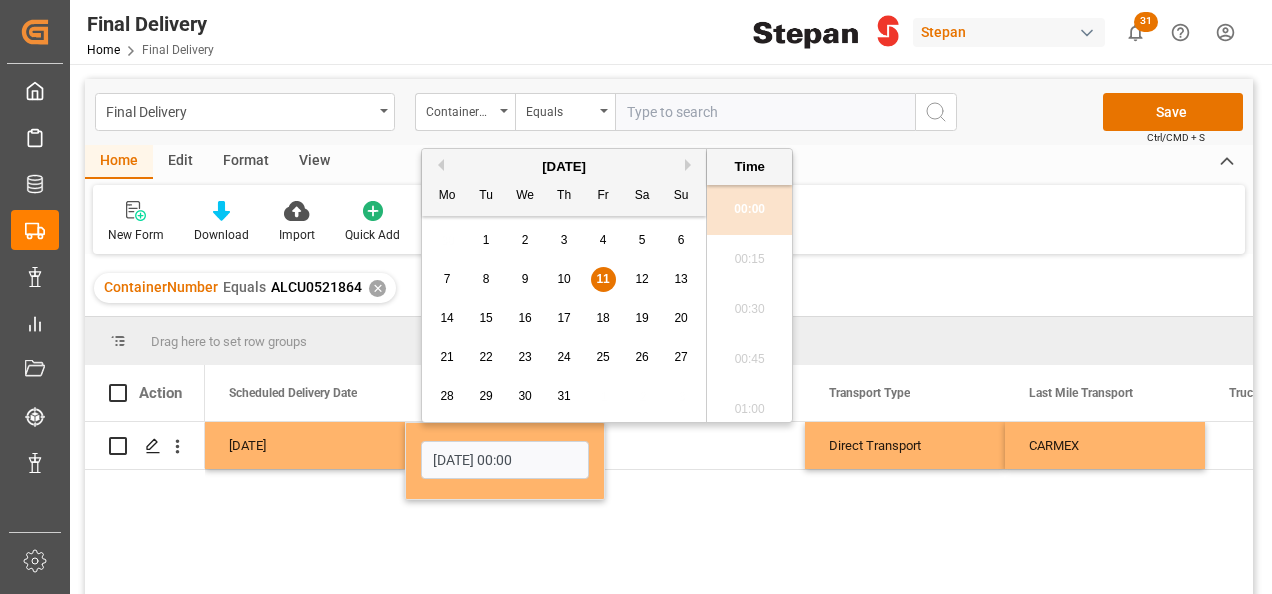 click on "10" at bounding box center [563, 279] 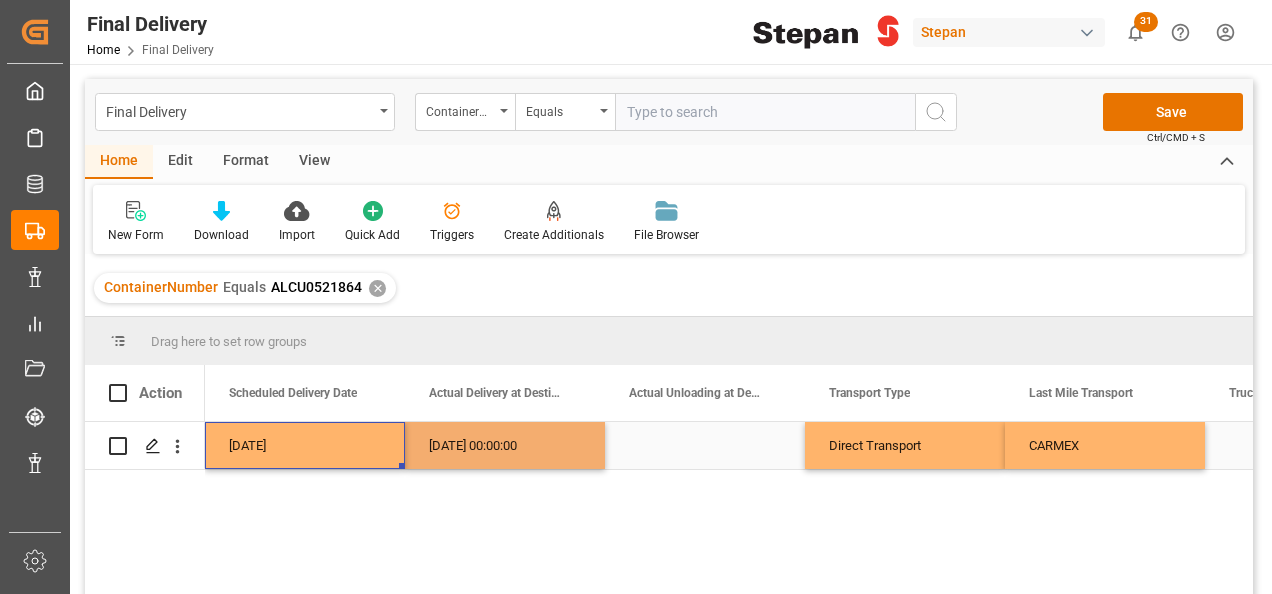 click on "[DATE]" at bounding box center [305, 445] 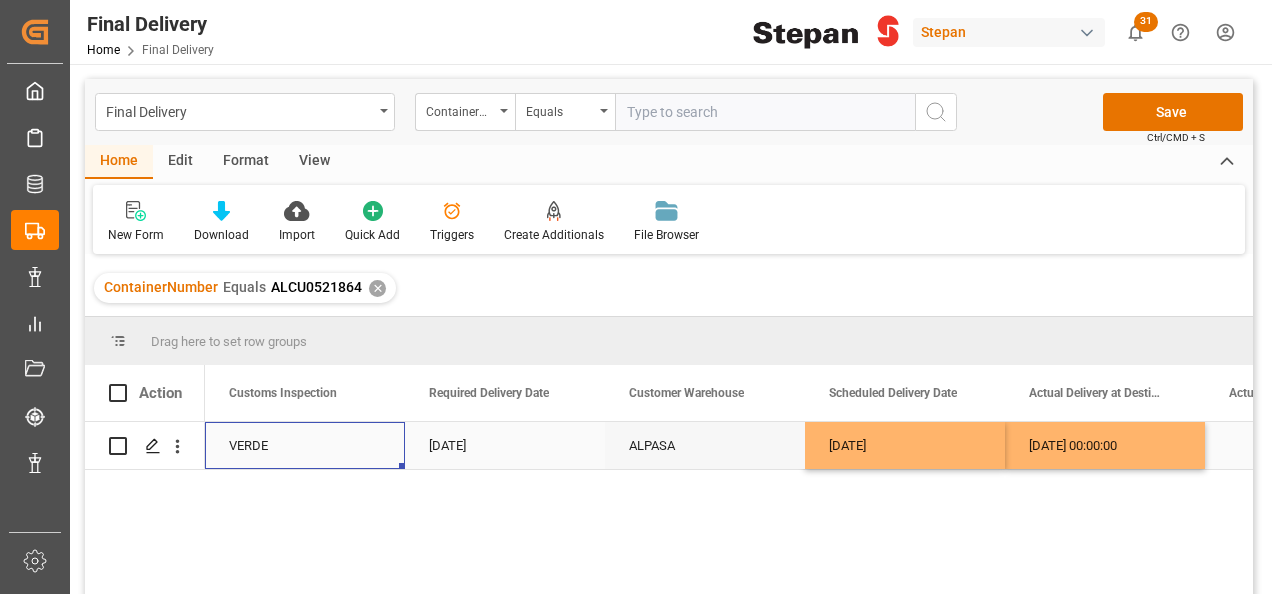 click on "[DATE]" at bounding box center [505, 445] 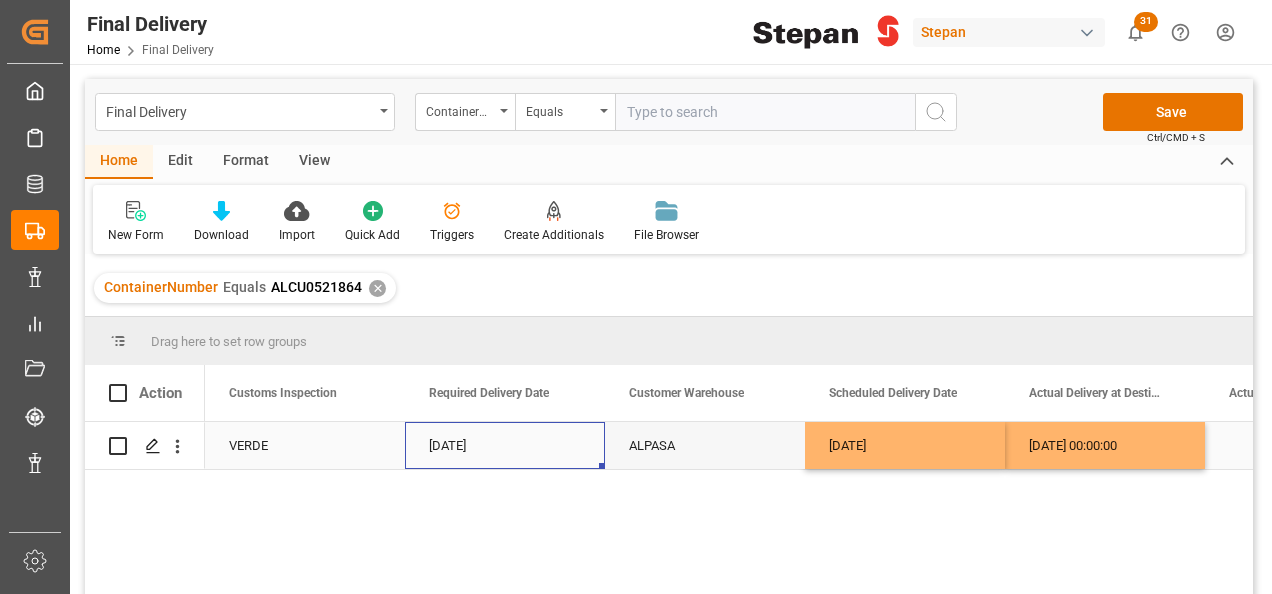 click on "[DATE]" at bounding box center [505, 445] 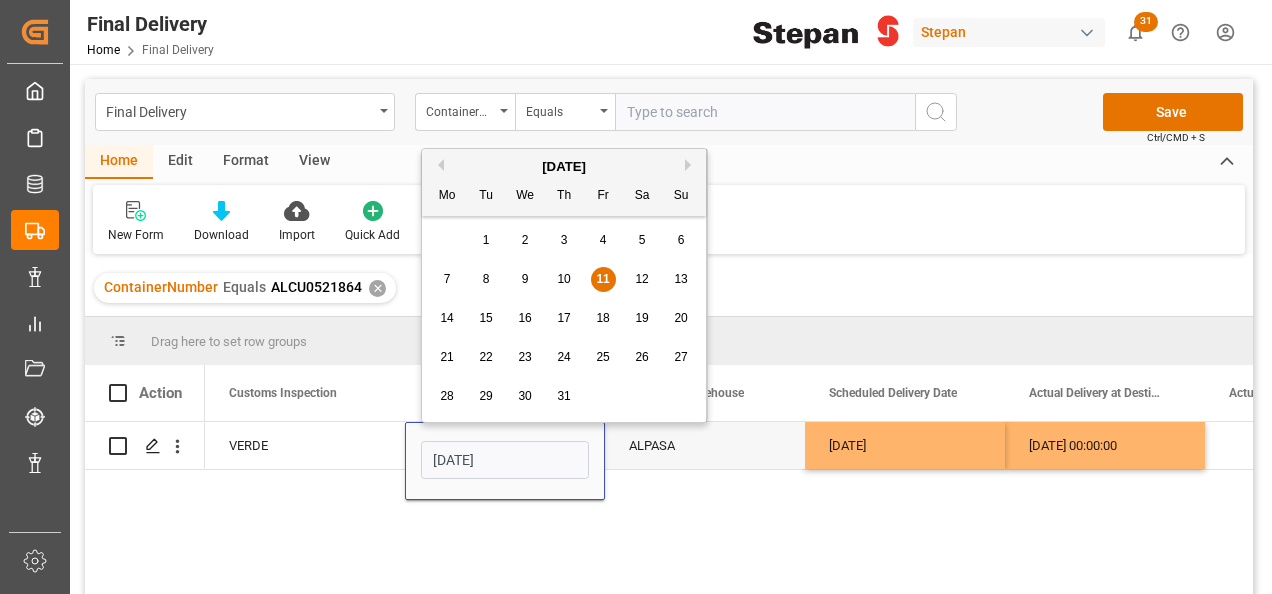 click on "10" at bounding box center (563, 279) 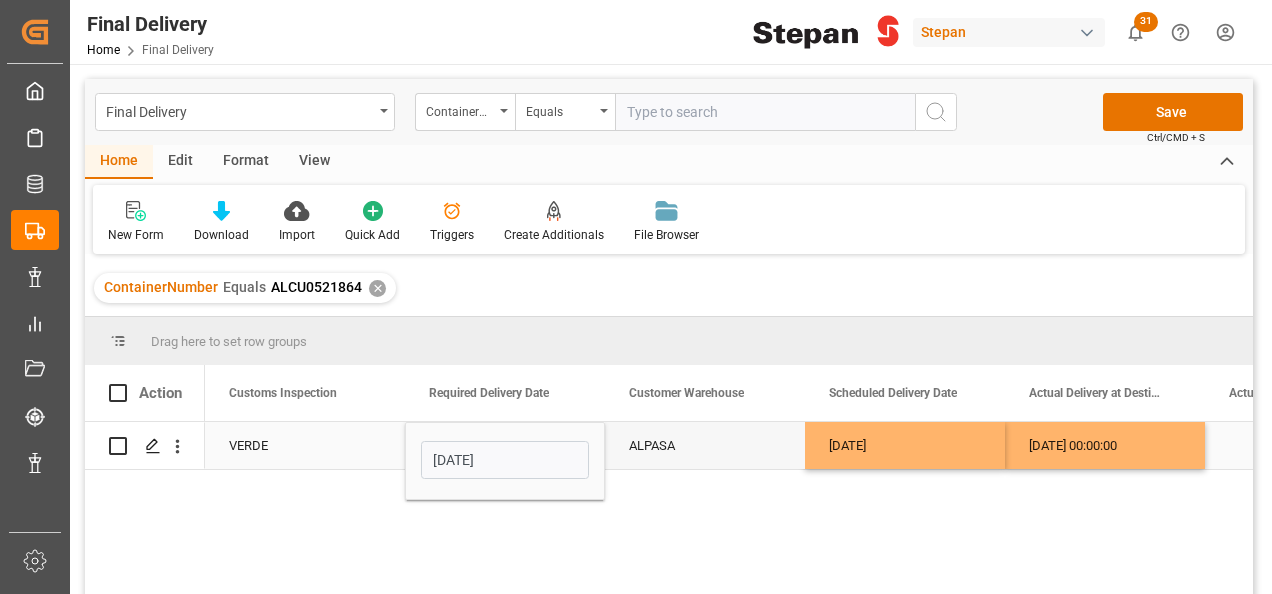 click on "VERDE" at bounding box center (305, 446) 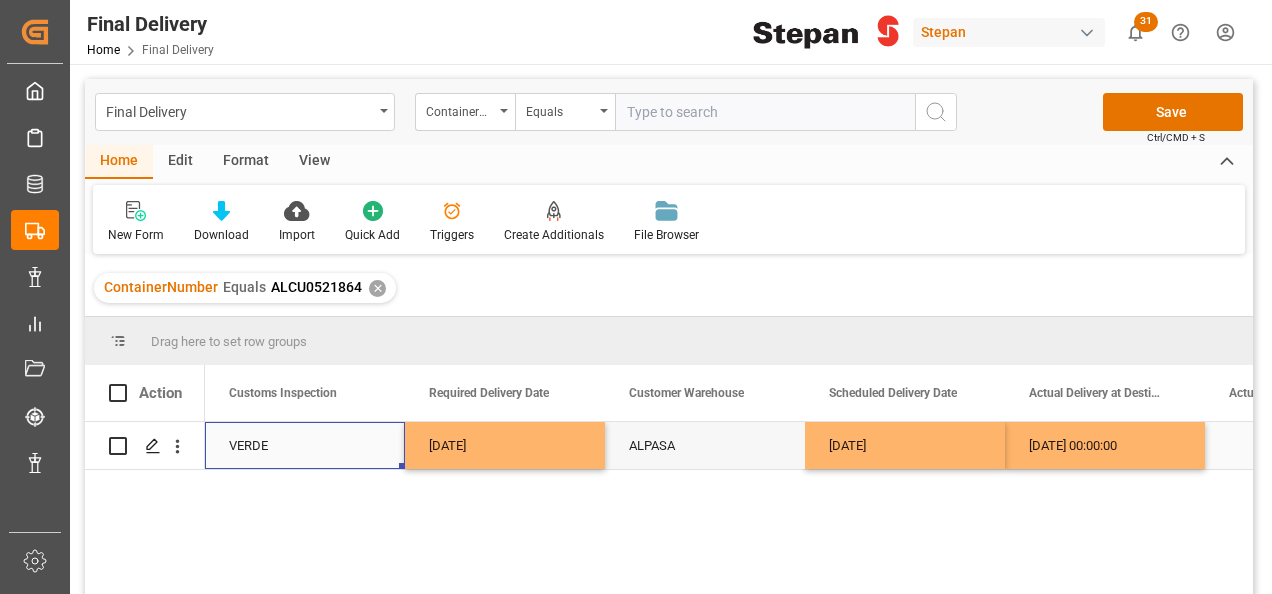 click on "[DATE] 00:00:00" at bounding box center [1105, 445] 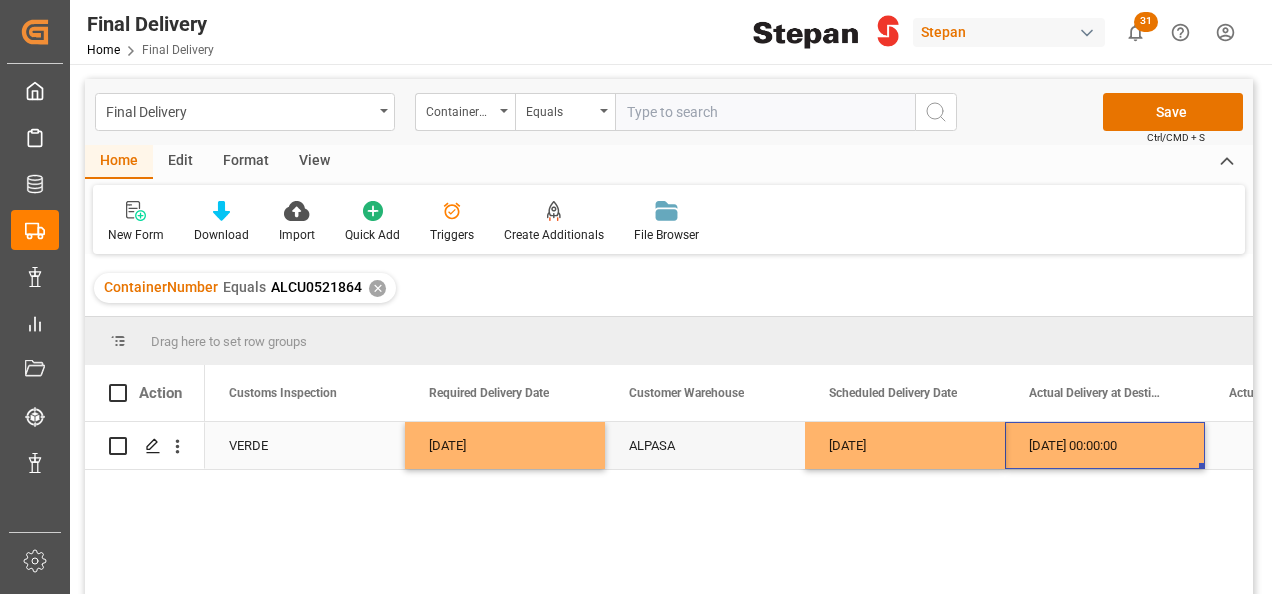 scroll, scrollTop: 0, scrollLeft: 2558, axis: horizontal 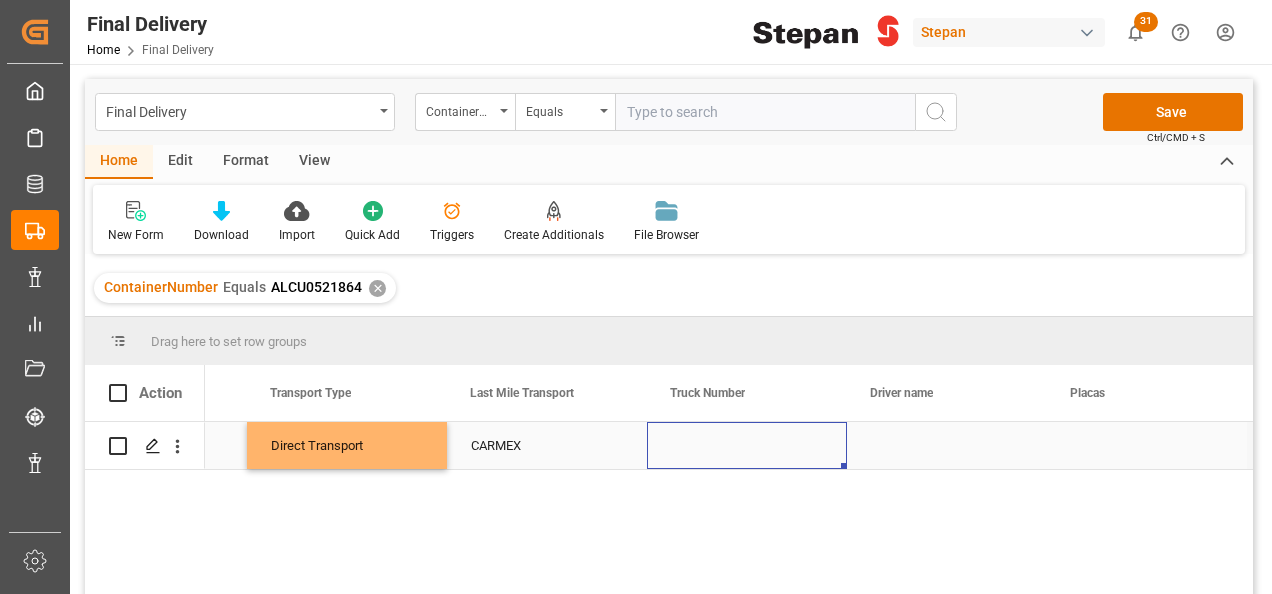 click at bounding box center (747, 445) 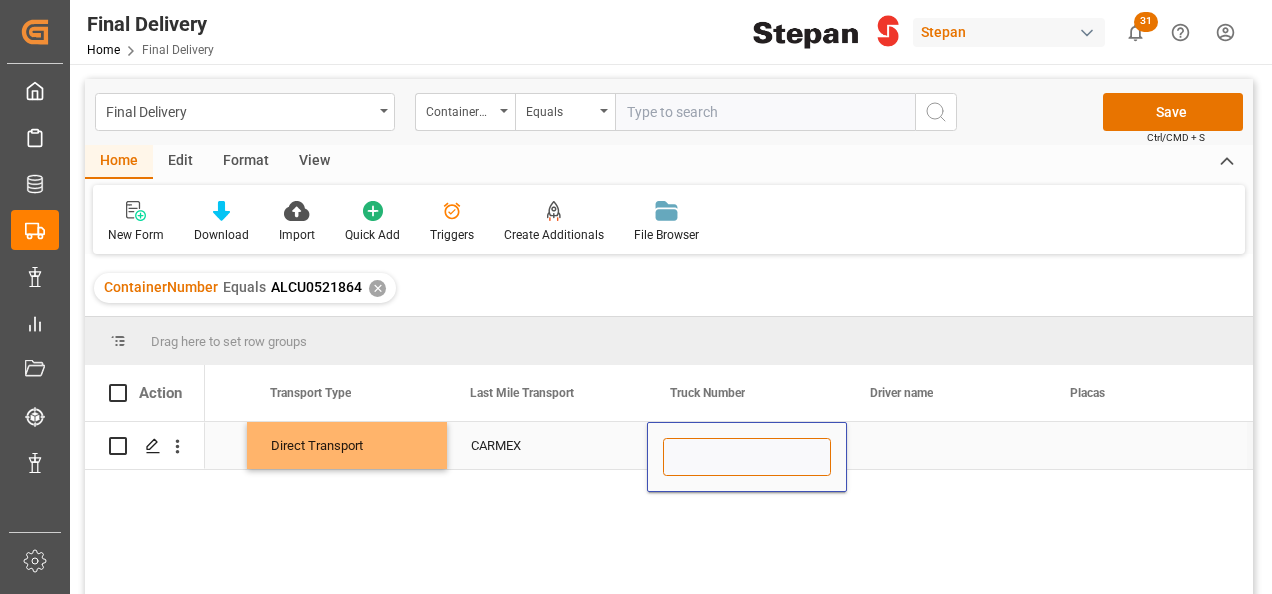 click at bounding box center (747, 457) 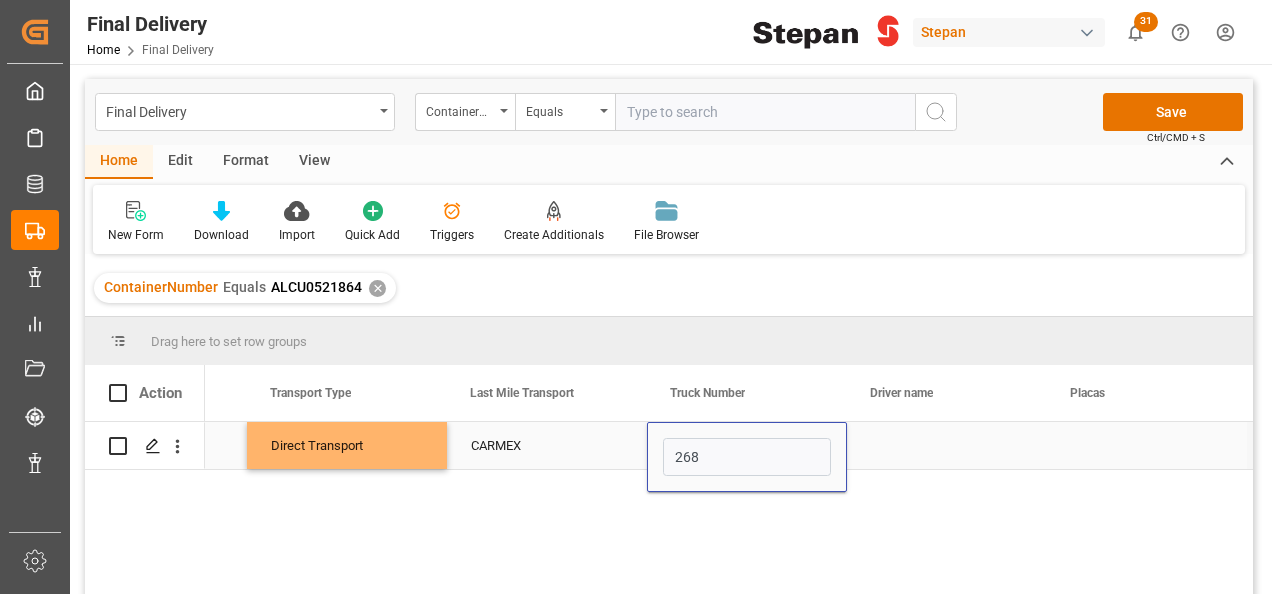 click at bounding box center [947, 445] 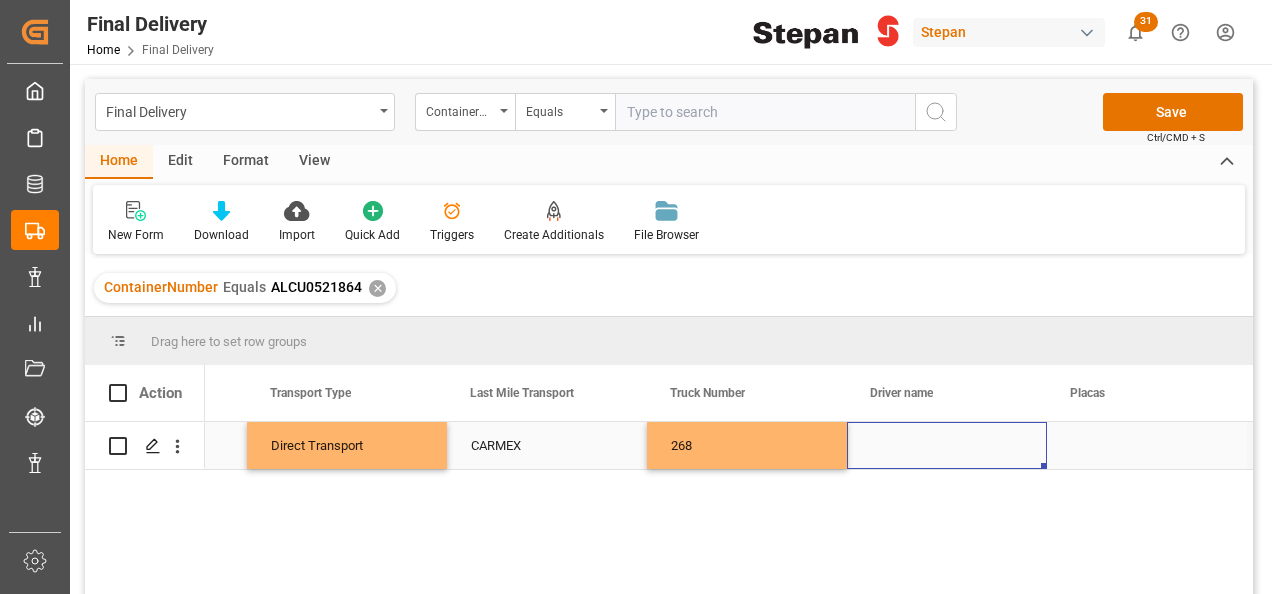 click at bounding box center [947, 445] 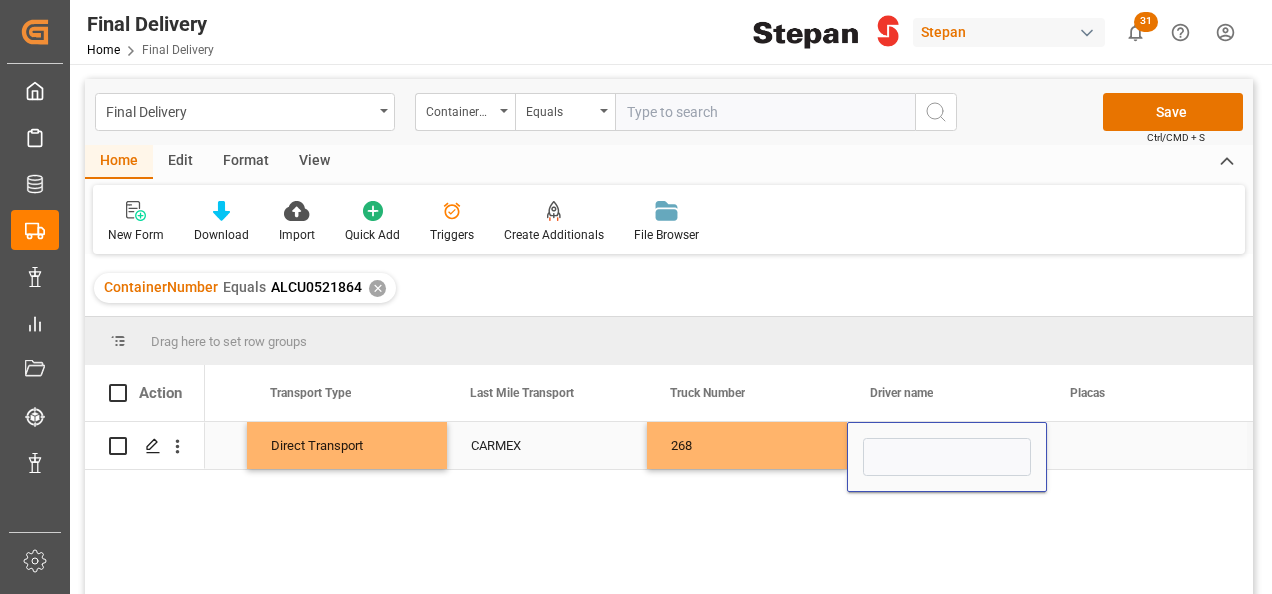 click at bounding box center [947, 457] 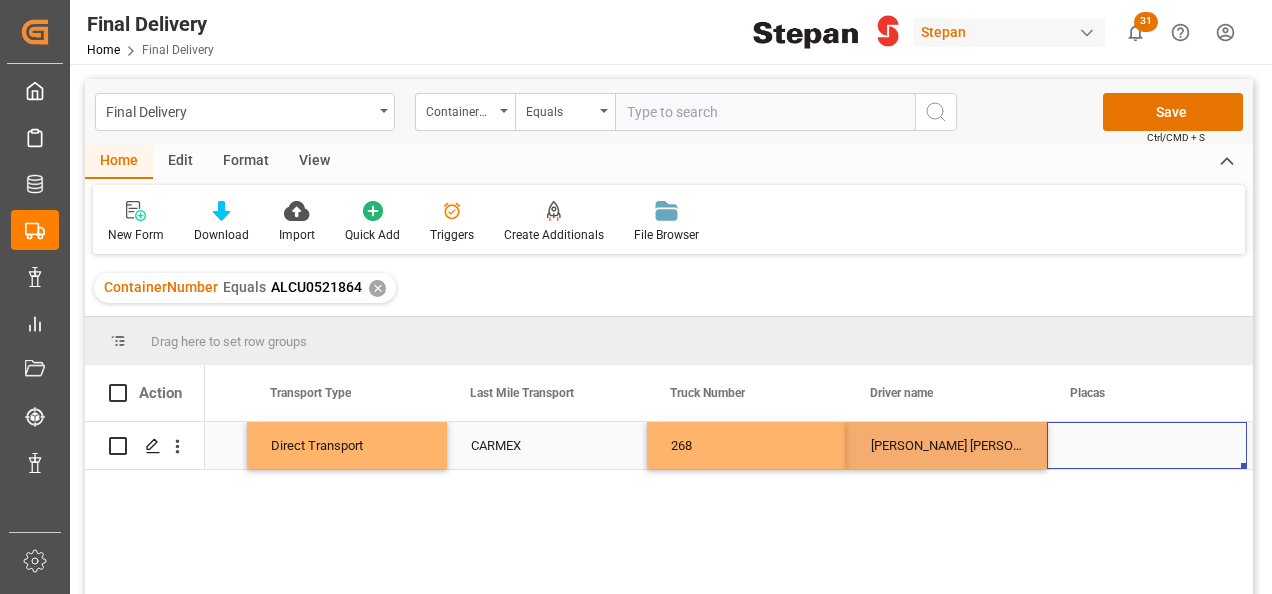 click at bounding box center [1147, 445] 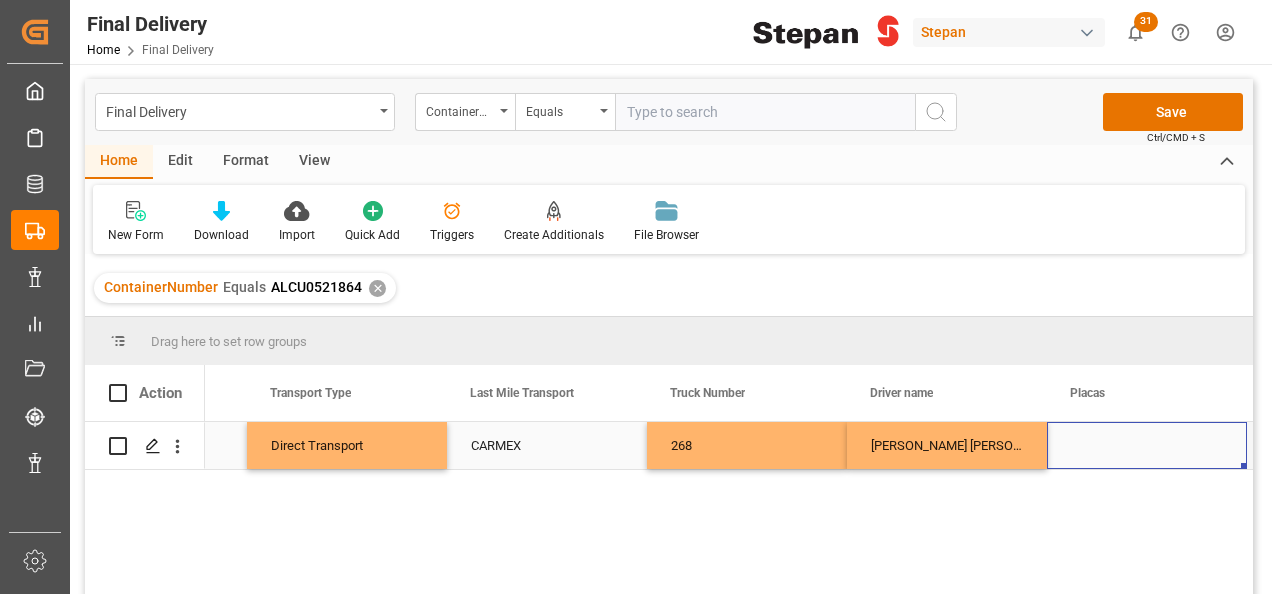 click at bounding box center [1147, 445] 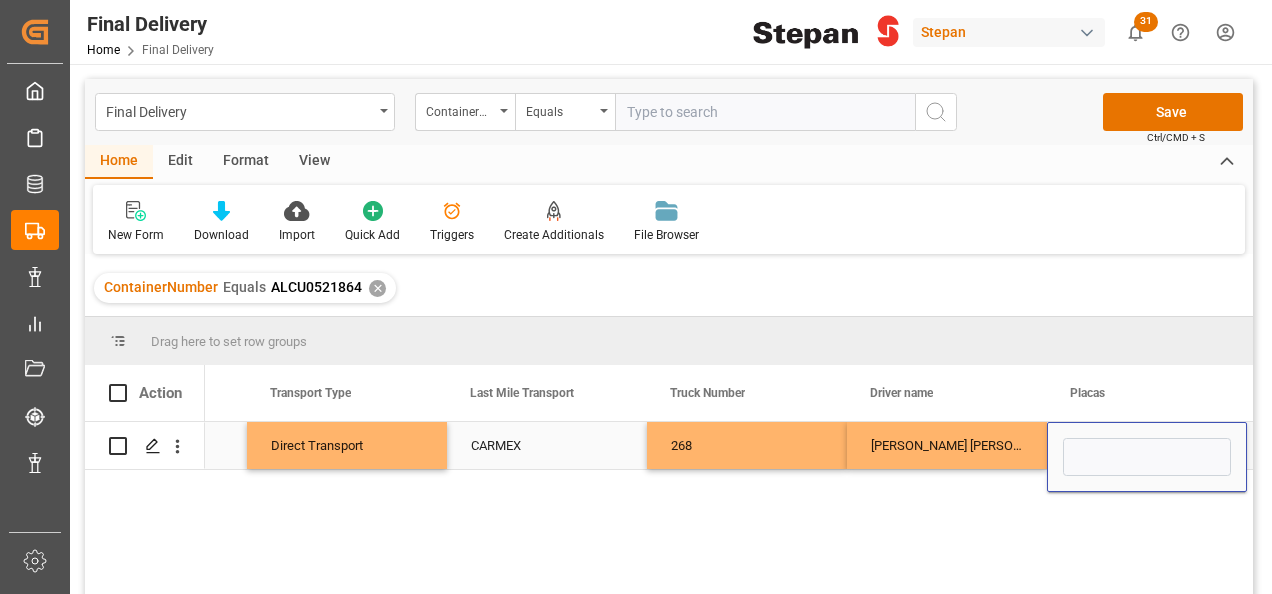 type on "02AX9Z" 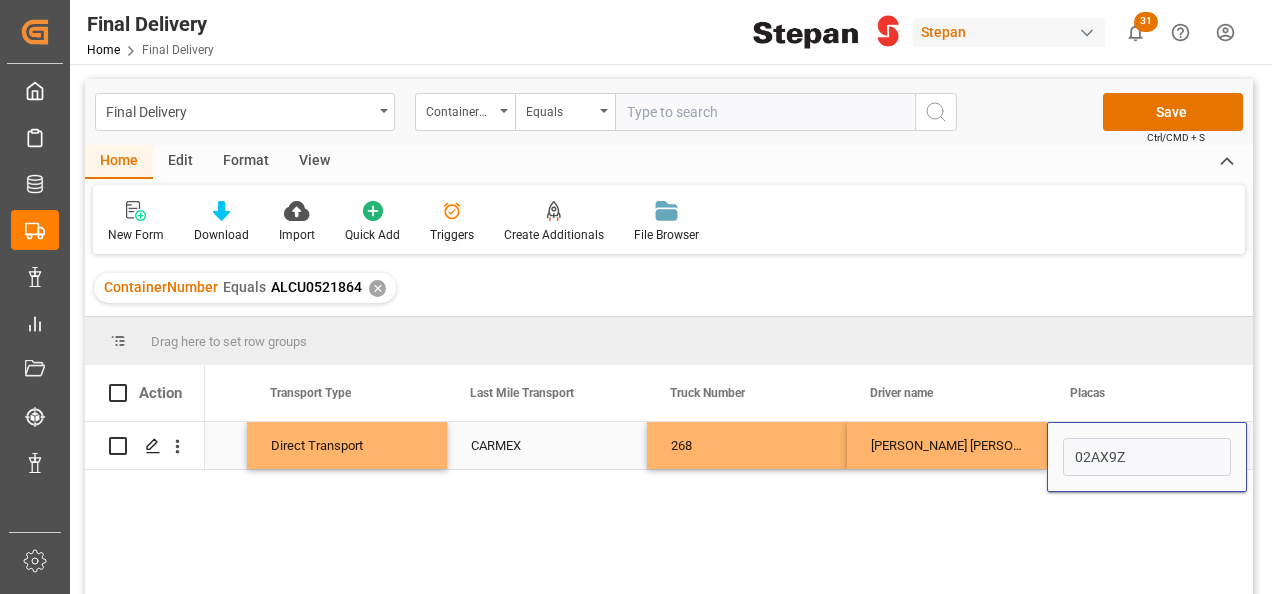 click on "[PERSON_NAME] [PERSON_NAME]" at bounding box center [947, 445] 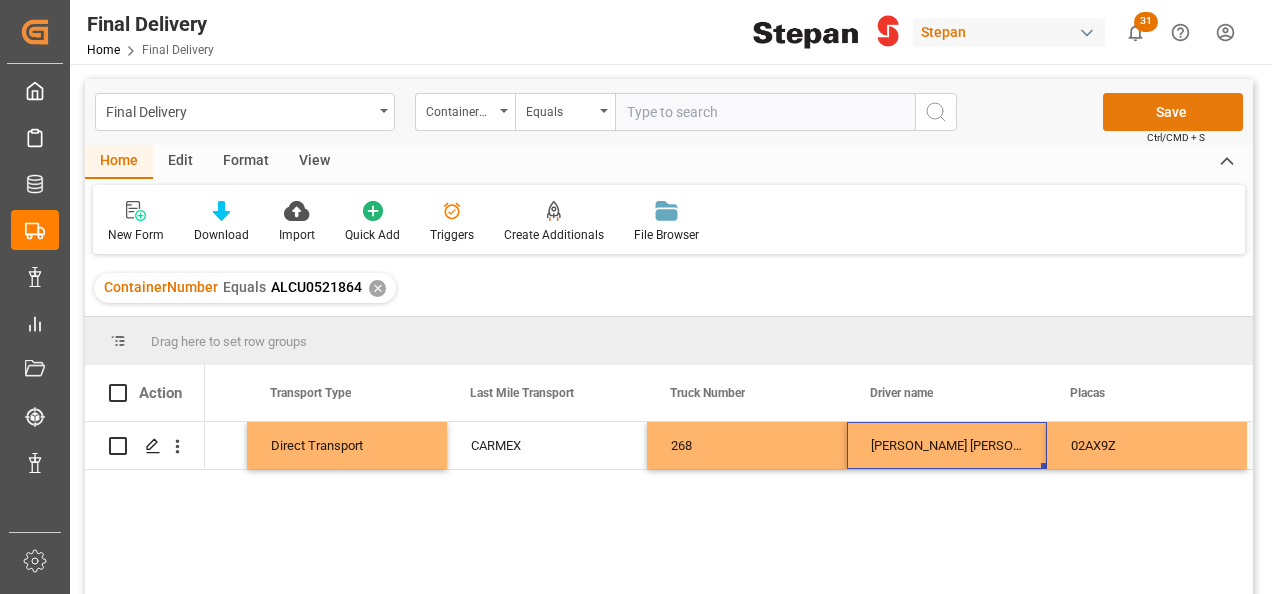 click on "Save" at bounding box center (1173, 112) 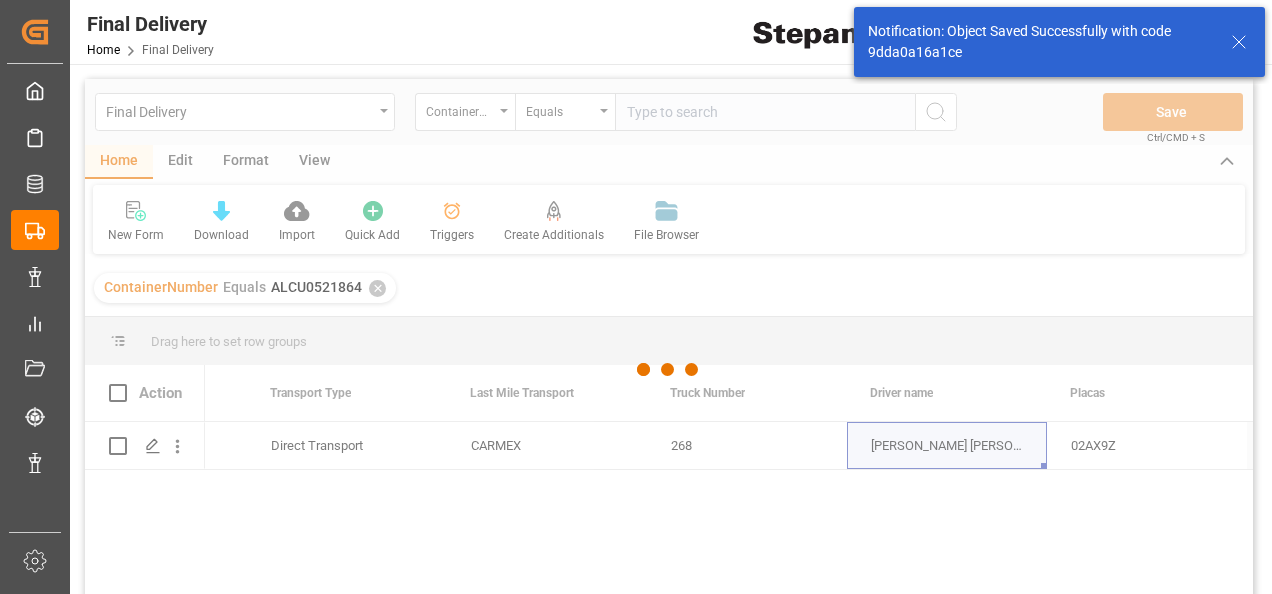click at bounding box center [669, 370] 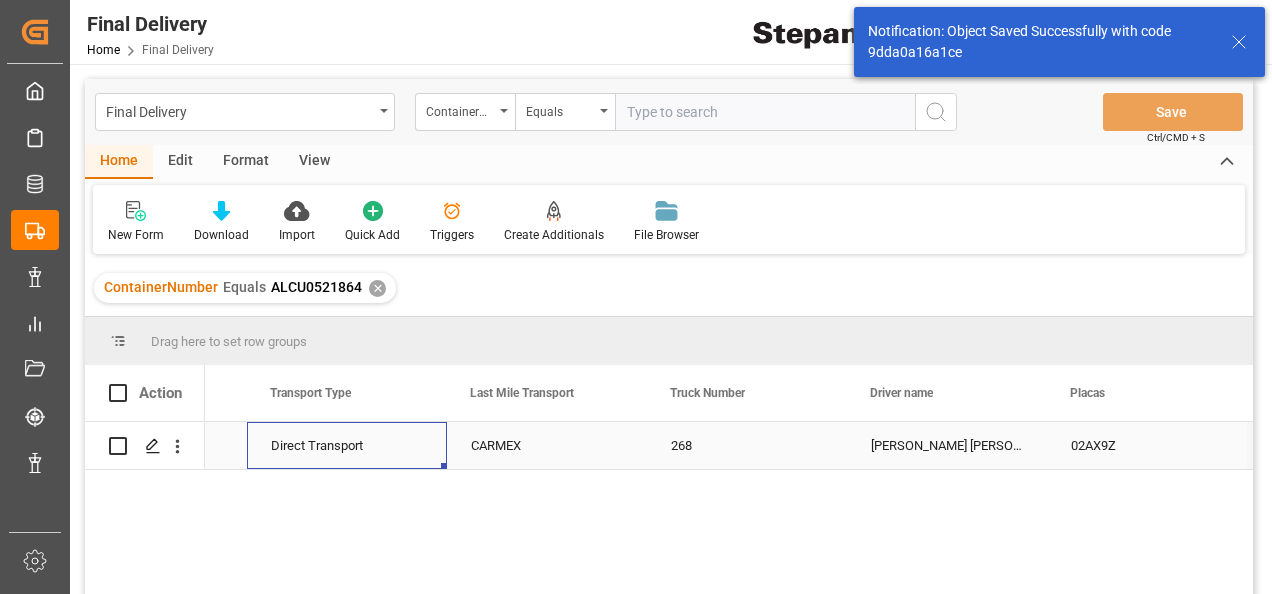click on "Direct Transport" at bounding box center (347, 446) 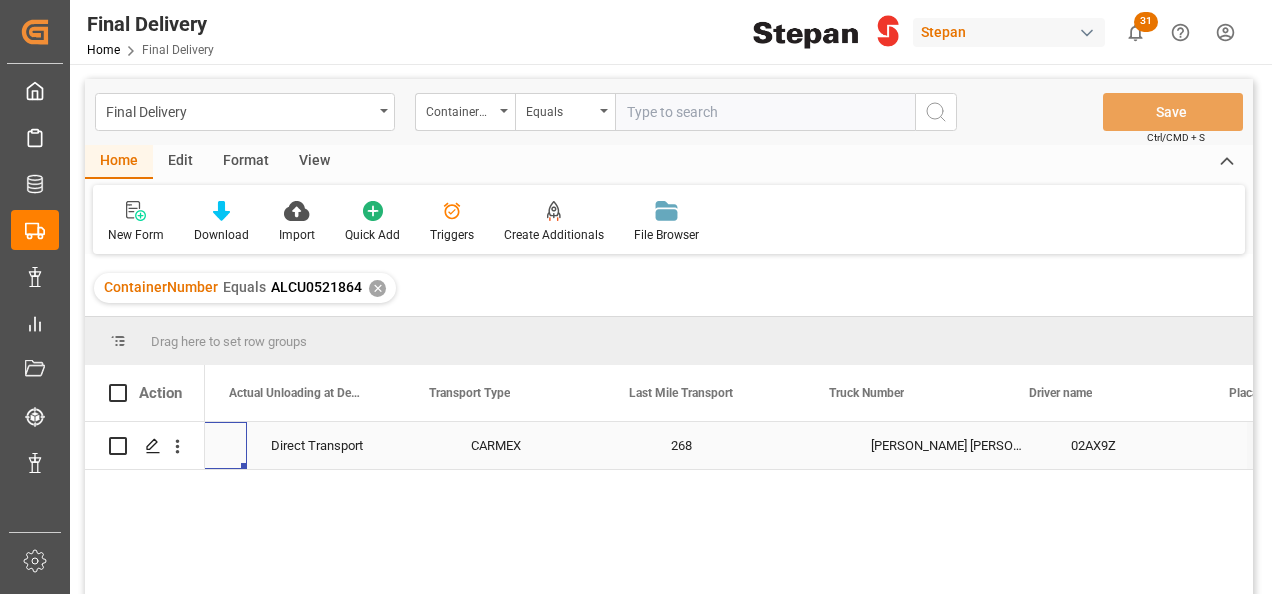 scroll, scrollTop: 0, scrollLeft: 3400, axis: horizontal 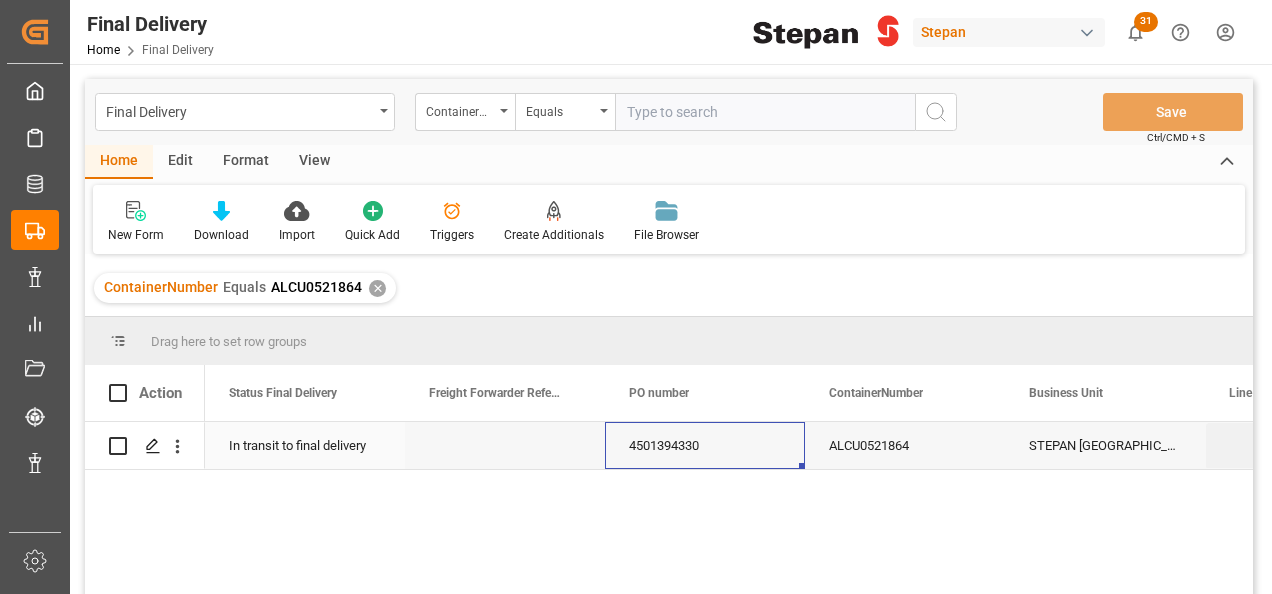click on "4501394330" at bounding box center [705, 445] 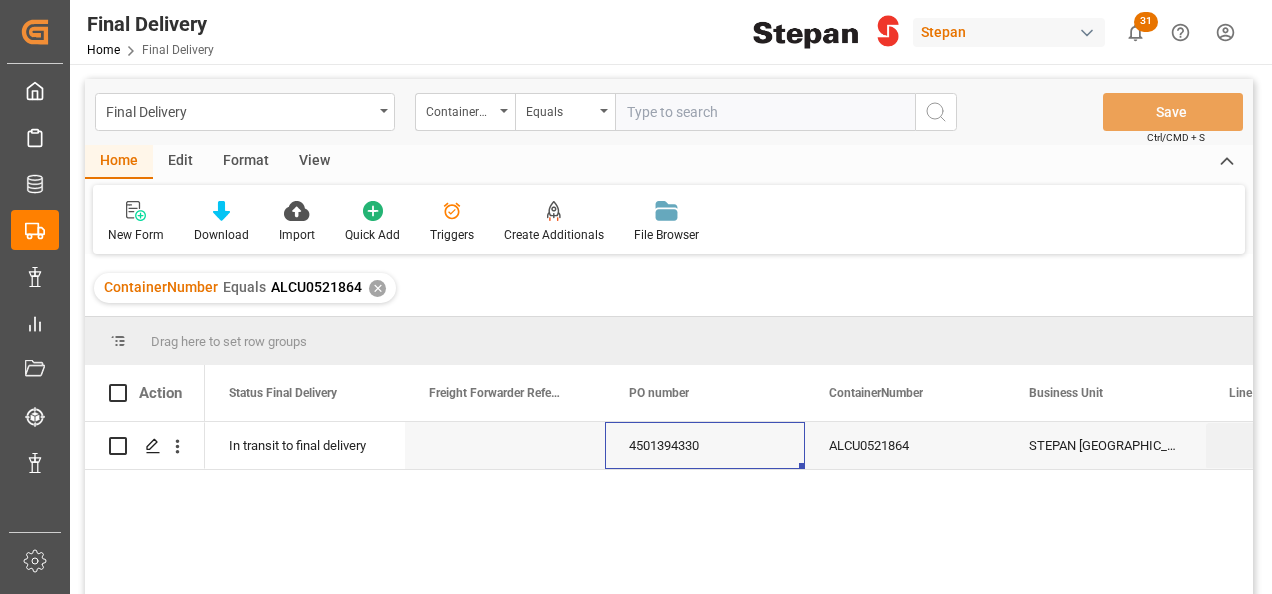 click on "✕" at bounding box center (377, 288) 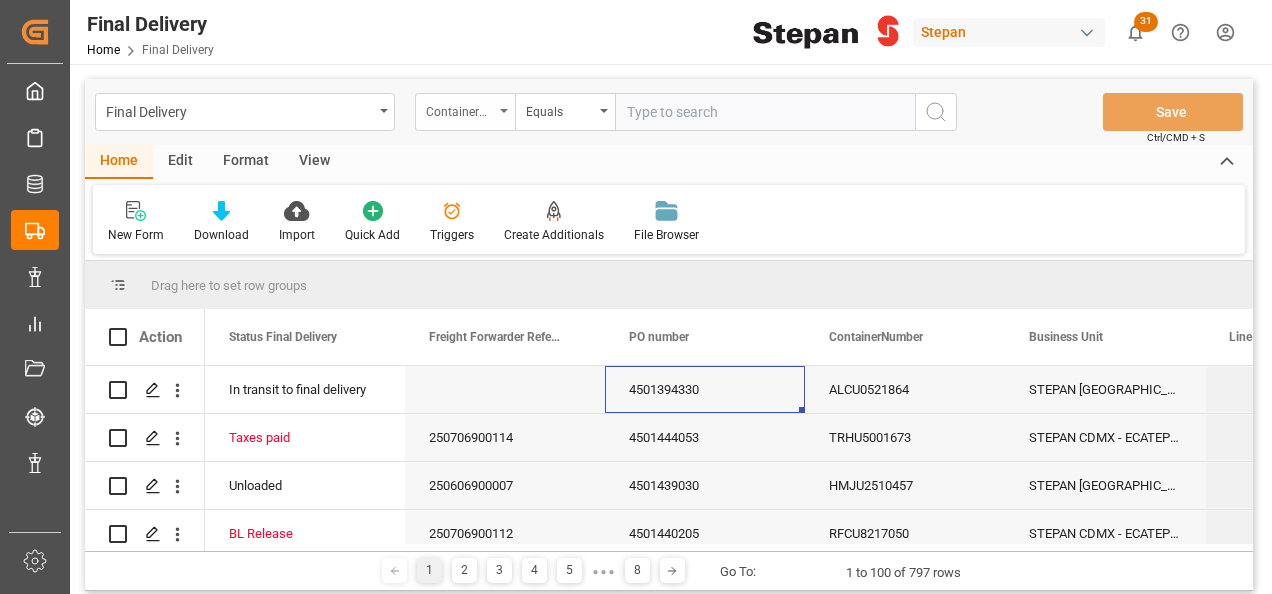 click on "ContainerNumber" at bounding box center [465, 112] 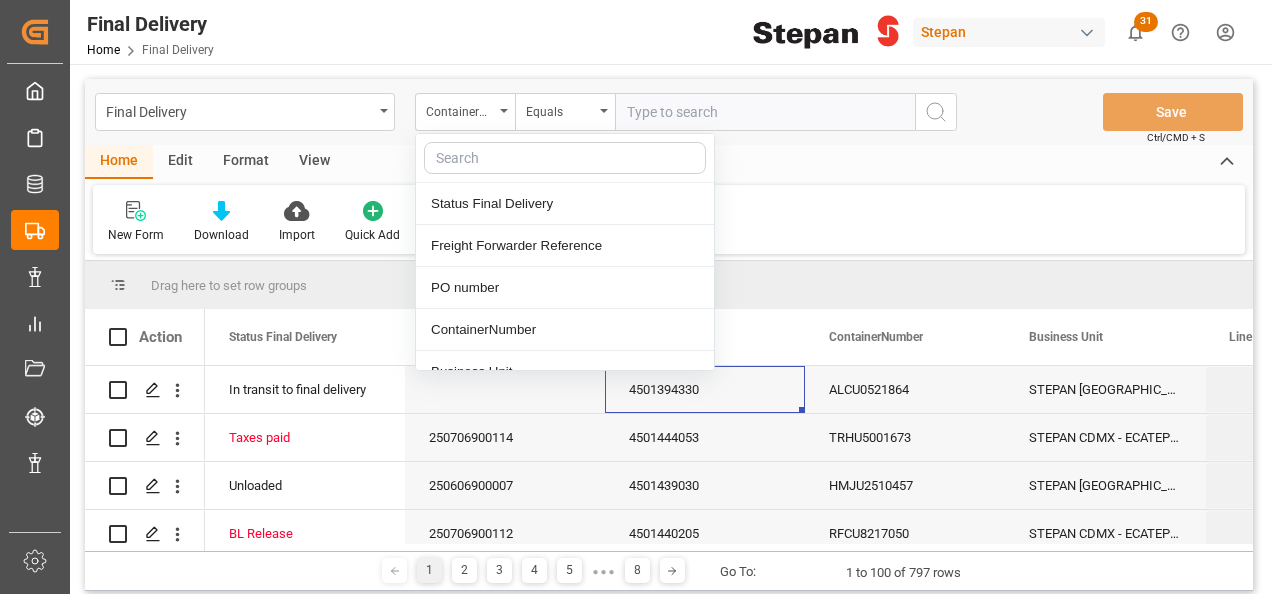 click at bounding box center [765, 112] 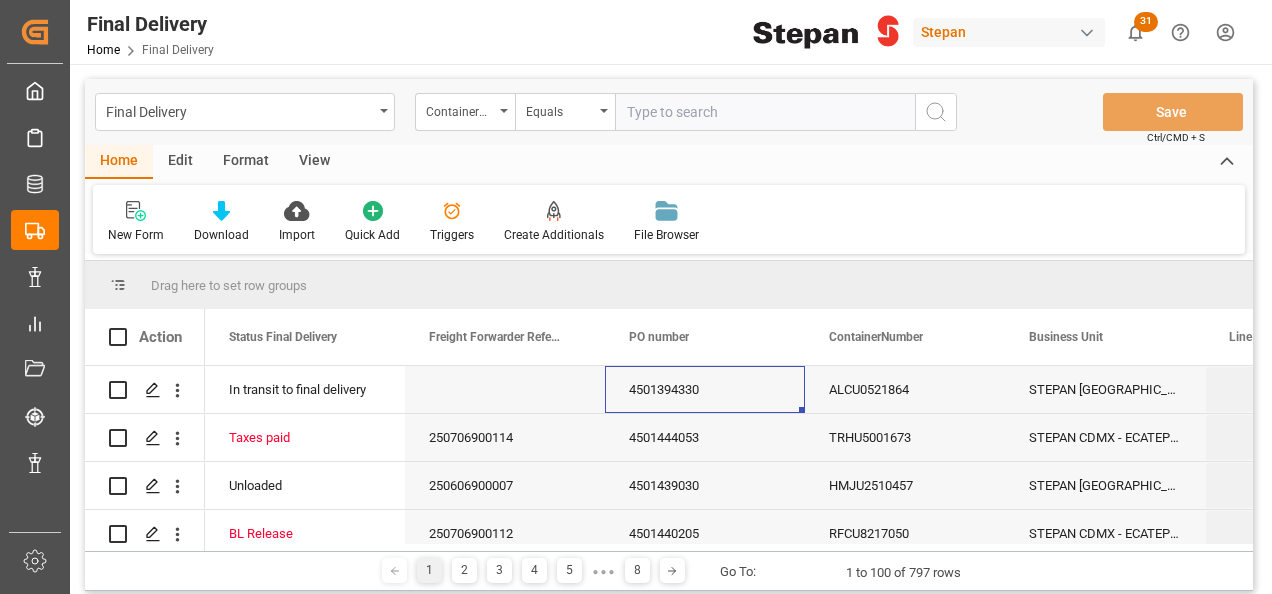 paste on "HMJU2510586" 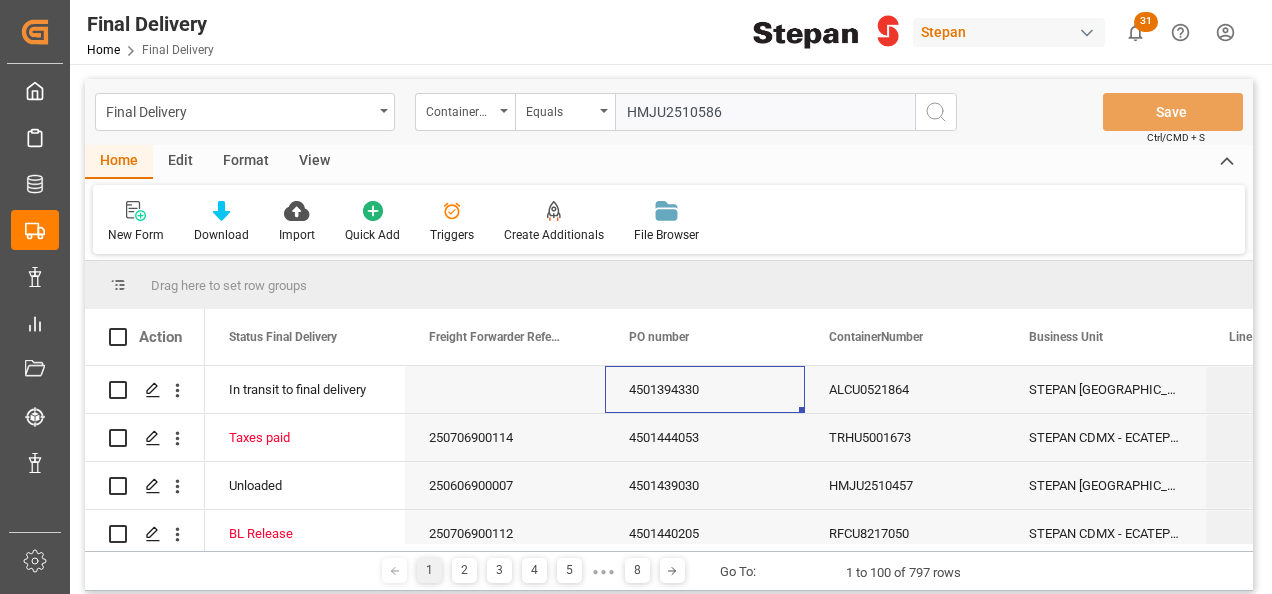 type on "HMJU2510586" 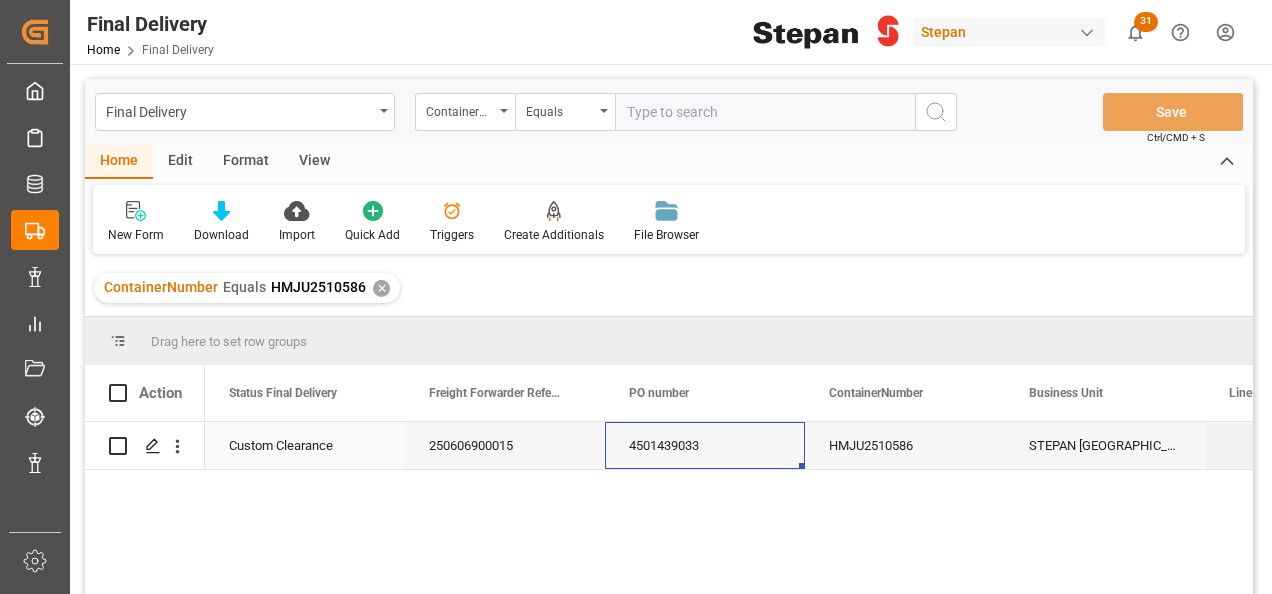click on "Custom Clearance" at bounding box center [305, 446] 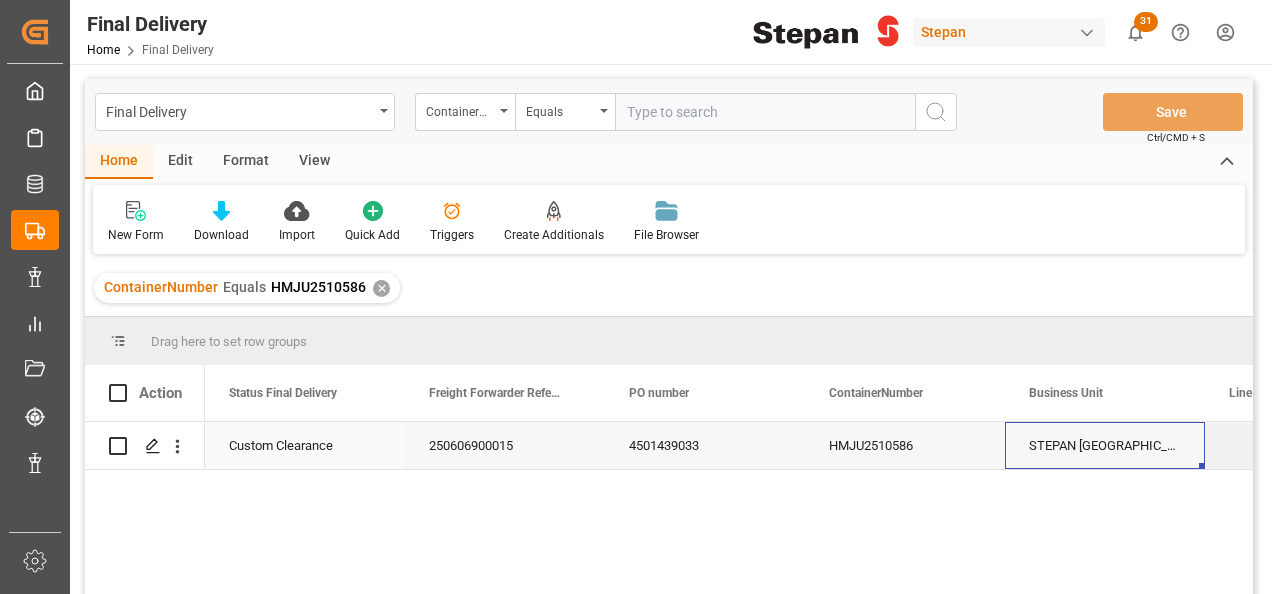scroll, scrollTop: 0, scrollLeft: 158, axis: horizontal 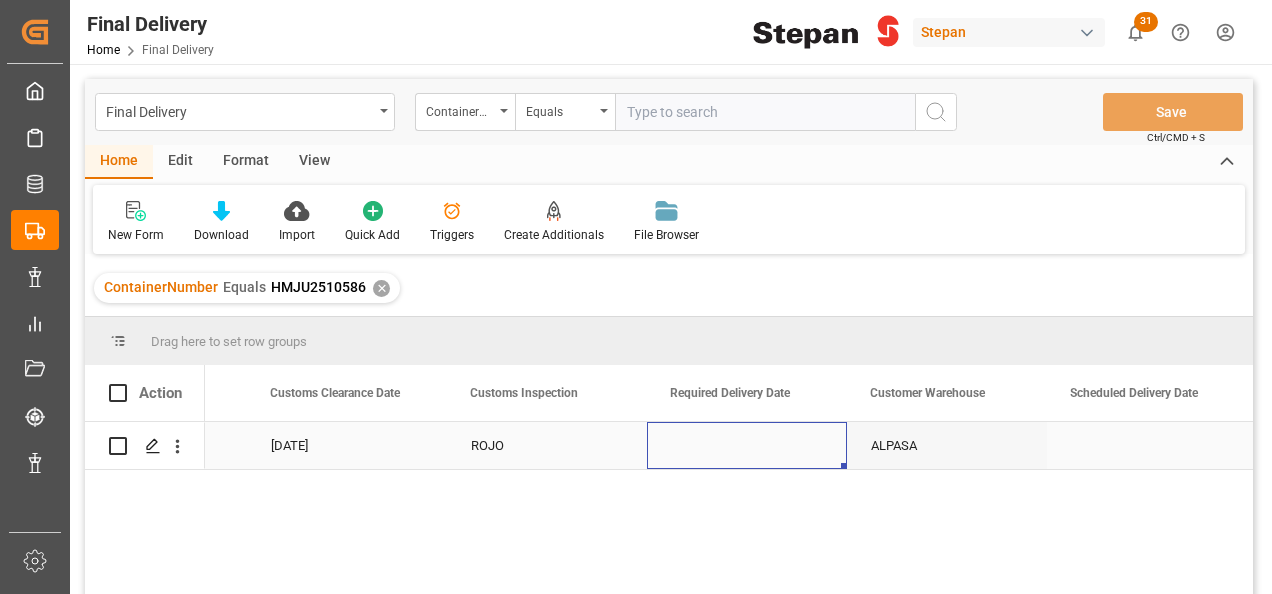 click at bounding box center [747, 445] 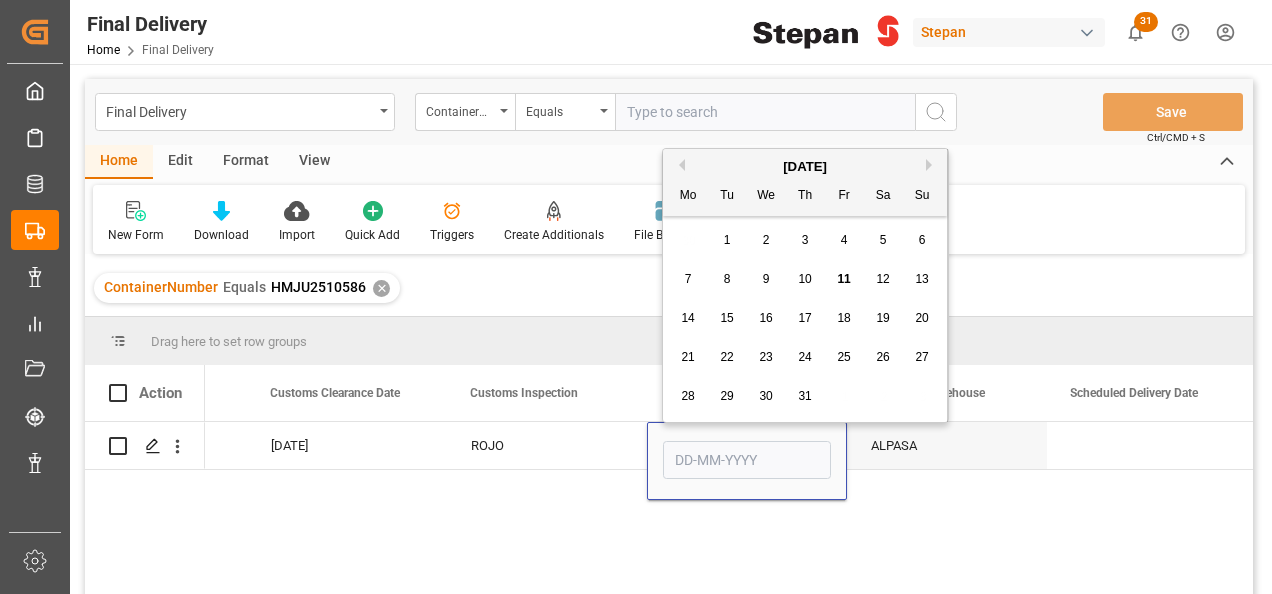 click on "10" at bounding box center (804, 279) 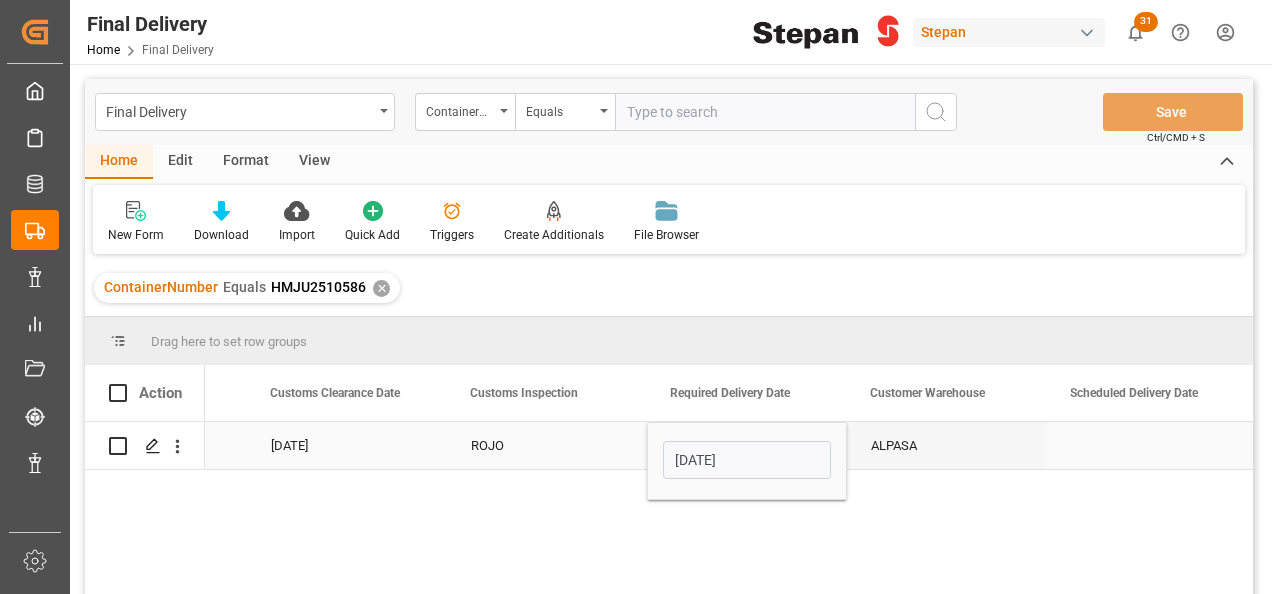 click at bounding box center (1147, 445) 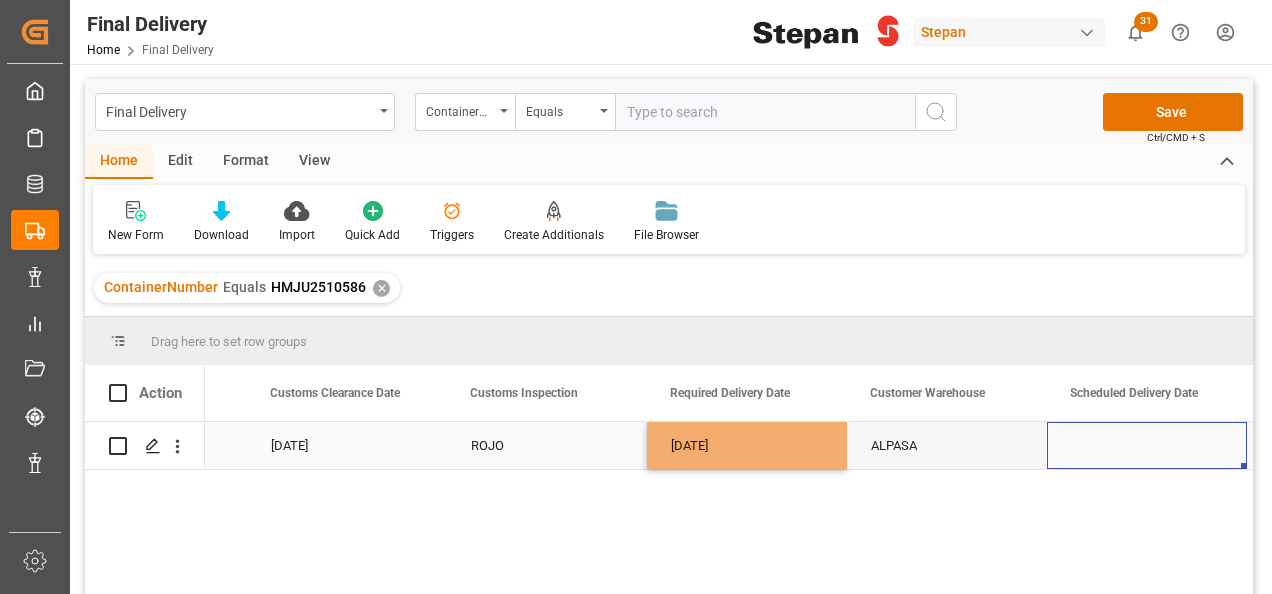 click at bounding box center (1147, 445) 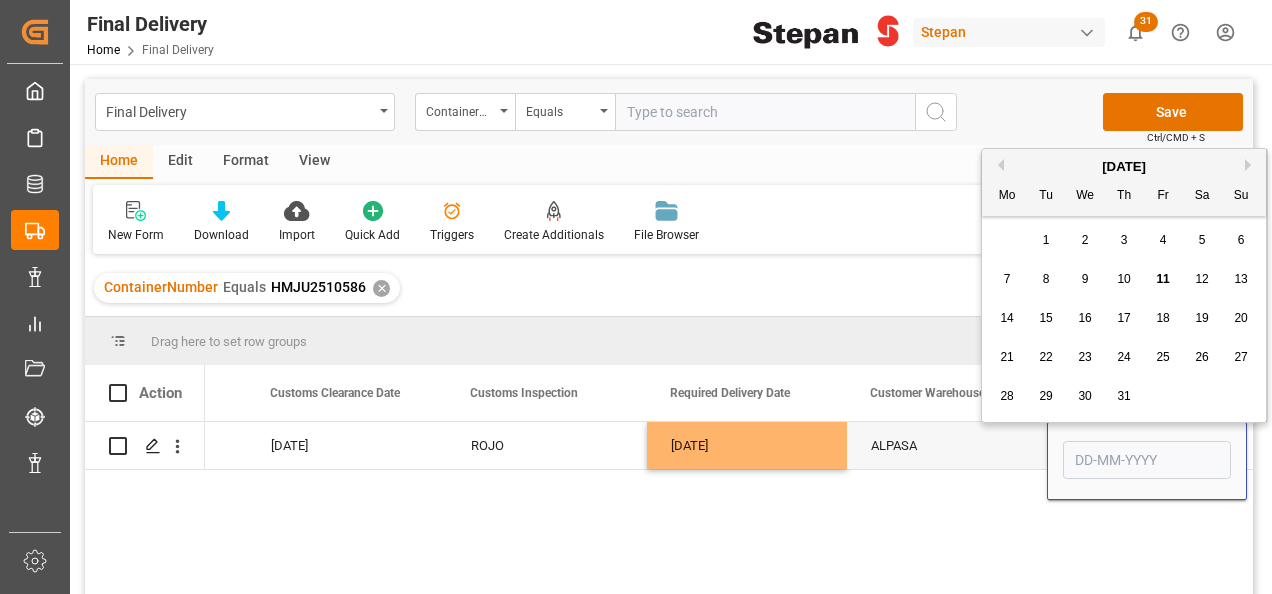 click on "10" at bounding box center [1123, 279] 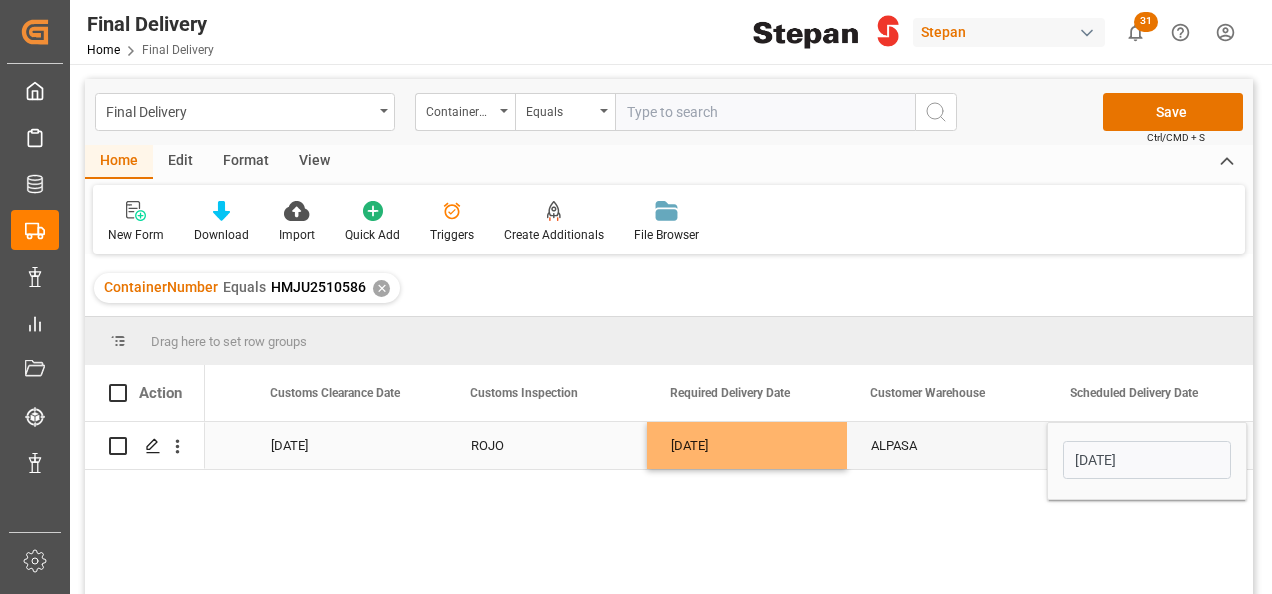 click on "ALPASA" at bounding box center [947, 445] 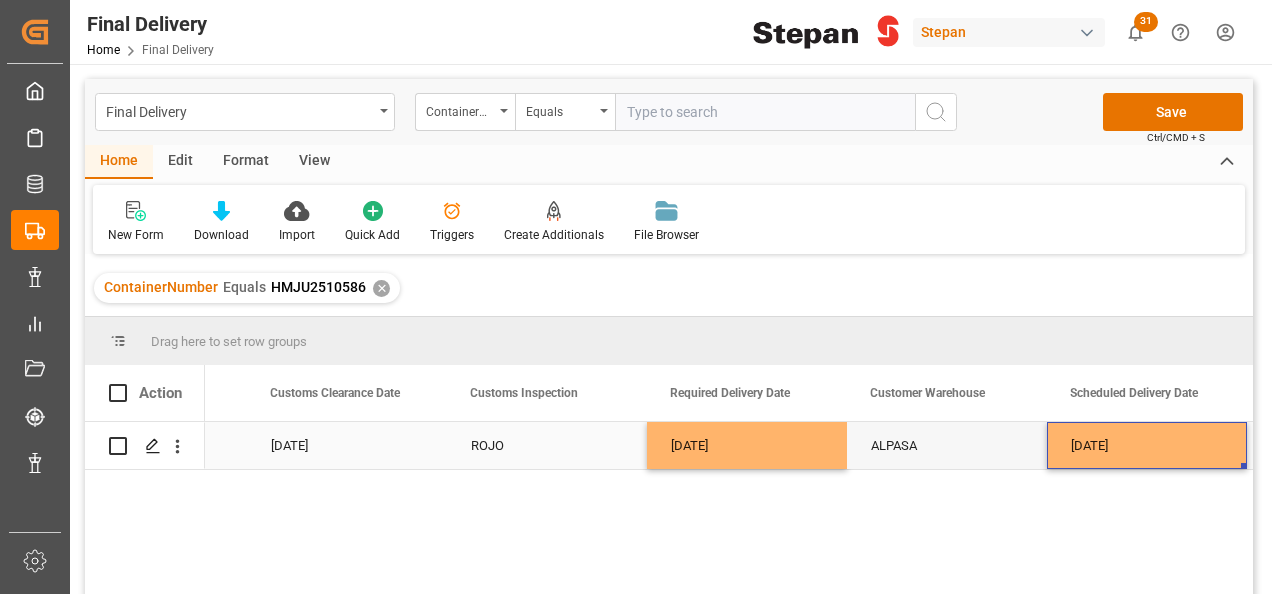 scroll, scrollTop: 0, scrollLeft: 2358, axis: horizontal 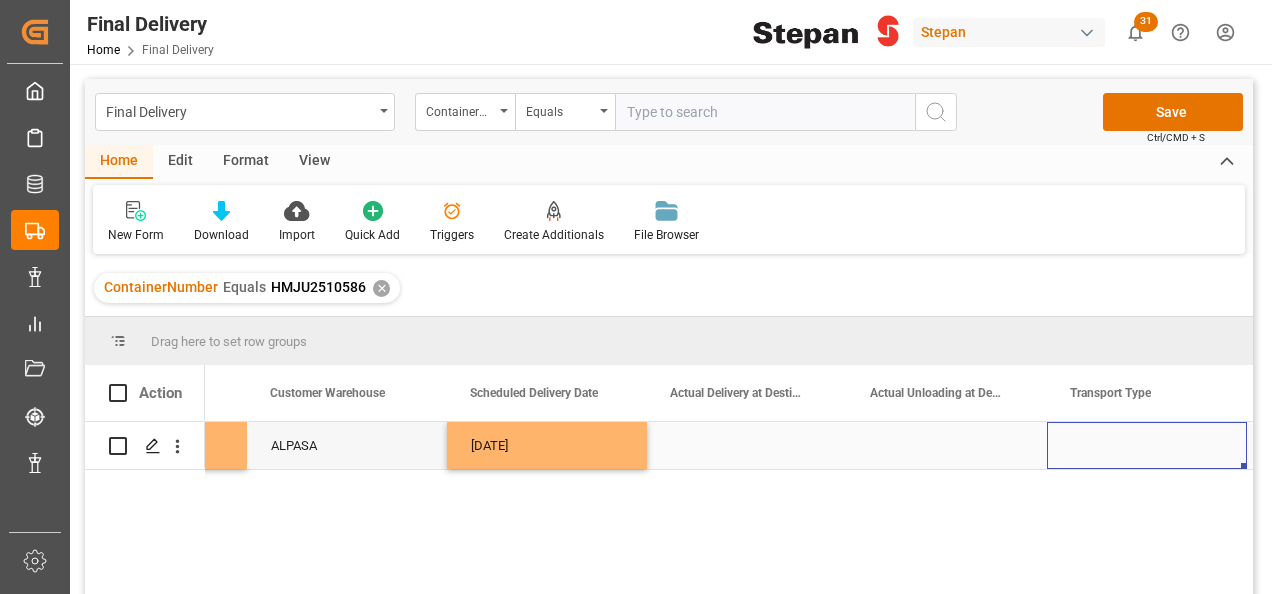 click at bounding box center [747, 445] 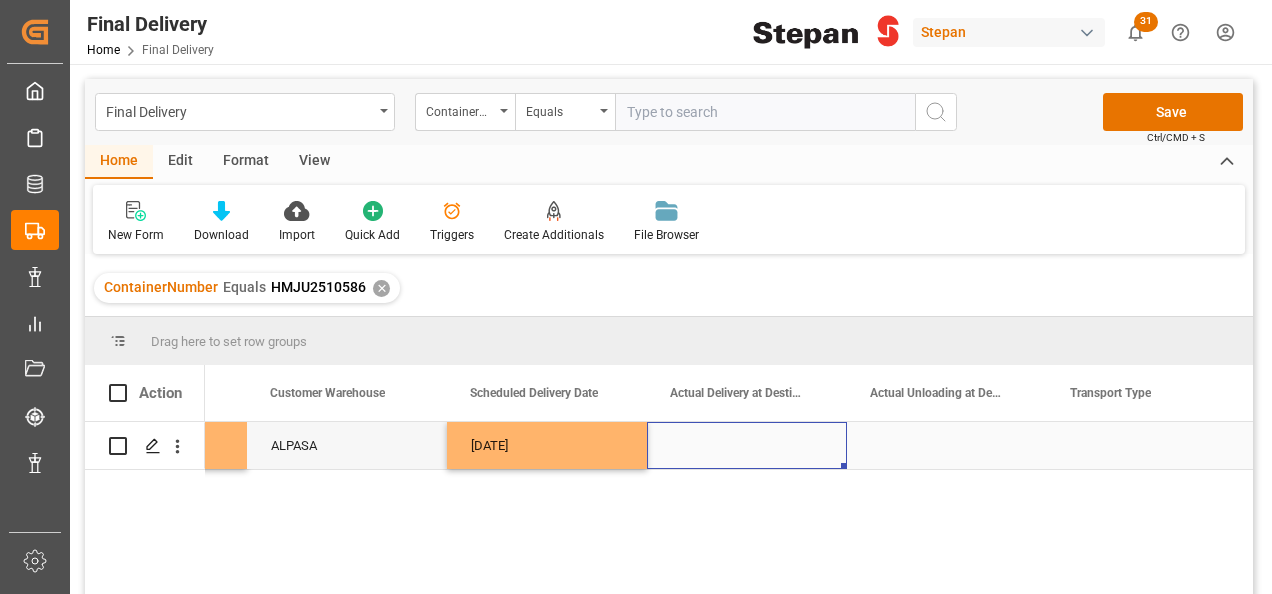click at bounding box center [747, 445] 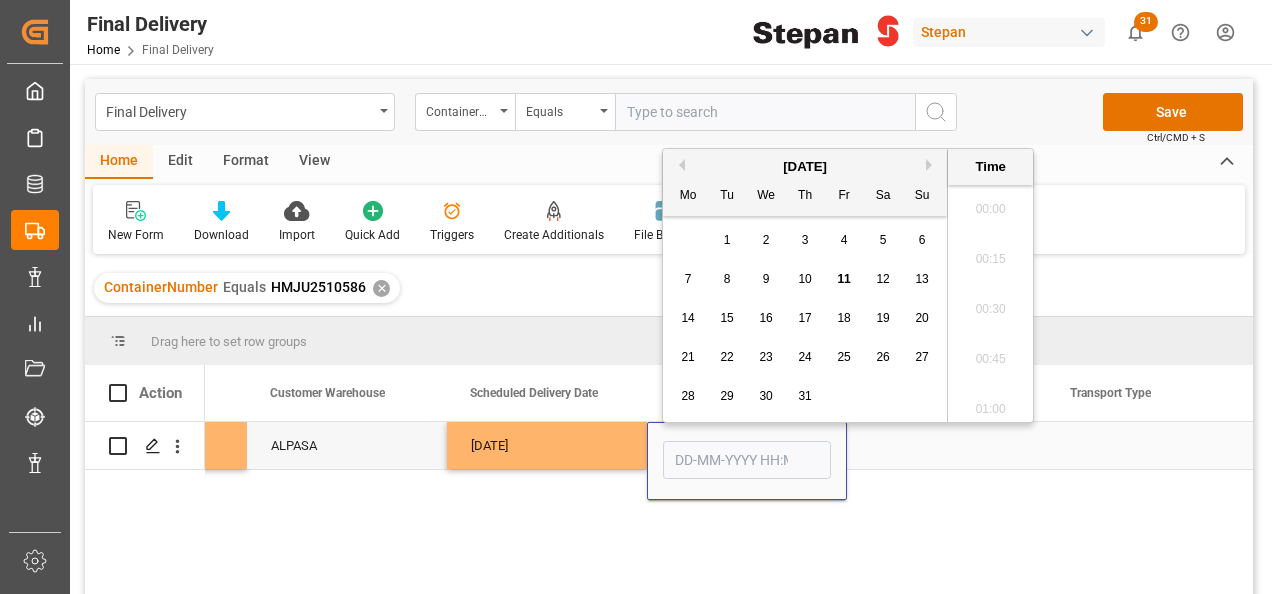 scroll, scrollTop: 2356, scrollLeft: 0, axis: vertical 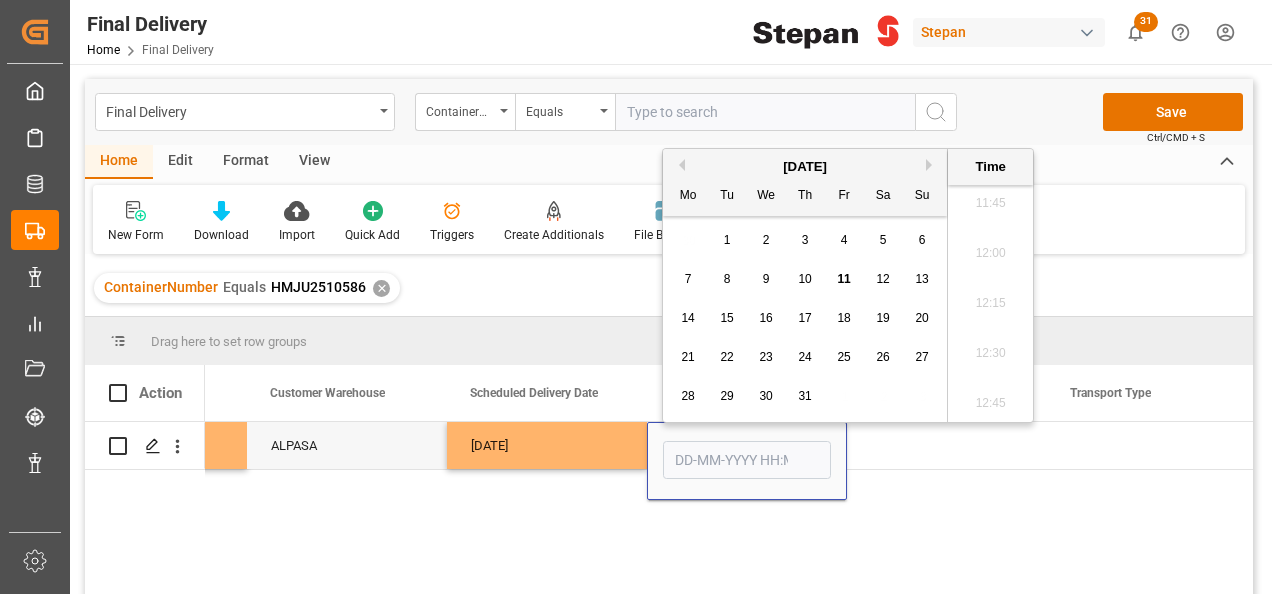 click on "10" at bounding box center (804, 279) 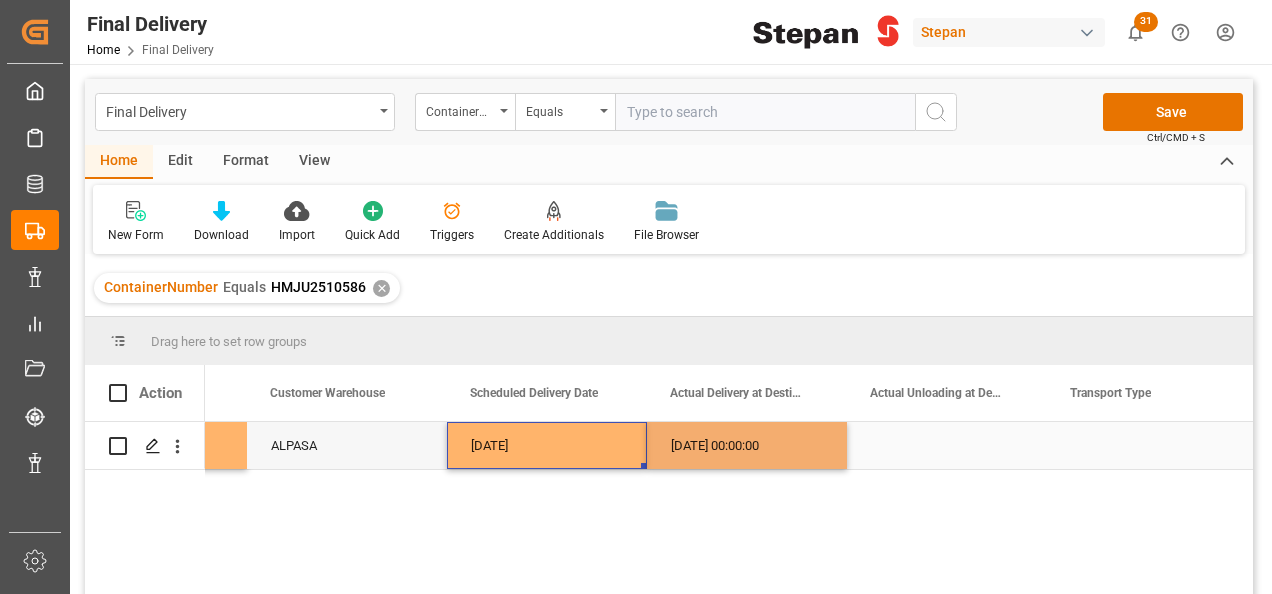 click on "[DATE]" at bounding box center [547, 445] 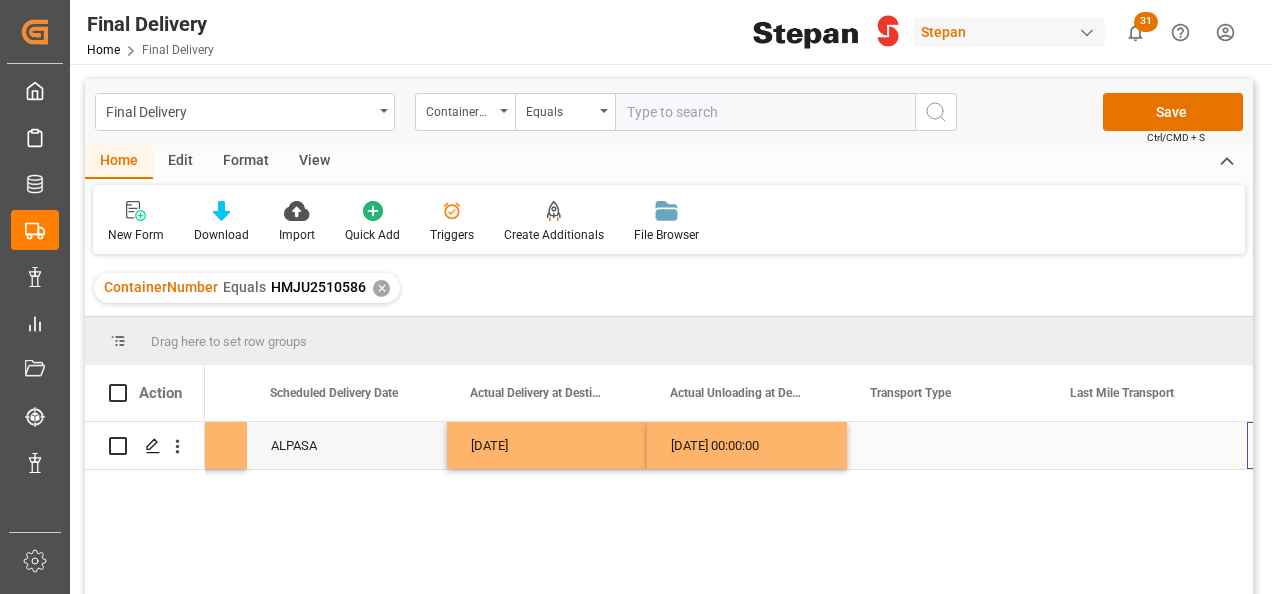 scroll, scrollTop: 0, scrollLeft: 2958, axis: horizontal 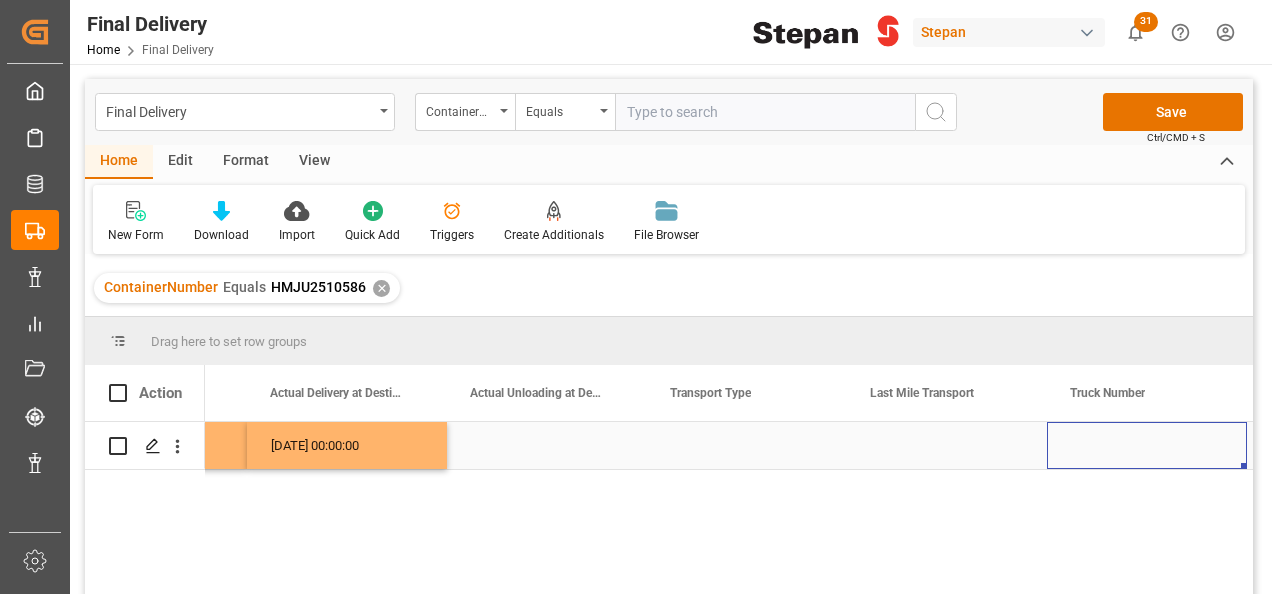 click at bounding box center (747, 445) 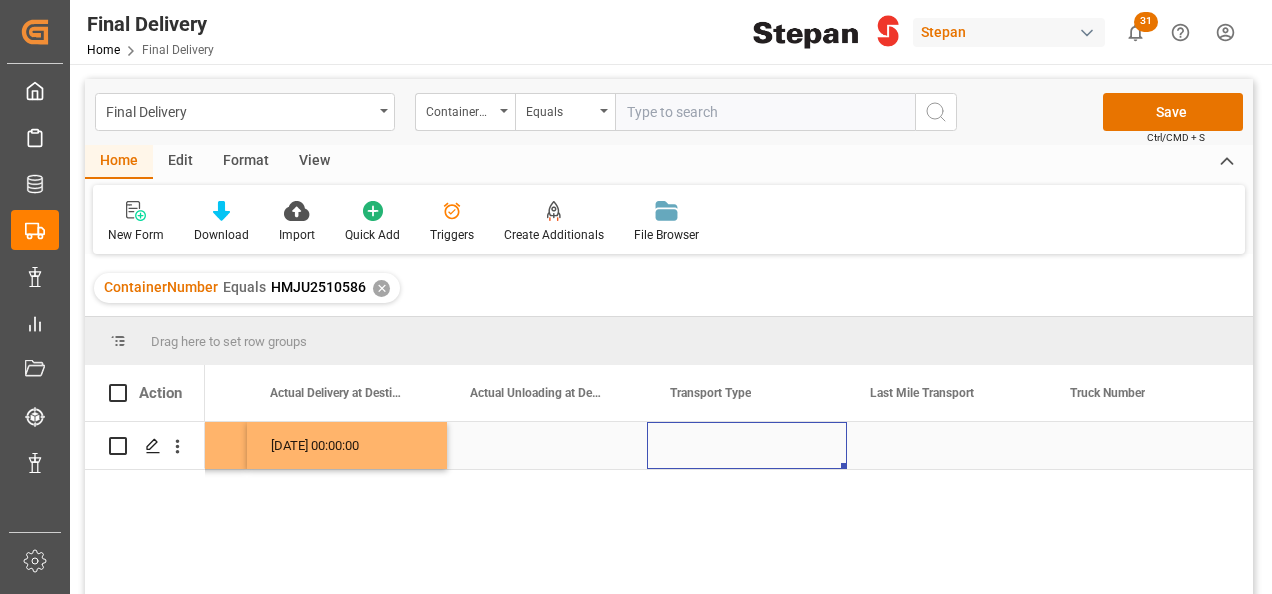 click at bounding box center [747, 445] 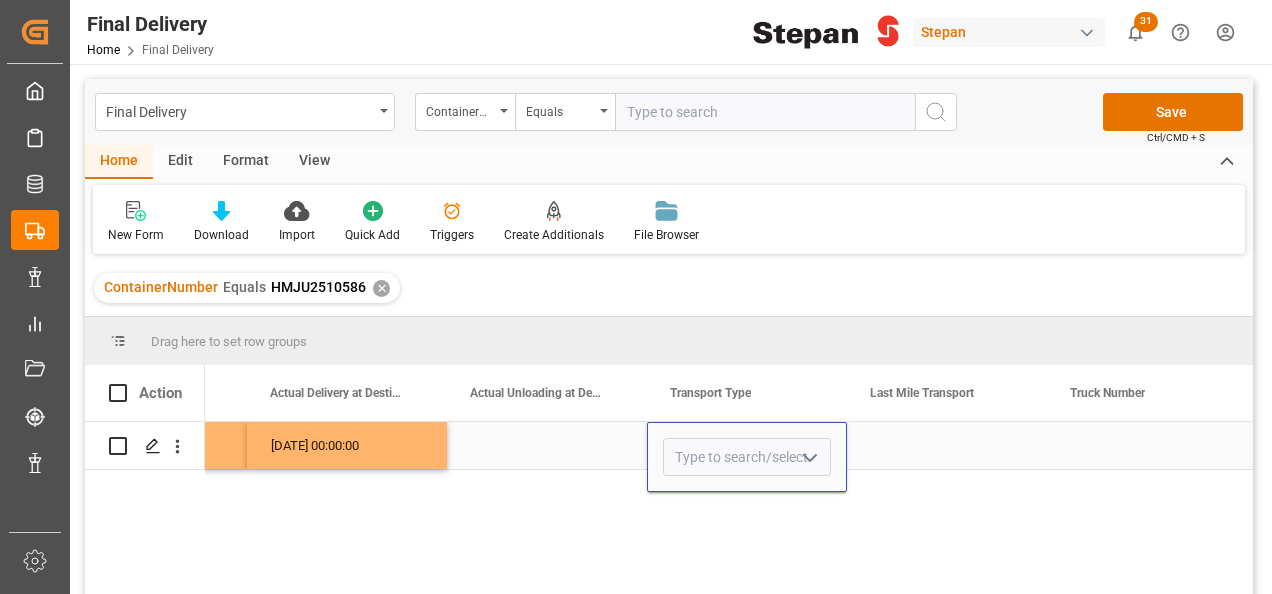 click 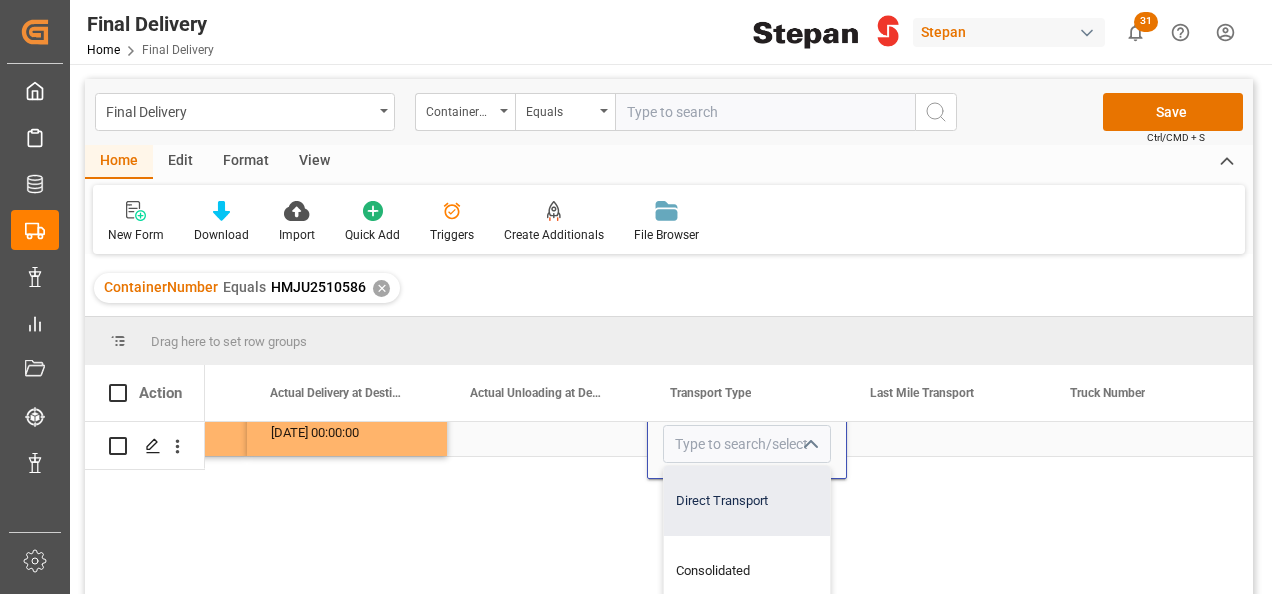 click on "Direct Transport" at bounding box center (747, 501) 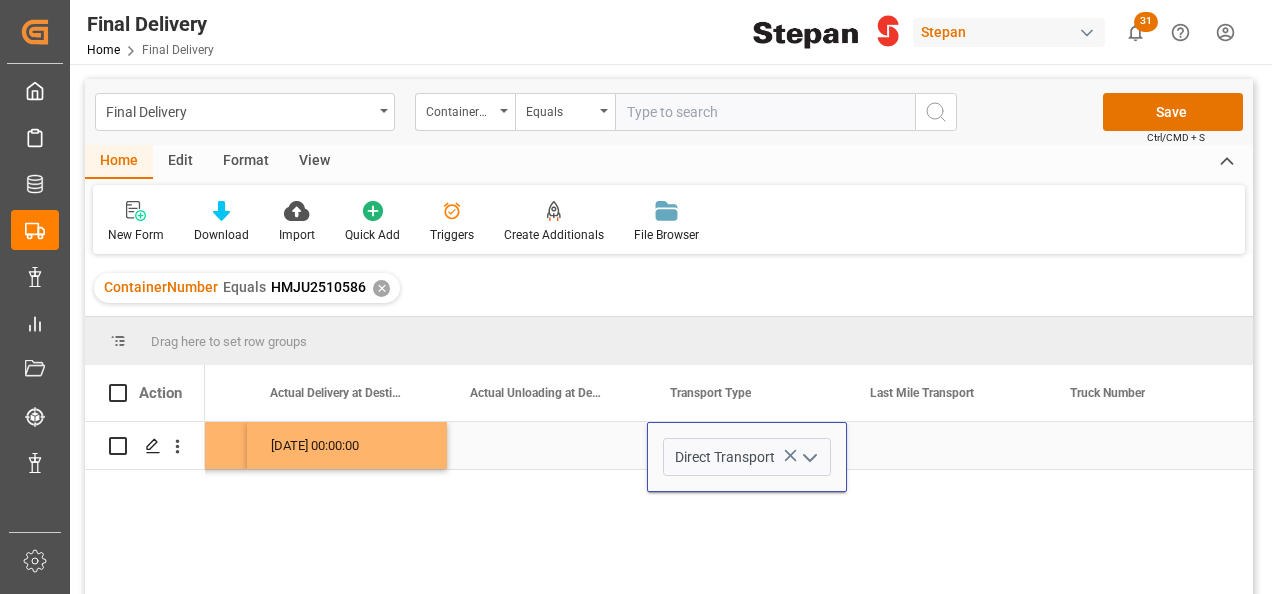 click at bounding box center (947, 445) 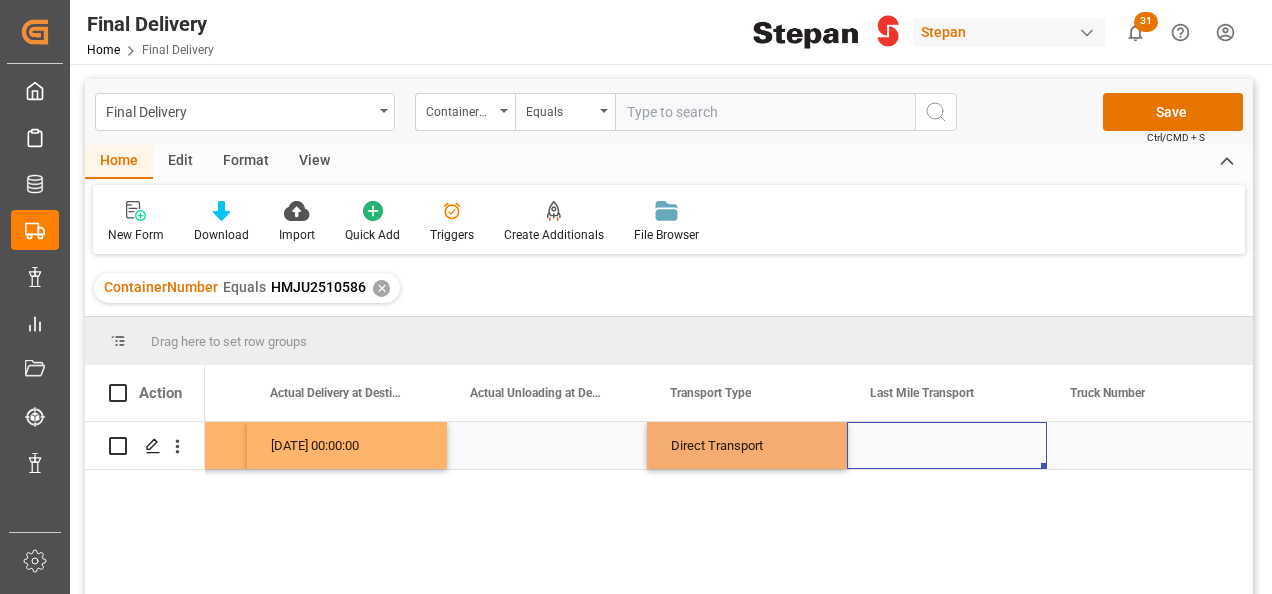 click at bounding box center [947, 445] 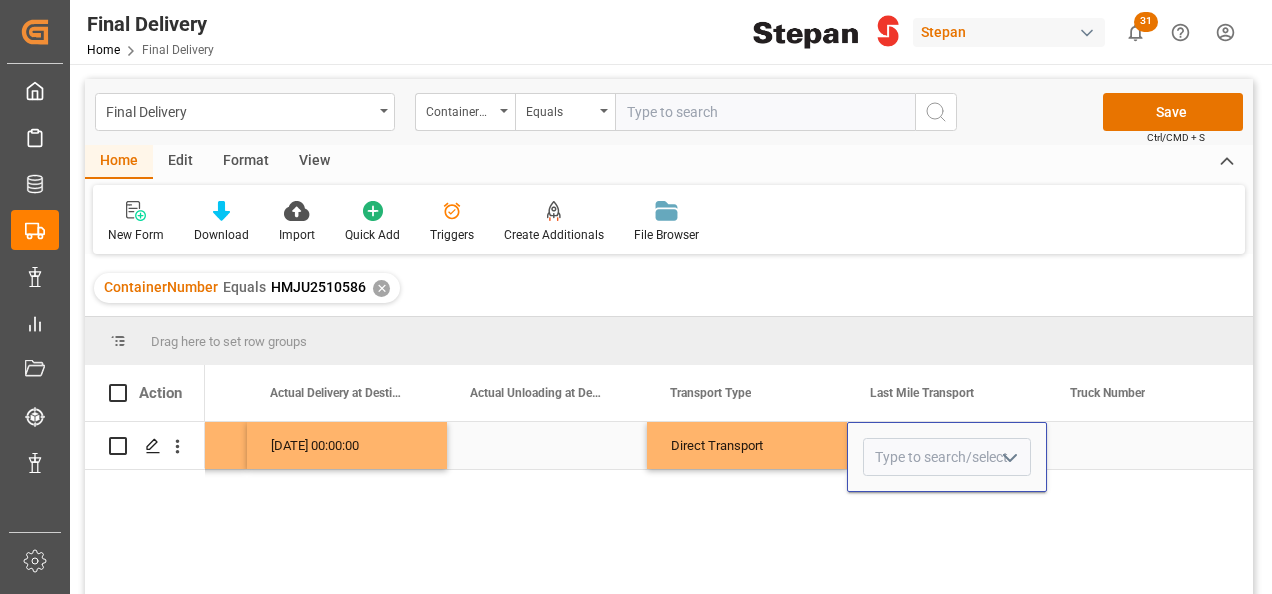 click 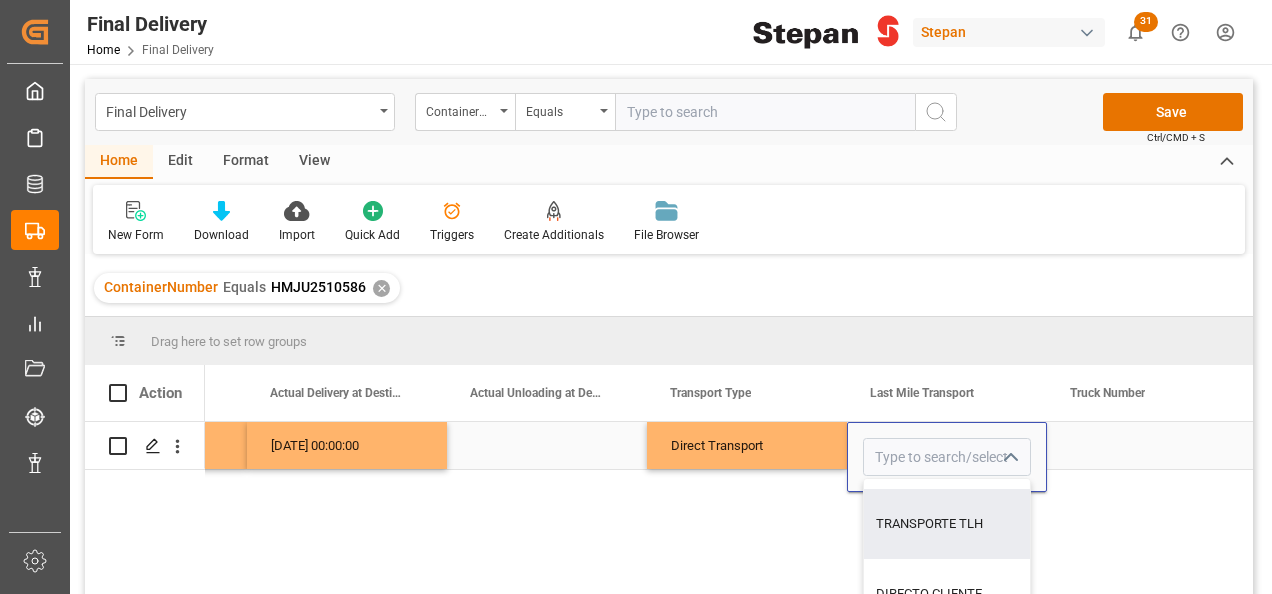 click on "TRANSPORTE TLH" at bounding box center [1039, 524] 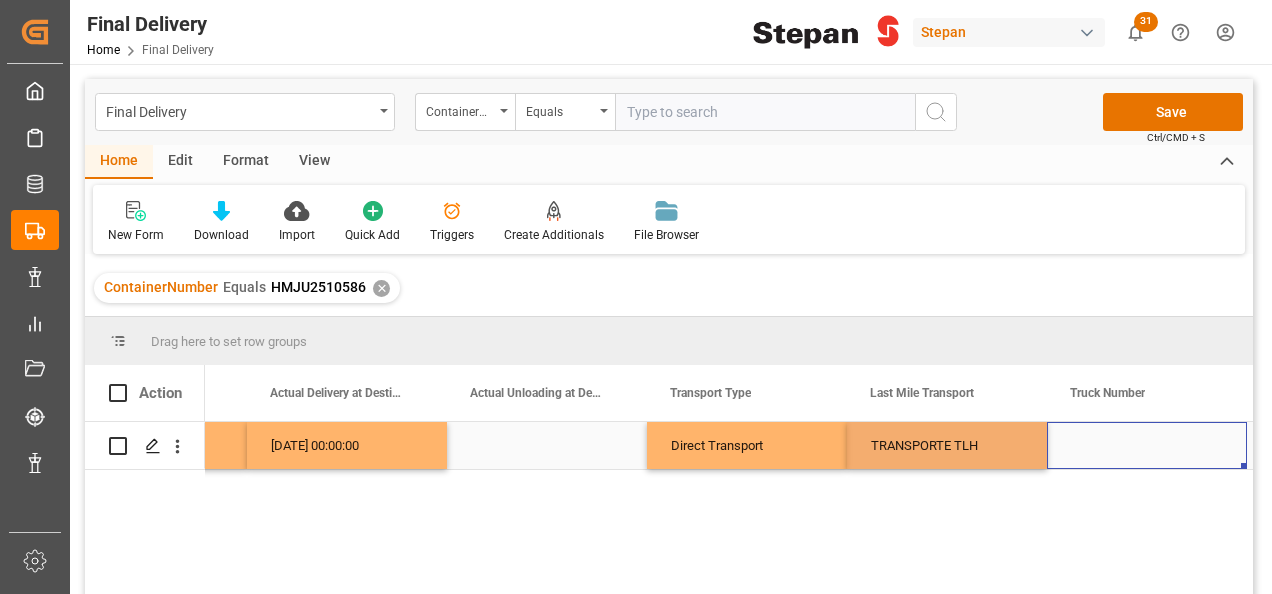 click at bounding box center [1147, 445] 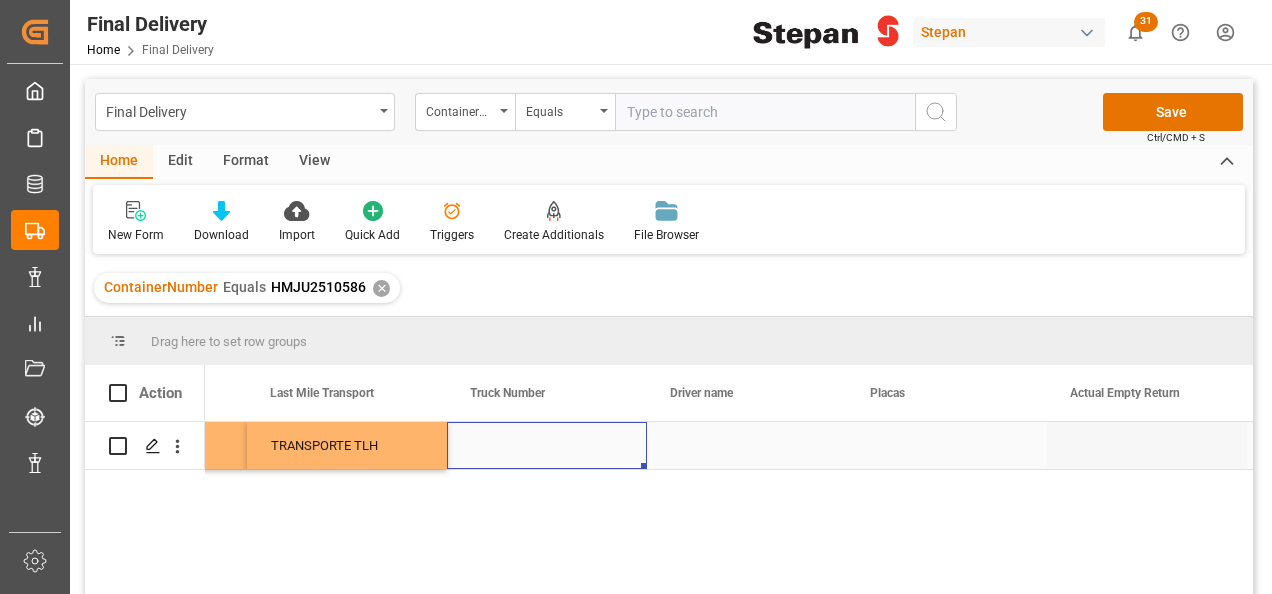 click at bounding box center (547, 445) 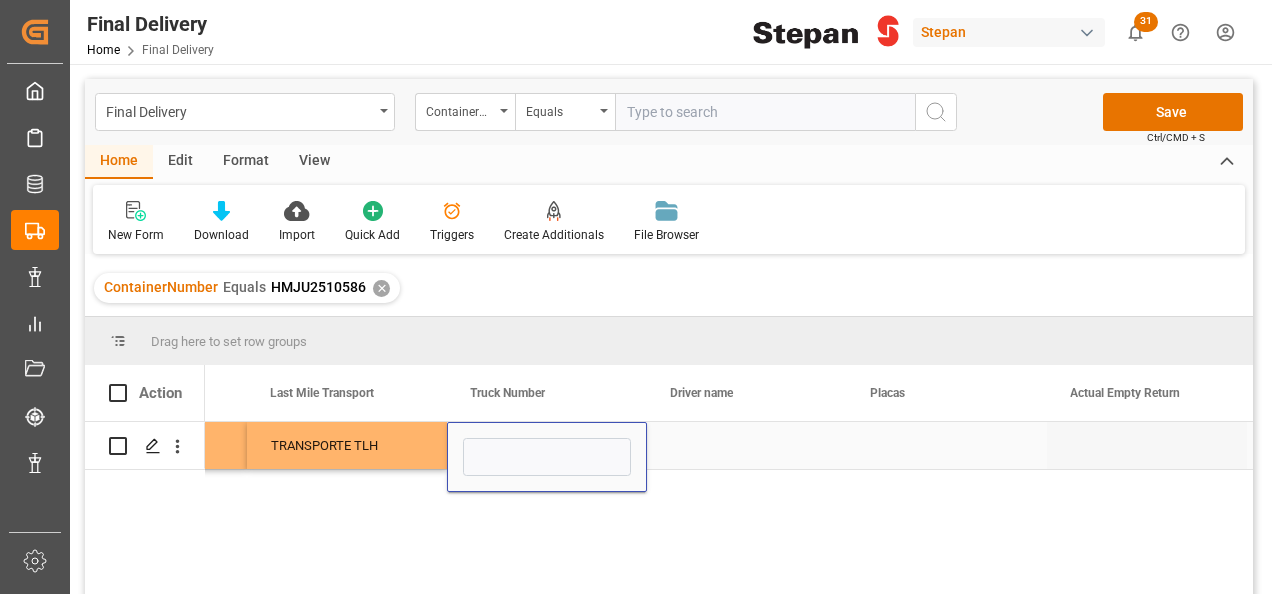 type on "403" 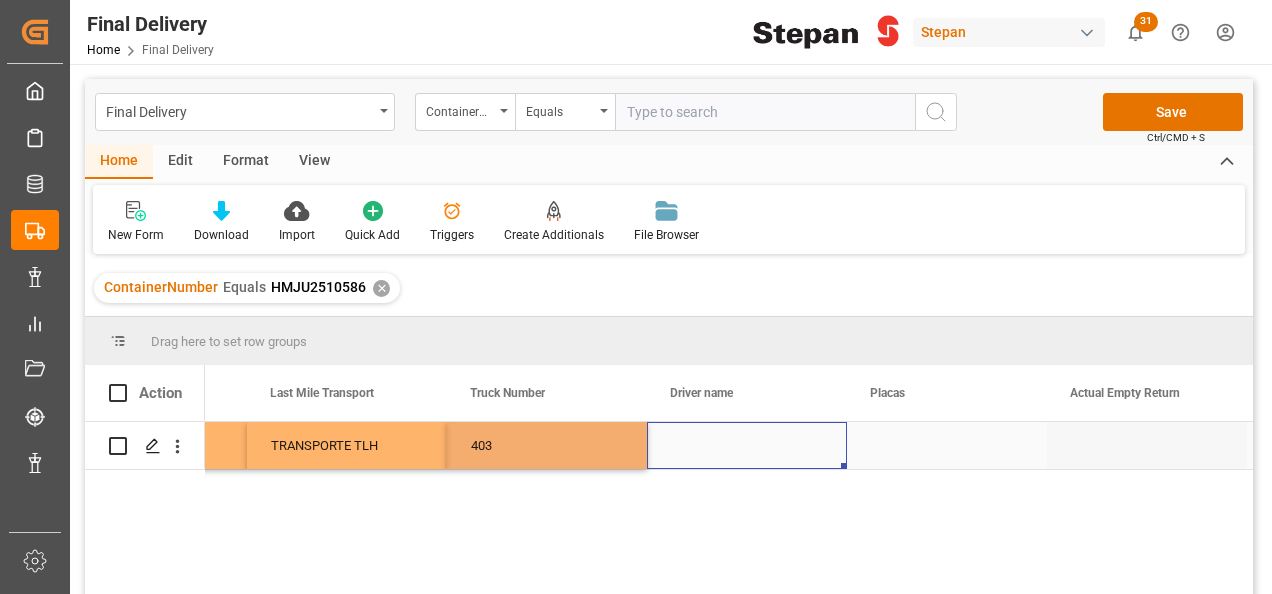 click at bounding box center [747, 445] 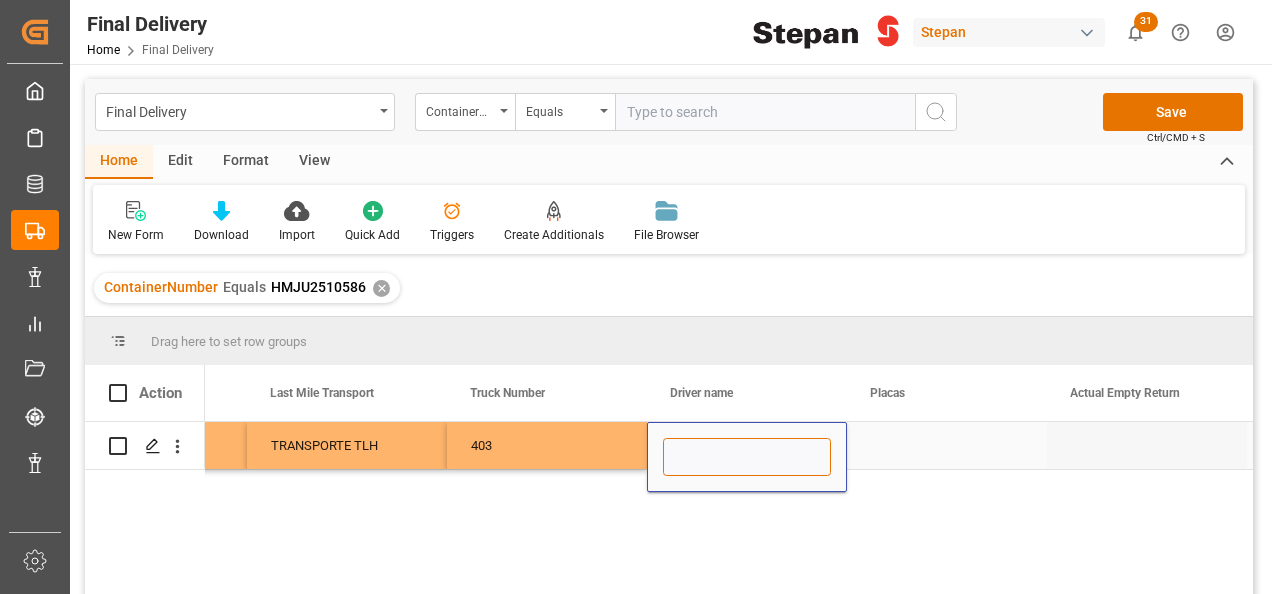 click at bounding box center [747, 457] 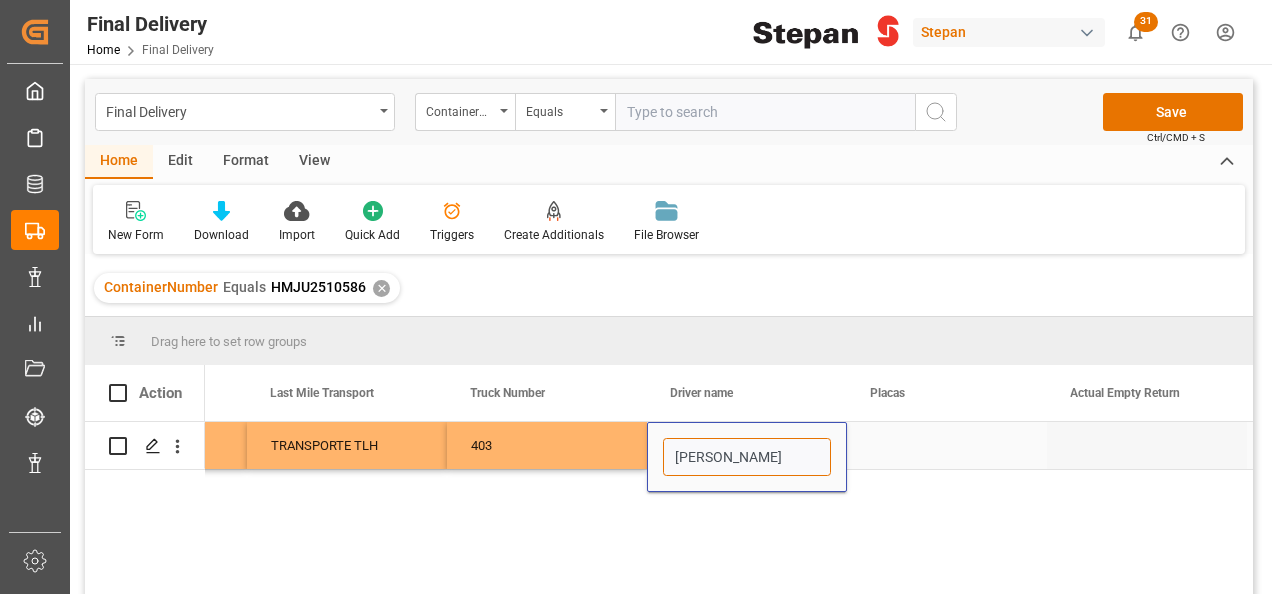 scroll, scrollTop: 0, scrollLeft: 4, axis: horizontal 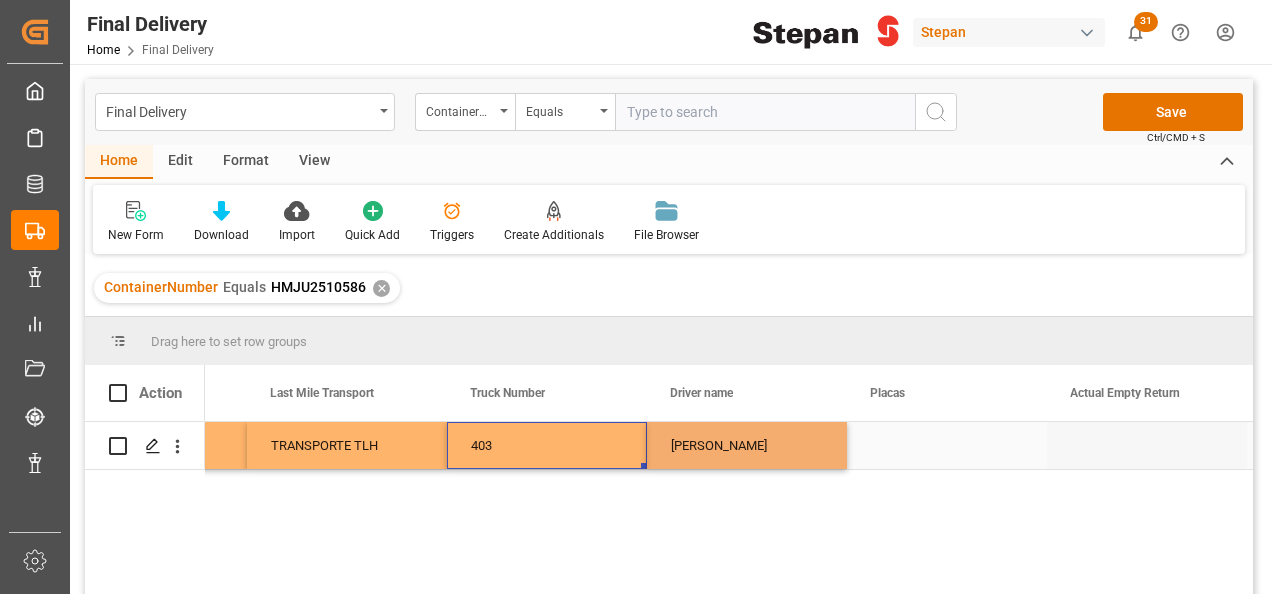 click on "403" at bounding box center (547, 445) 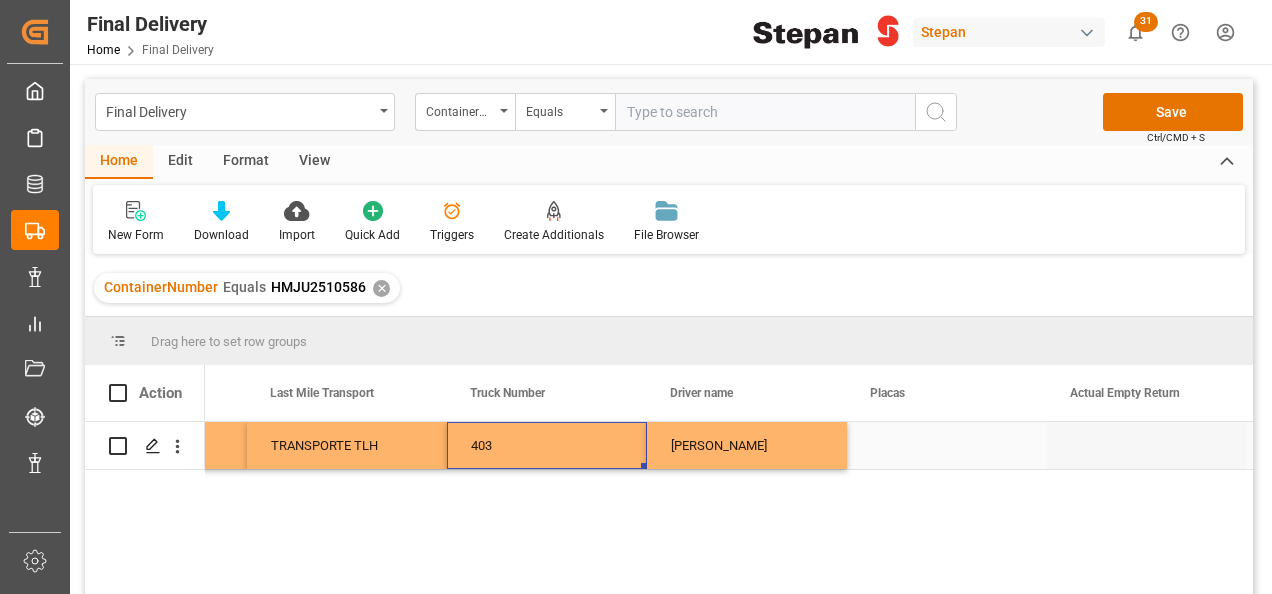 click on "403" at bounding box center [547, 445] 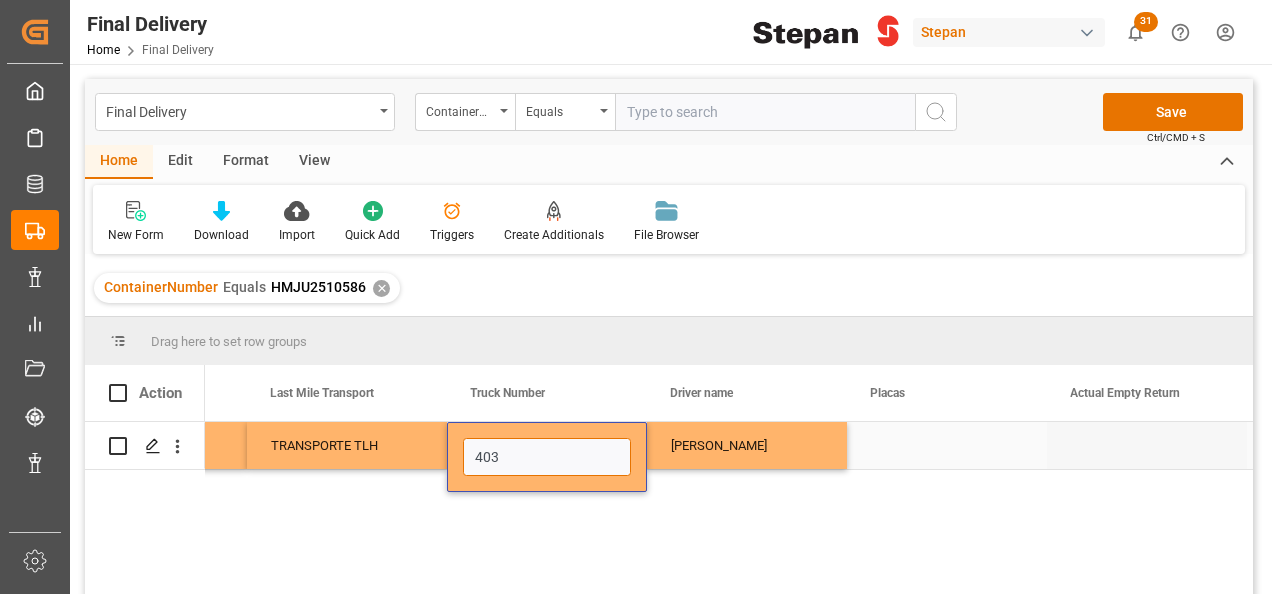 drag, startPoint x: 519, startPoint y: 455, endPoint x: 457, endPoint y: 455, distance: 62 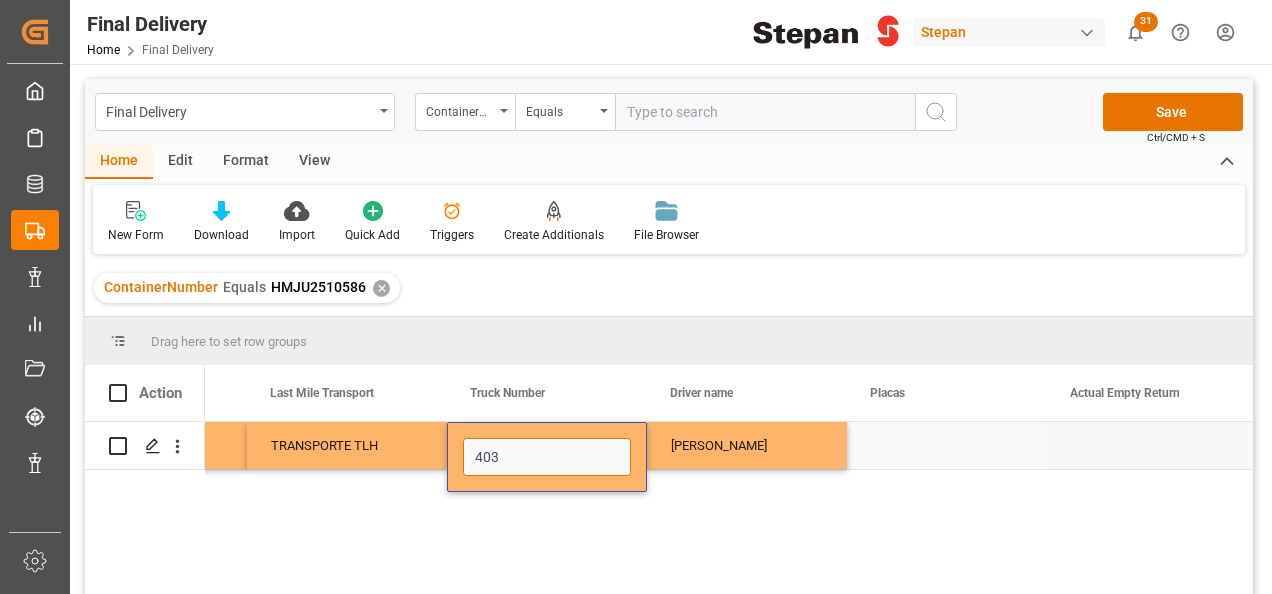 paste on "TR 46" 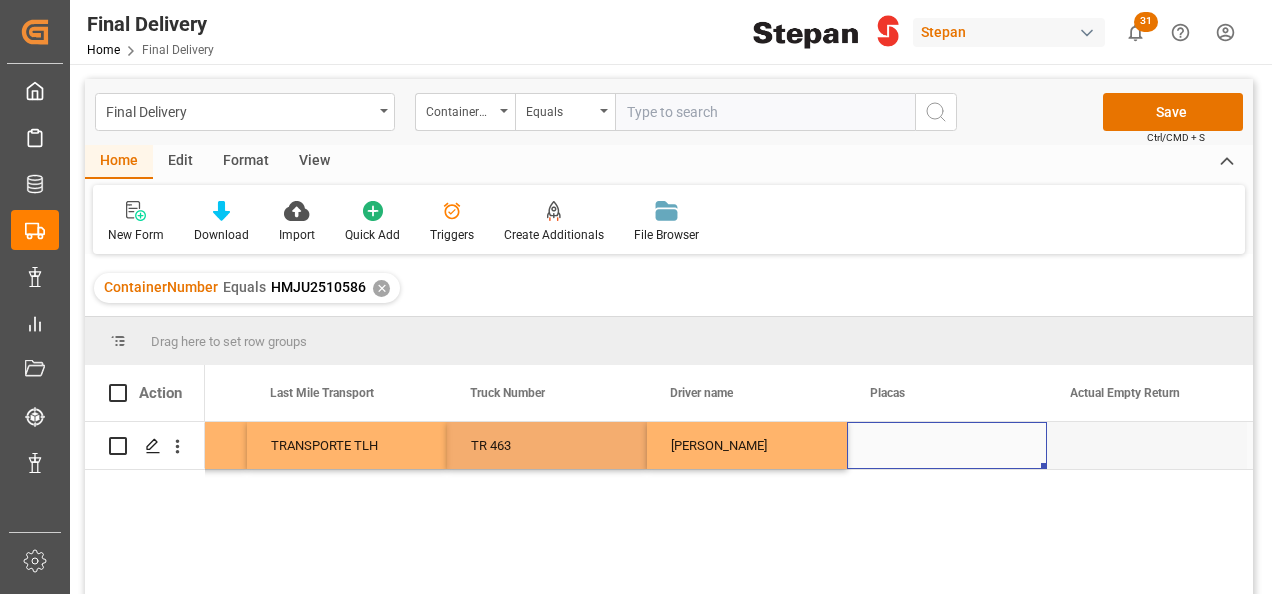 click at bounding box center (947, 445) 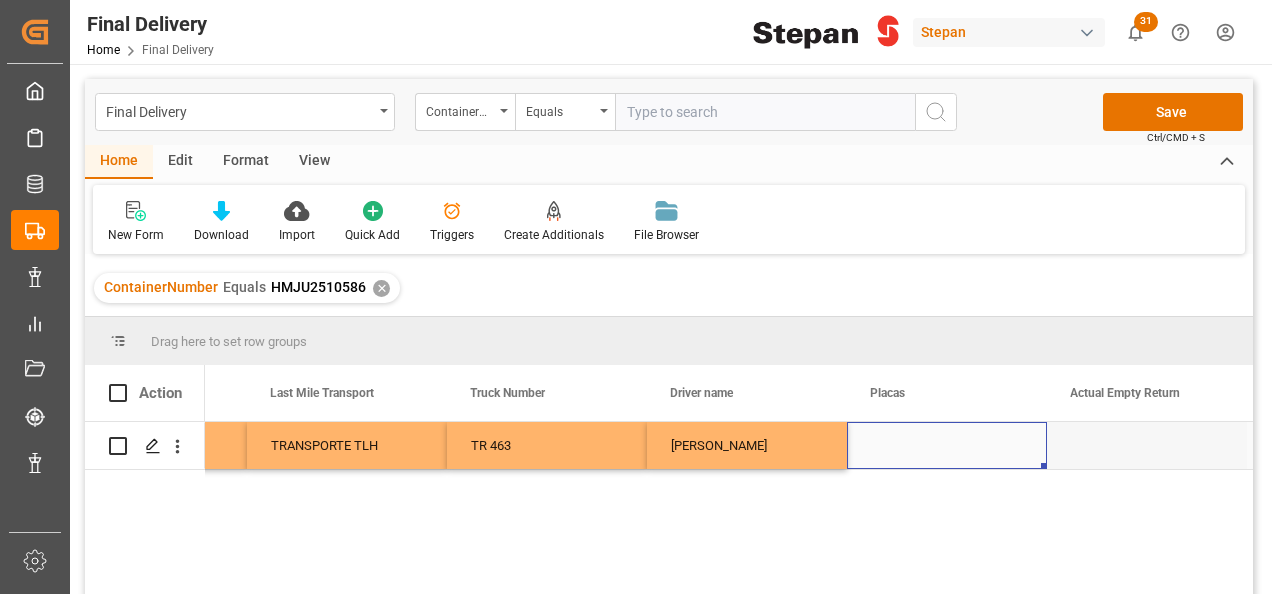click at bounding box center (947, 445) 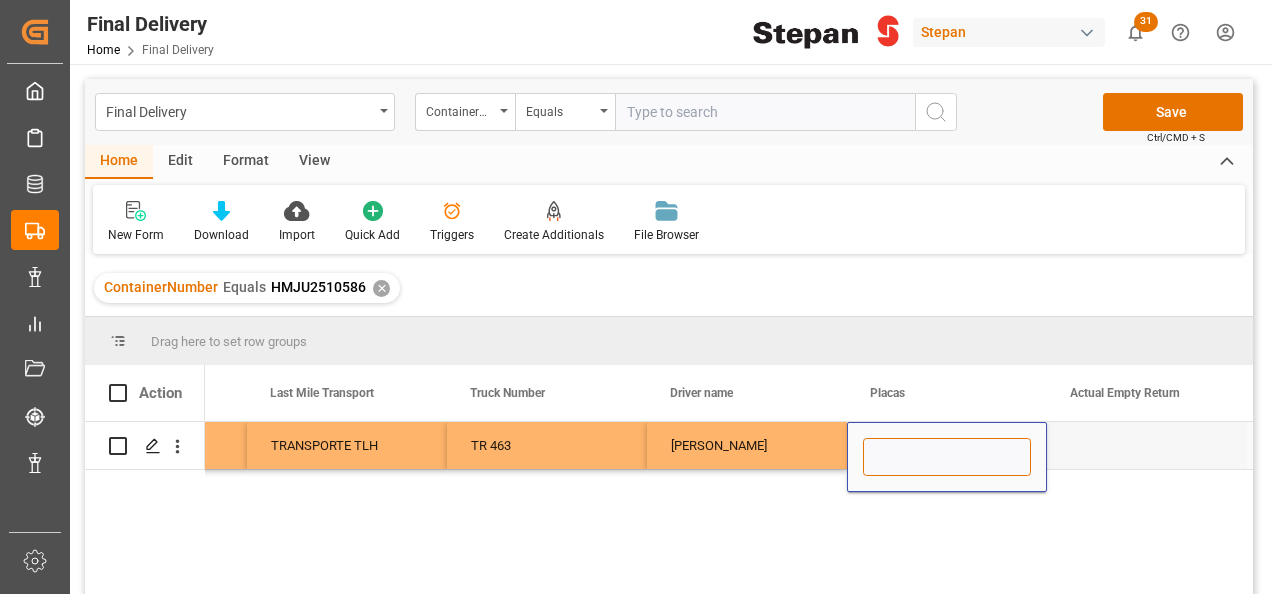 click at bounding box center [947, 457] 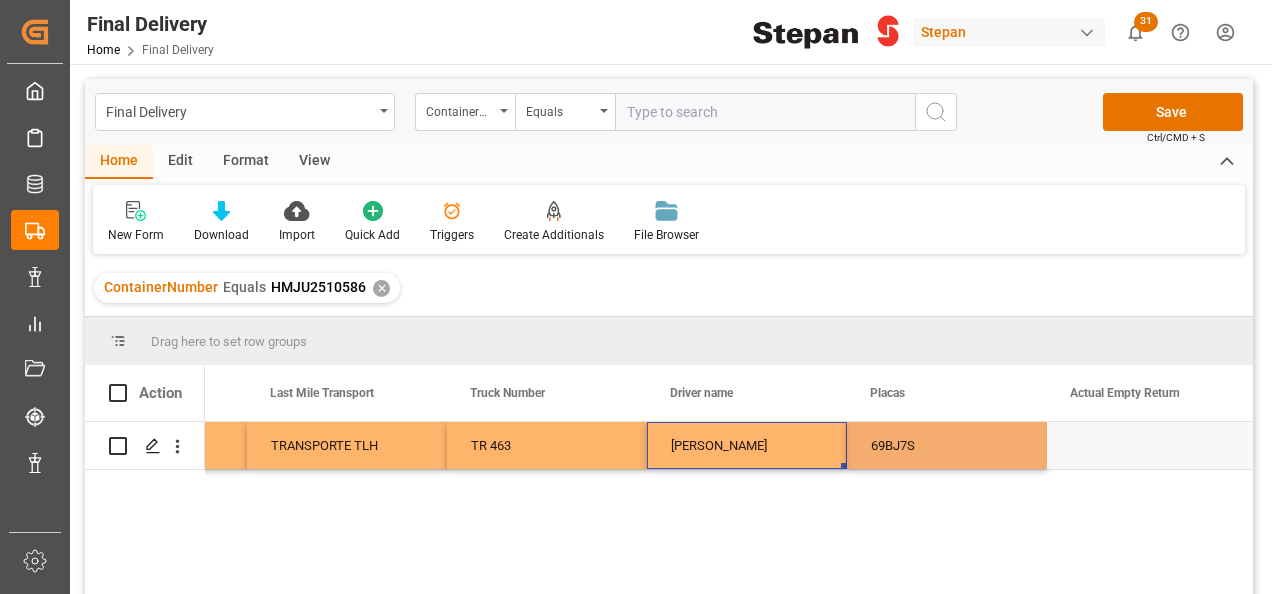 click on "[PERSON_NAME]" at bounding box center [747, 445] 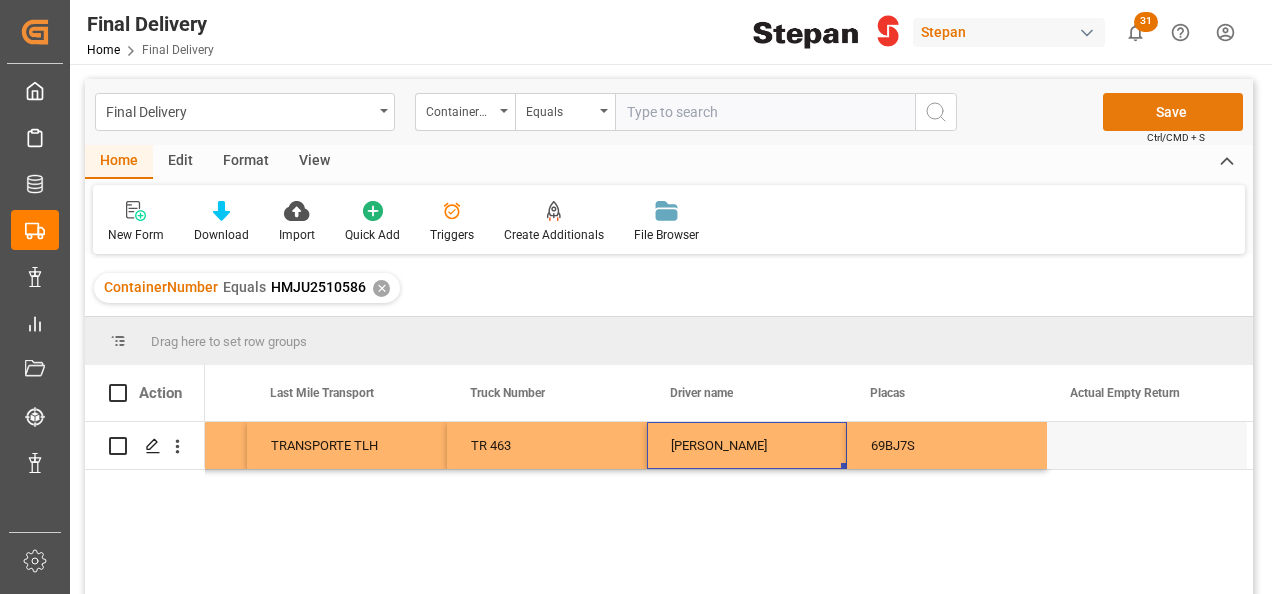 click on "Save" at bounding box center (1173, 112) 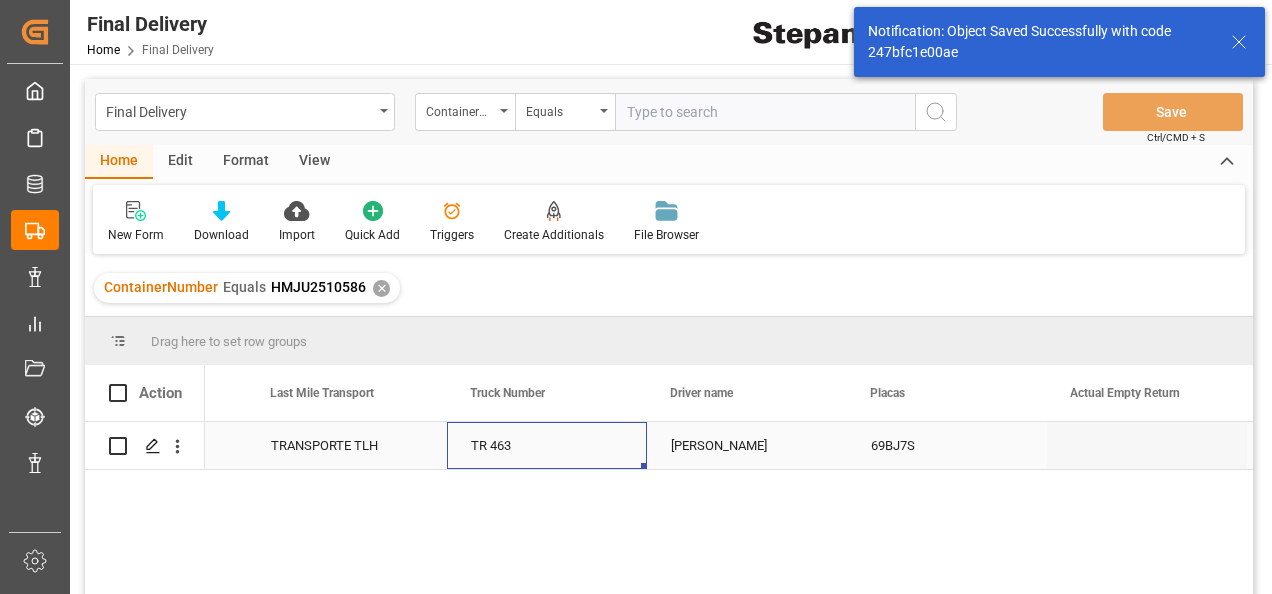 click on "TR 463" at bounding box center [547, 445] 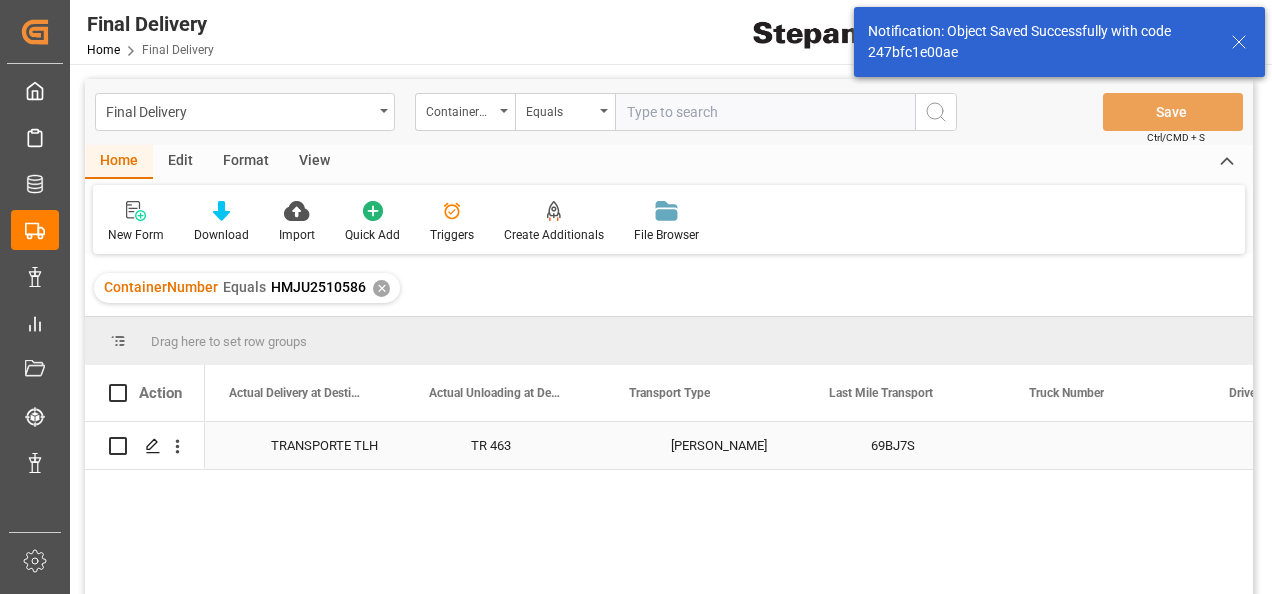 scroll, scrollTop: 0, scrollLeft: 2200, axis: horizontal 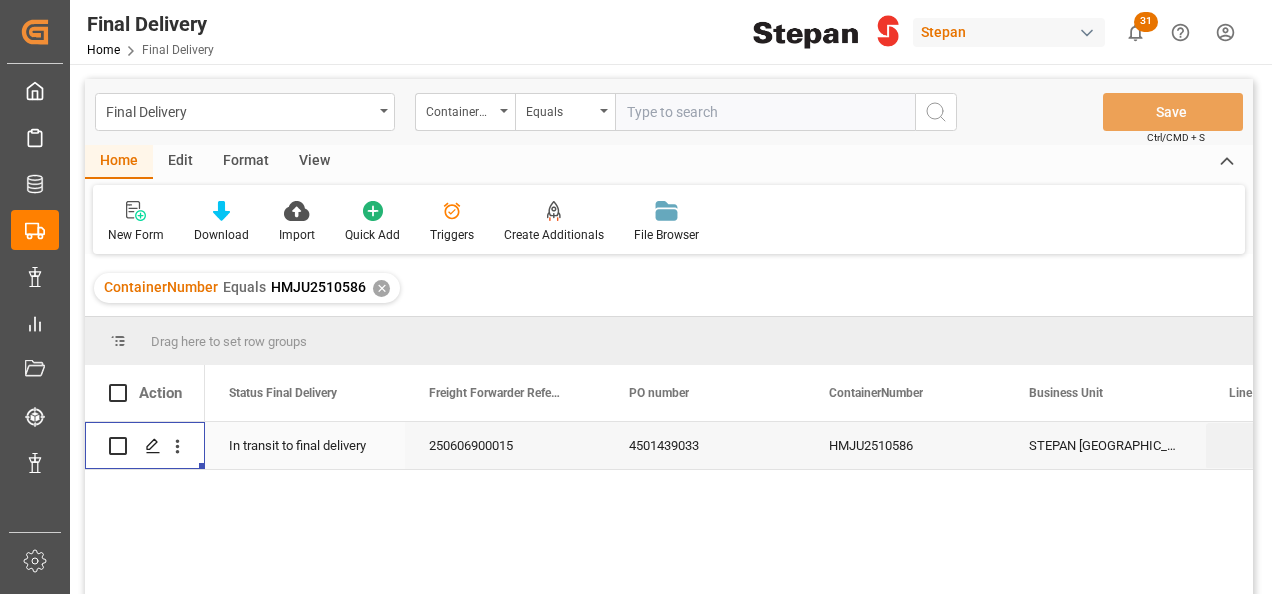 click on "4501439033" at bounding box center [705, 445] 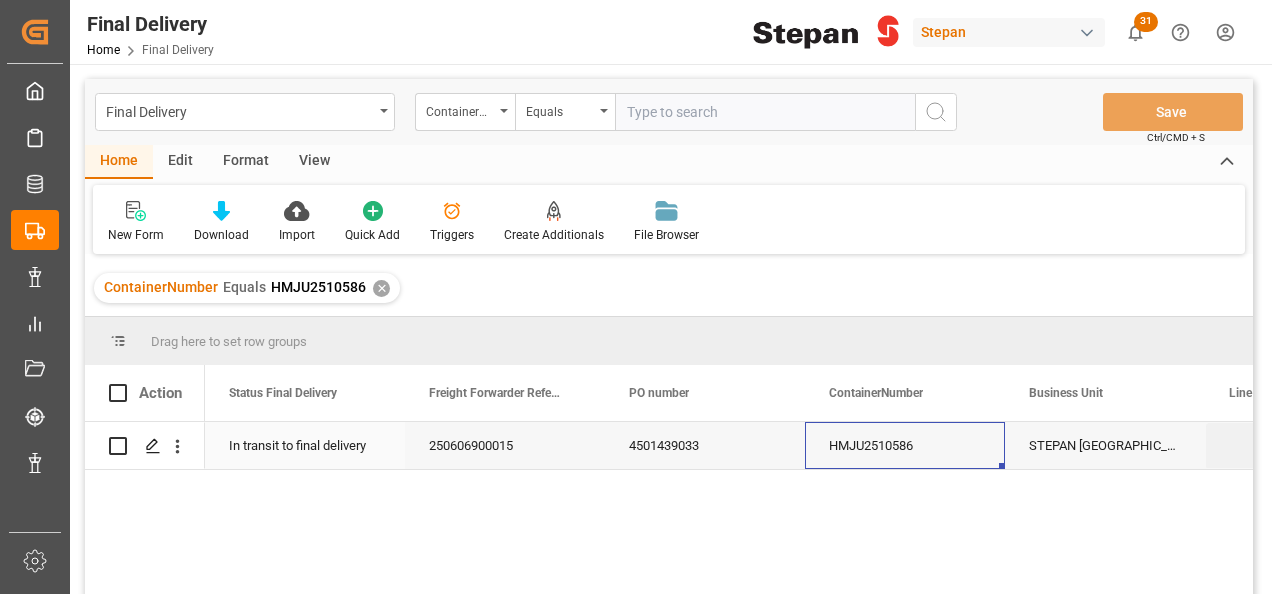 click on "HMJU2510586" at bounding box center [905, 445] 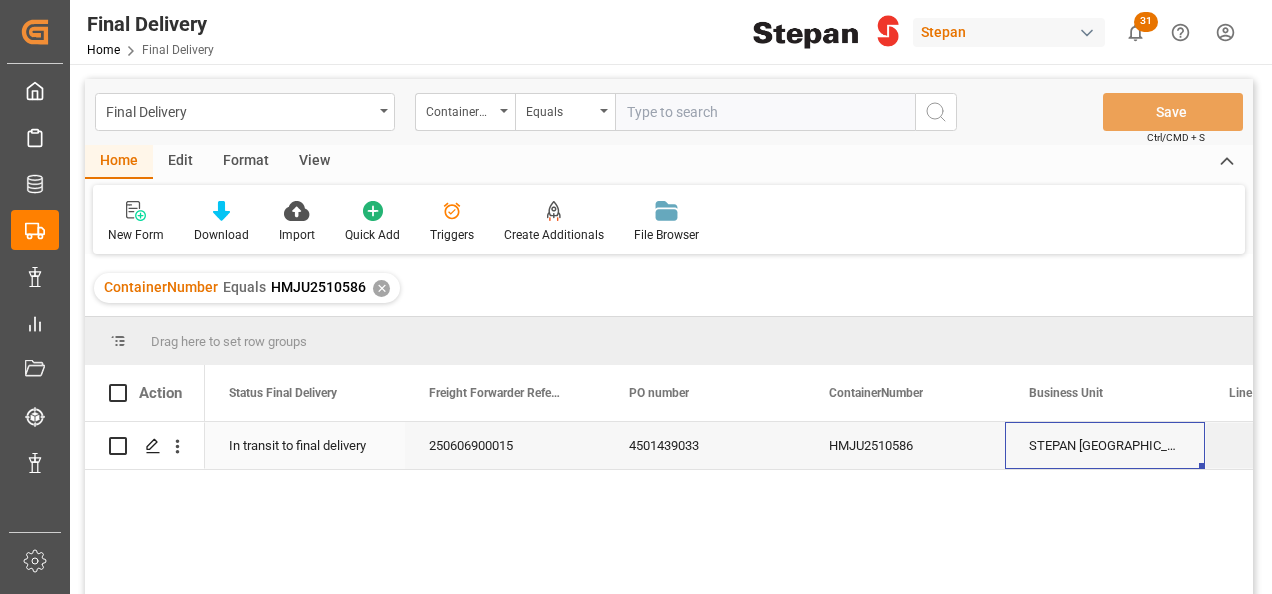 scroll, scrollTop: 0, scrollLeft: 158, axis: horizontal 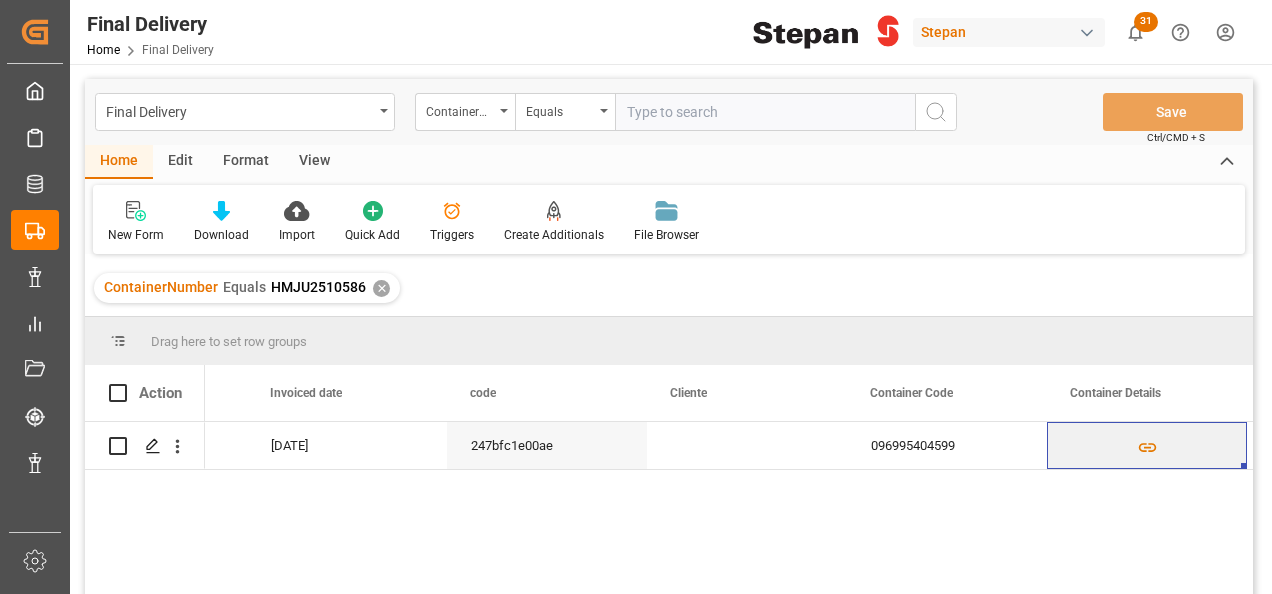 click at bounding box center (765, 112) 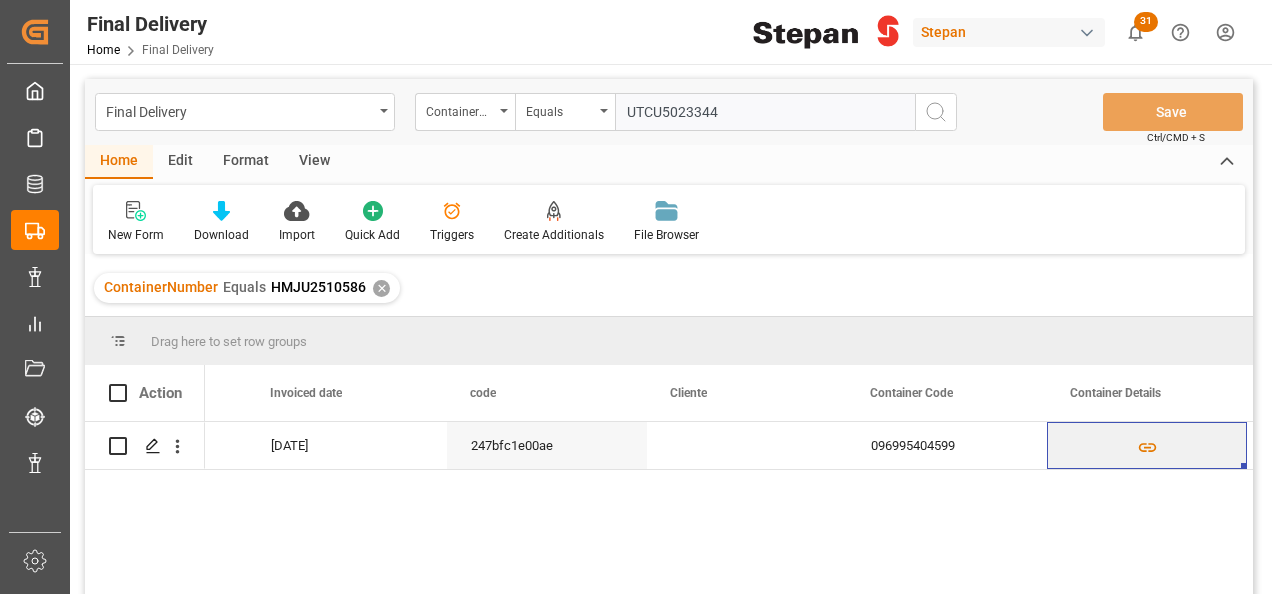 type on "UTCU5023344" 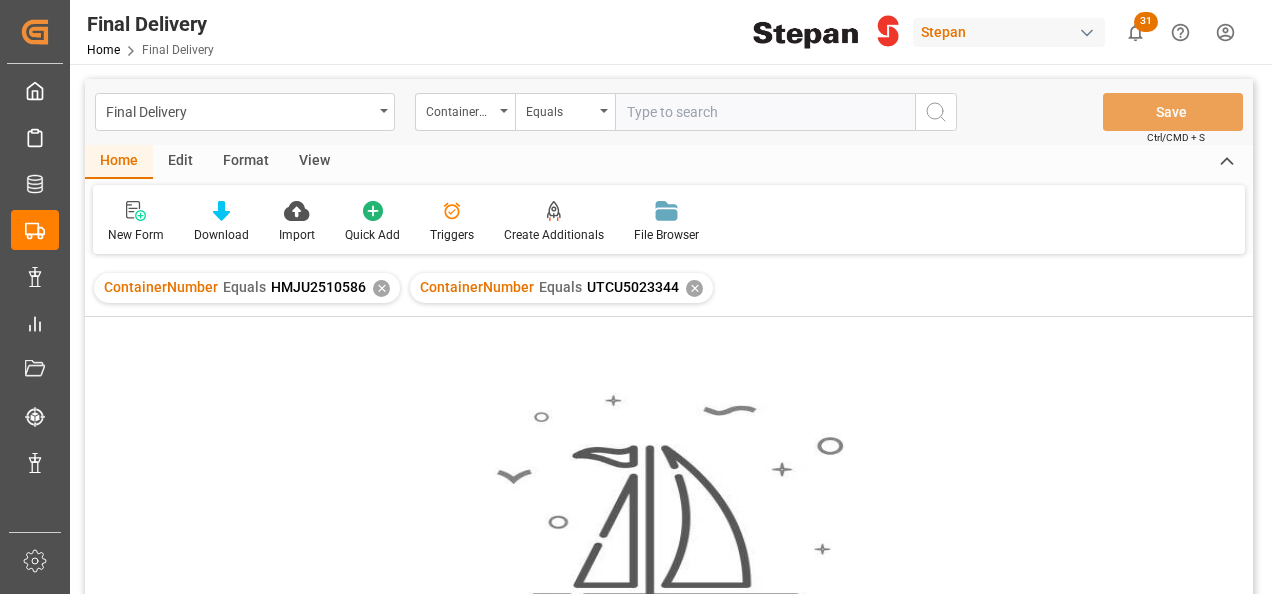 click on "✕" at bounding box center [381, 288] 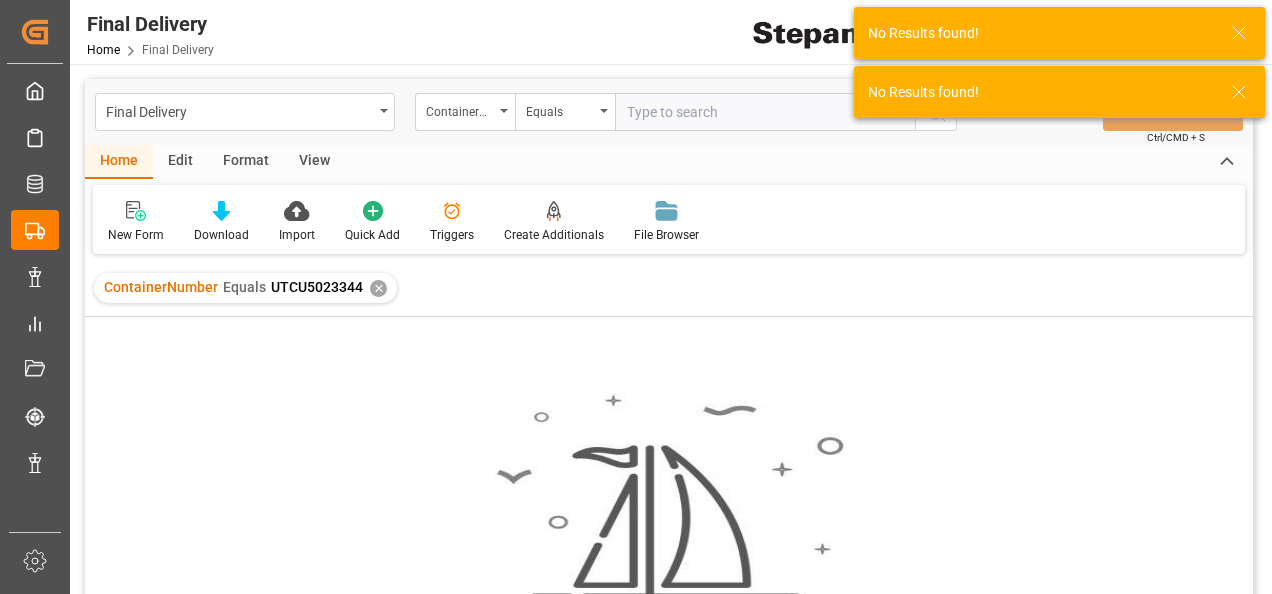 click on "✕" at bounding box center (378, 288) 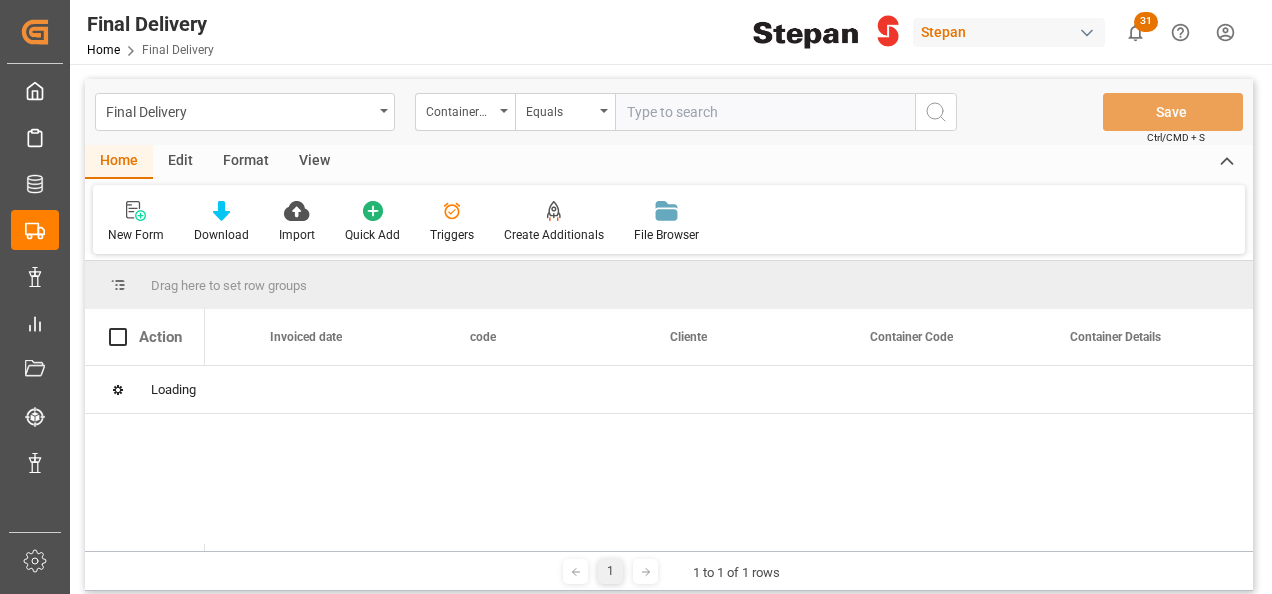 click at bounding box center [765, 112] 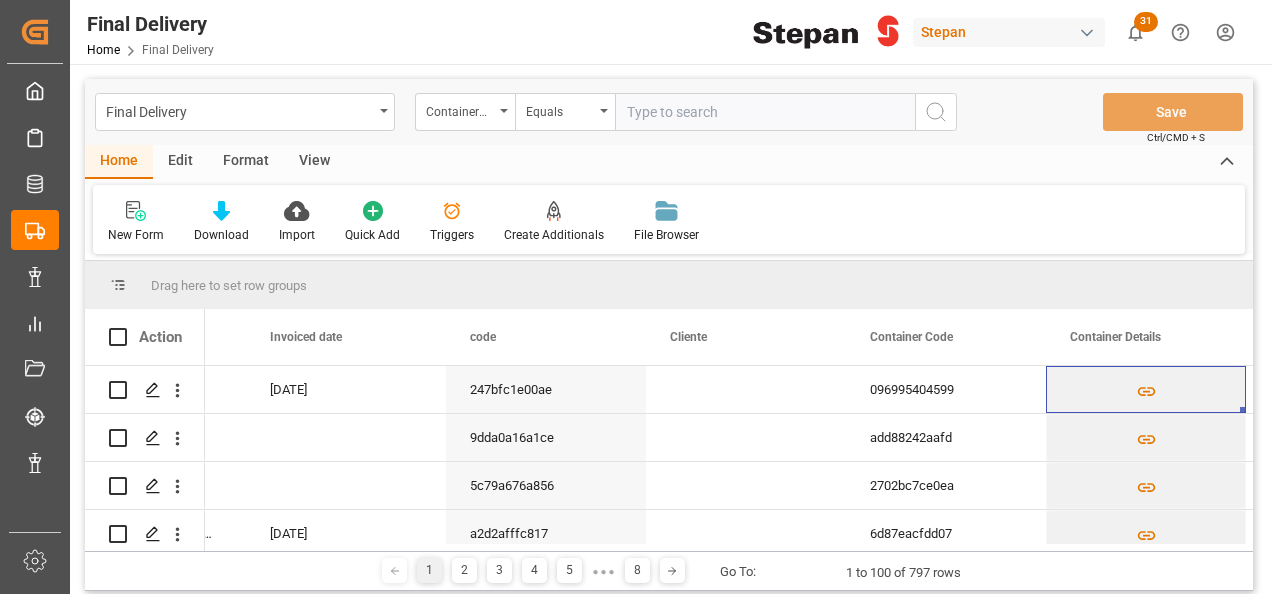 paste on "UTCU5023344" 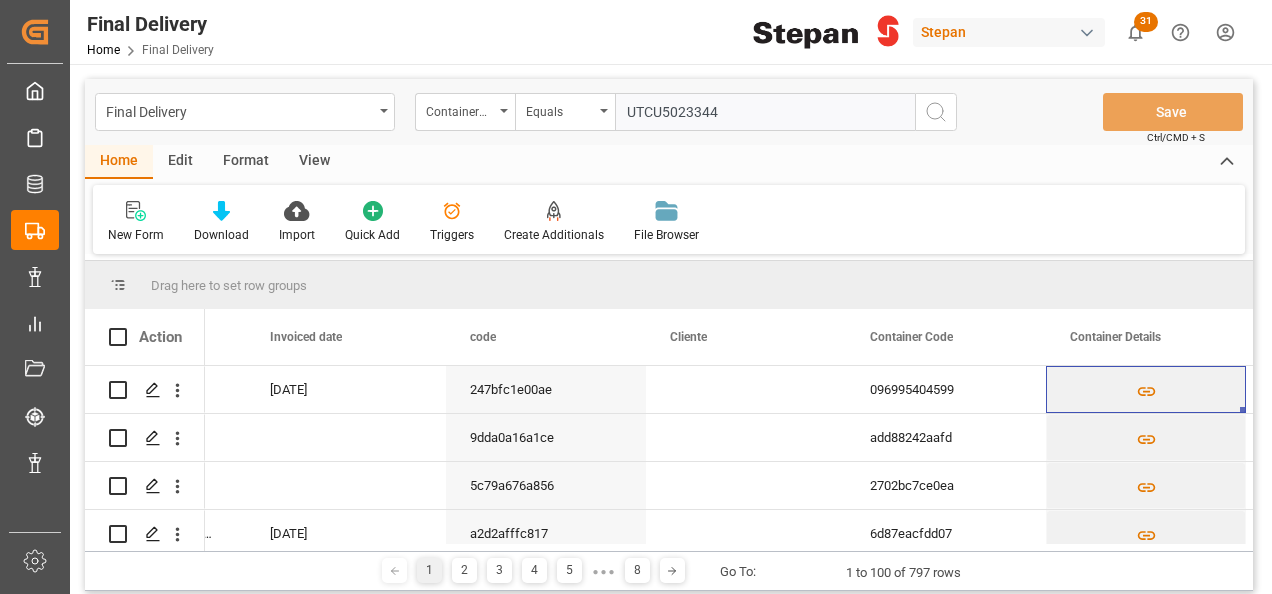 click on "UTCU5023344" at bounding box center (765, 112) 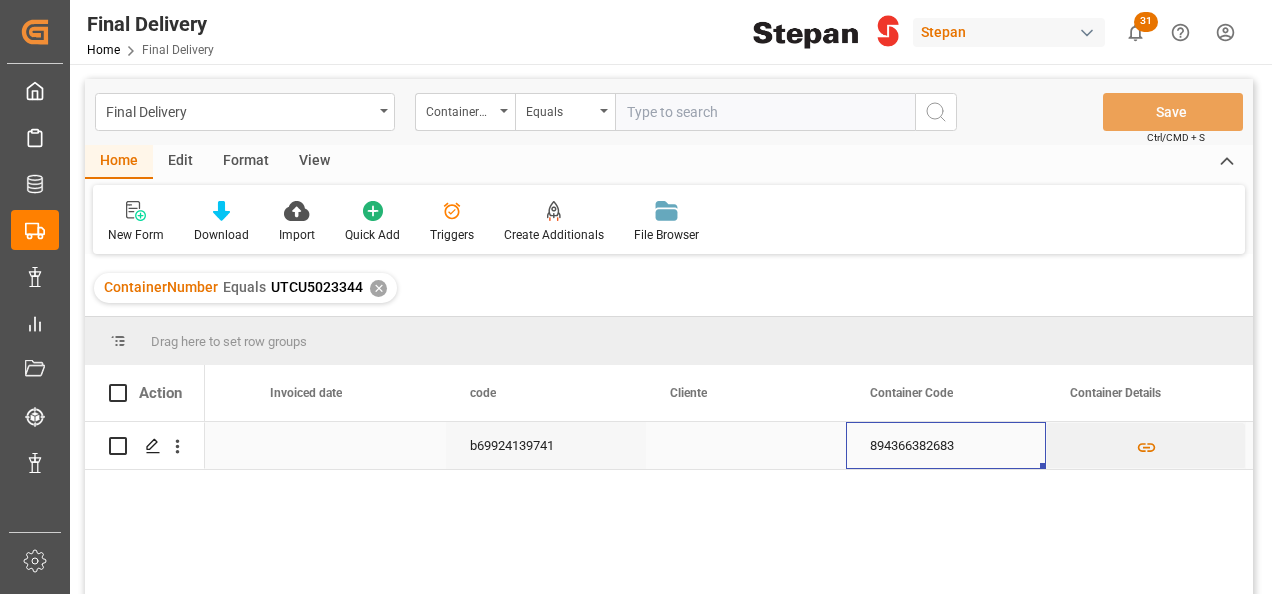 click on "894366382683" at bounding box center [946, 445] 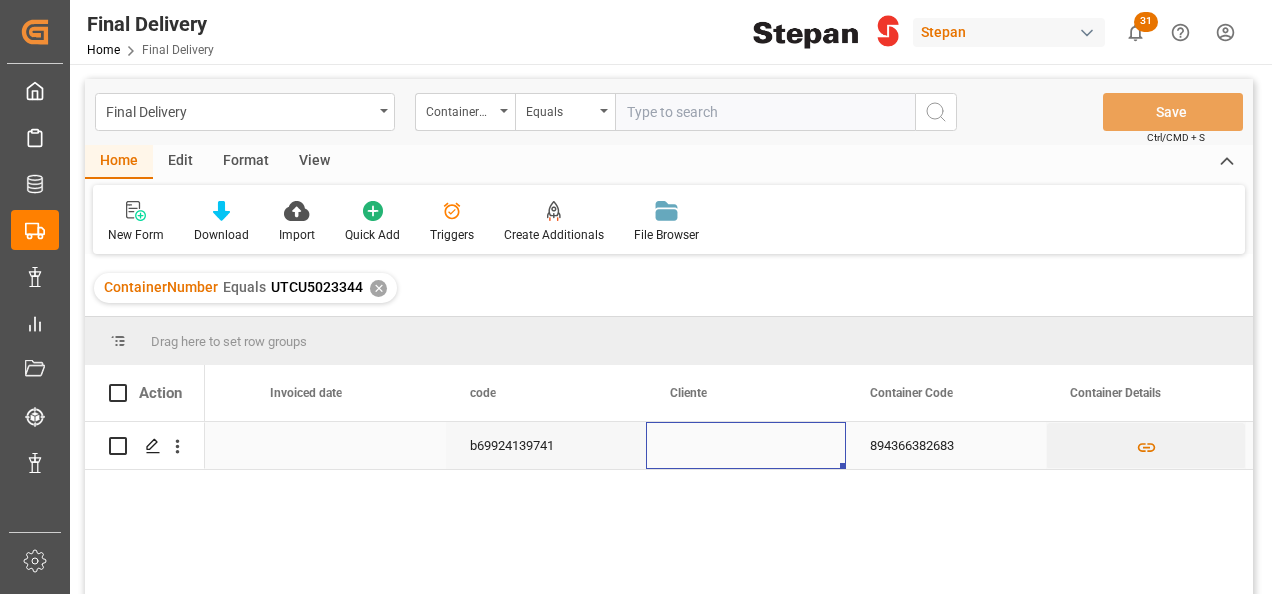 scroll, scrollTop: 0, scrollLeft: 4200, axis: horizontal 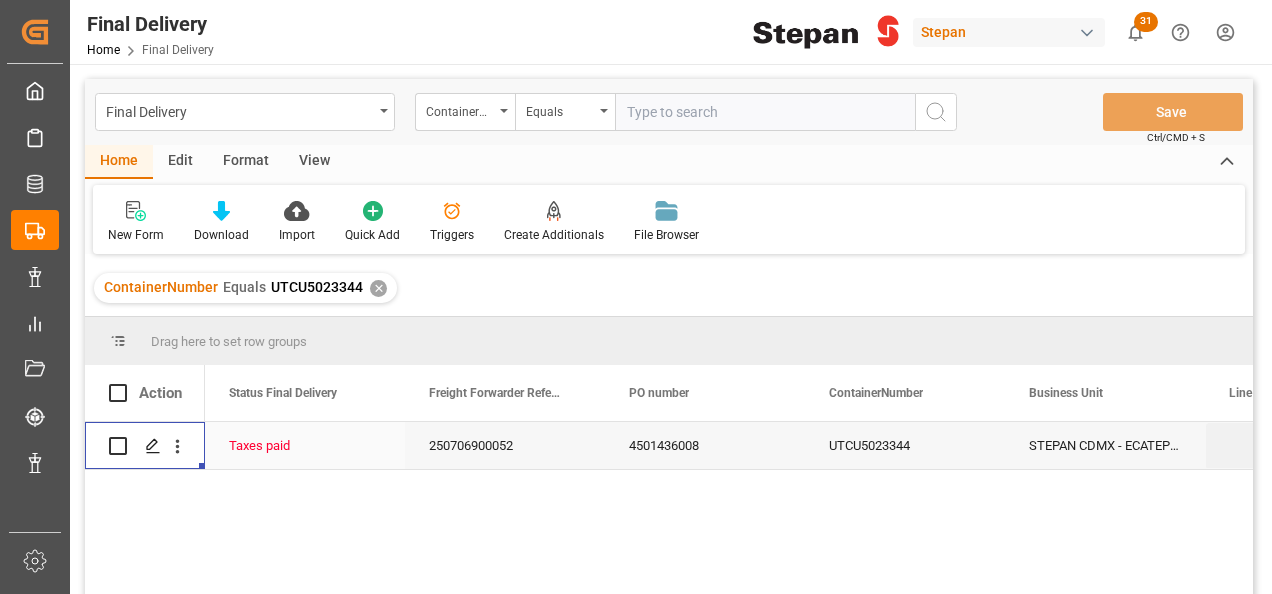 click on "UTCU5023344" at bounding box center (905, 445) 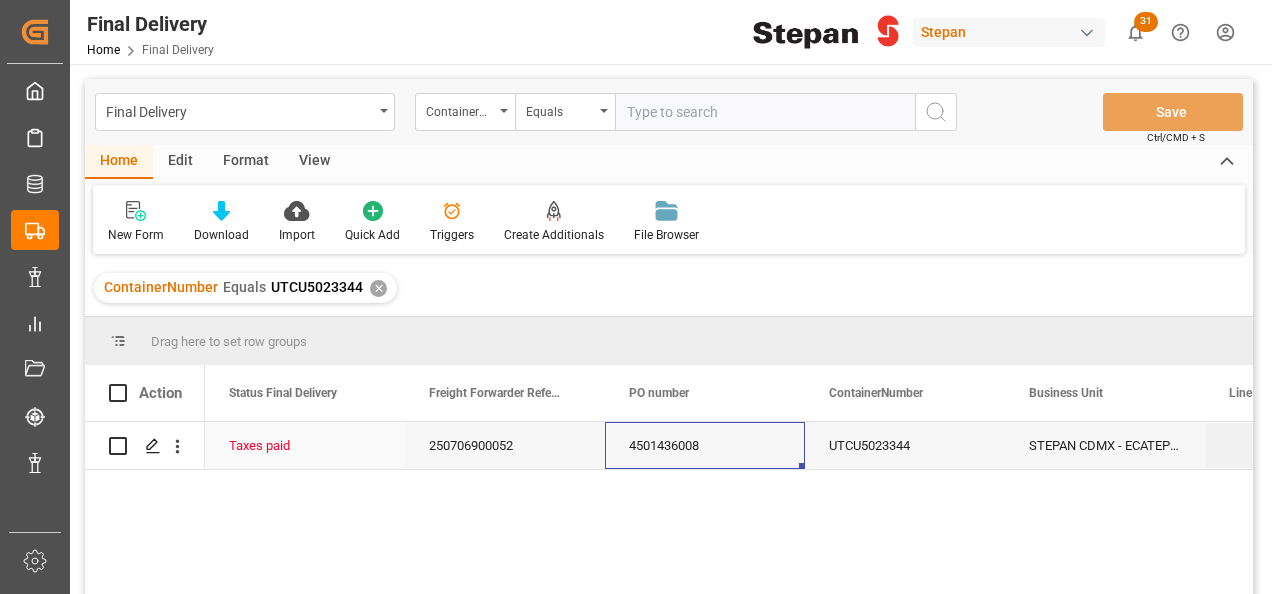 click on "4501436008" at bounding box center (705, 445) 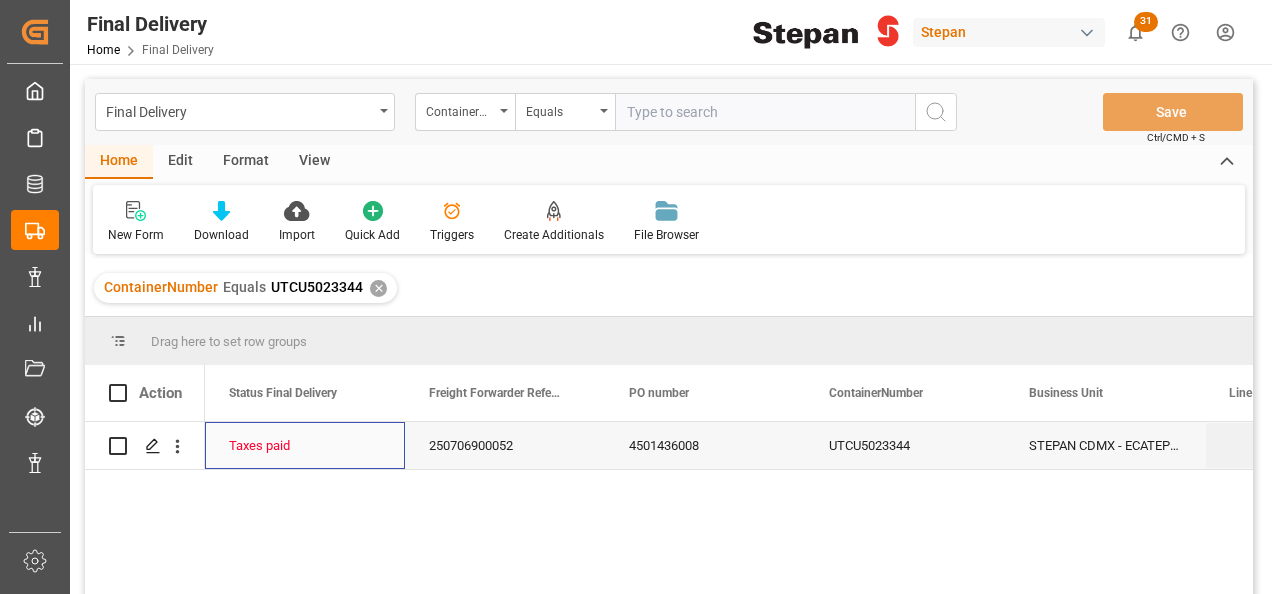 click on "Taxes paid" at bounding box center [305, 445] 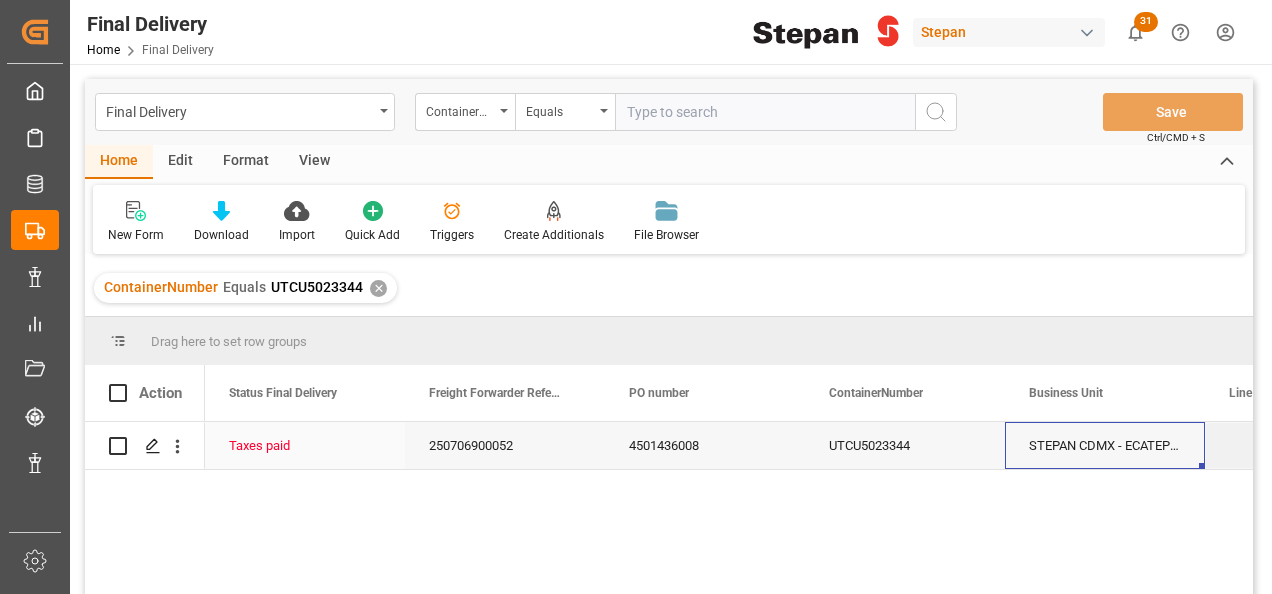 scroll, scrollTop: 0, scrollLeft: 158, axis: horizontal 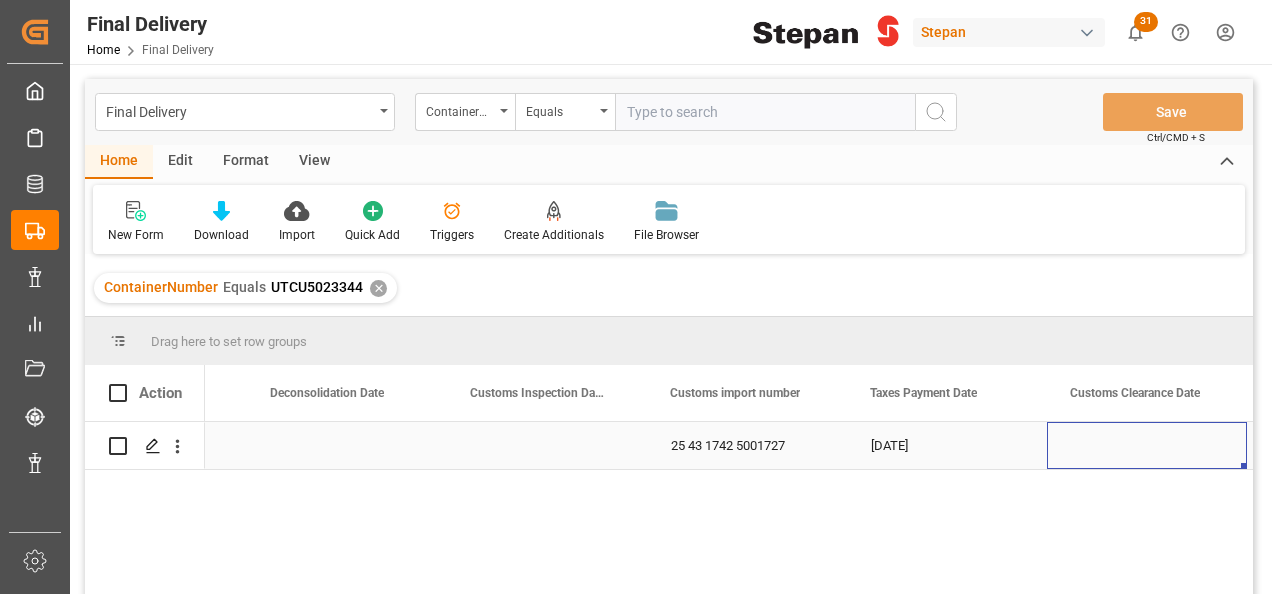 click at bounding box center (1147, 445) 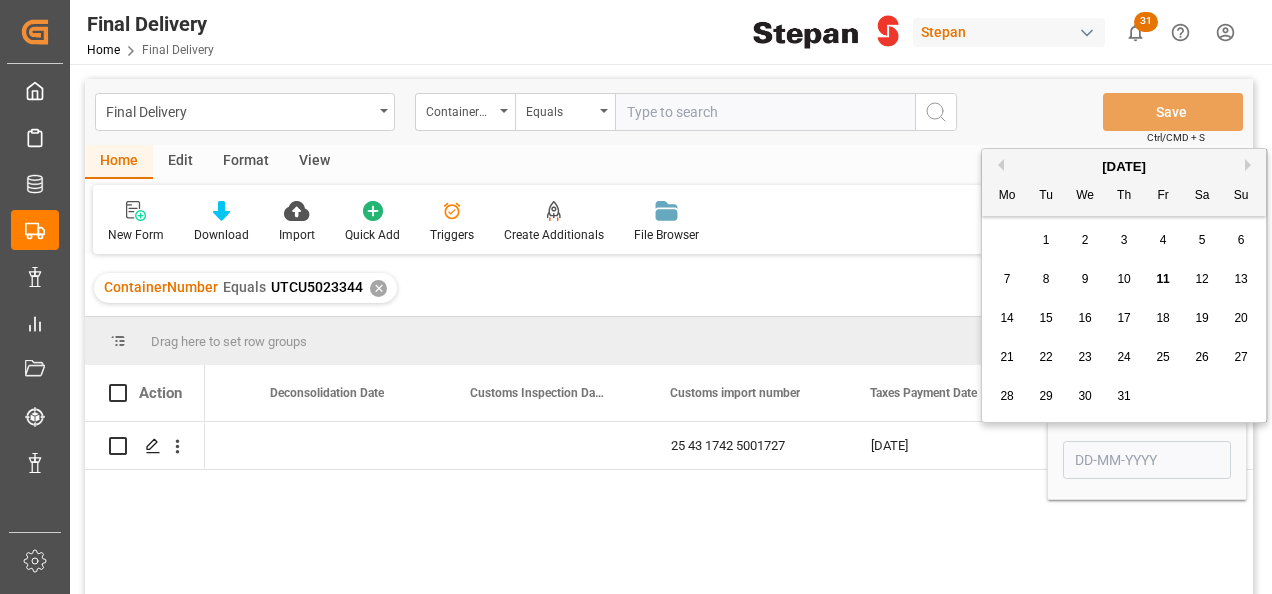 click on "10" at bounding box center [1124, 280] 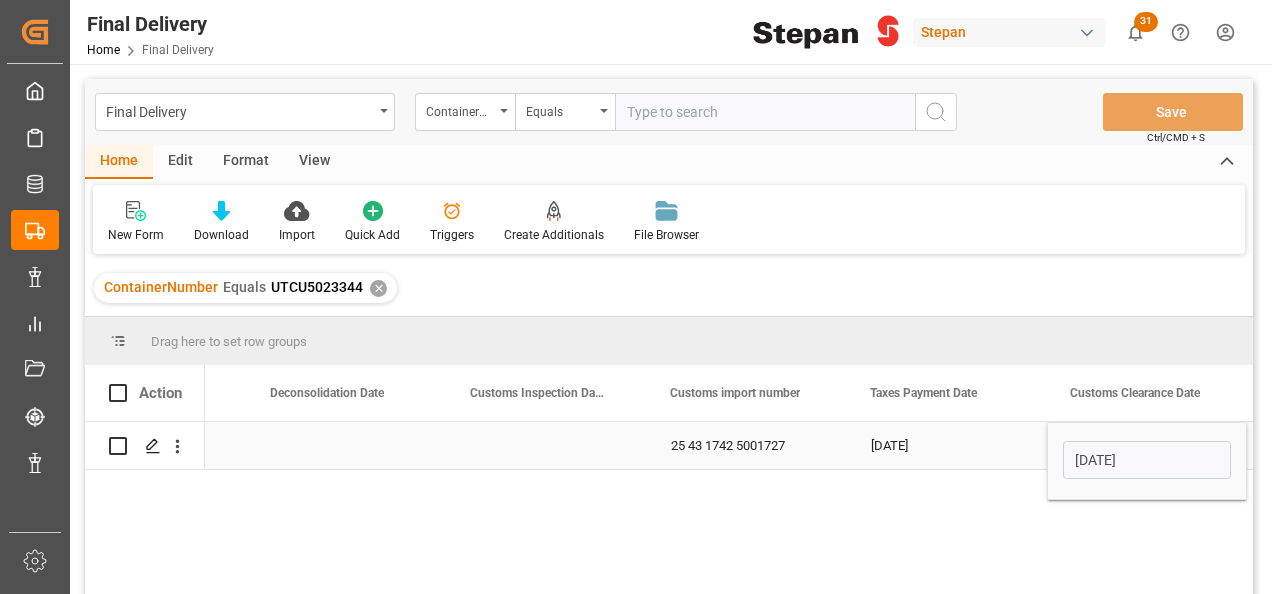 click on "[DATE]" at bounding box center [947, 445] 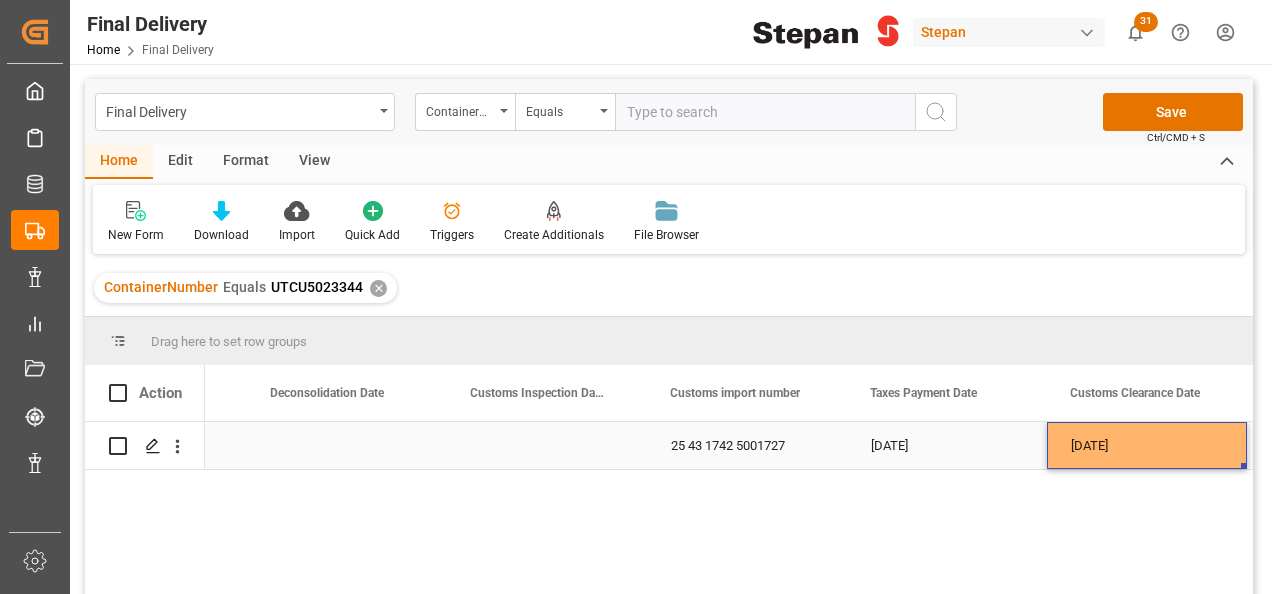 scroll, scrollTop: 0, scrollLeft: 1558, axis: horizontal 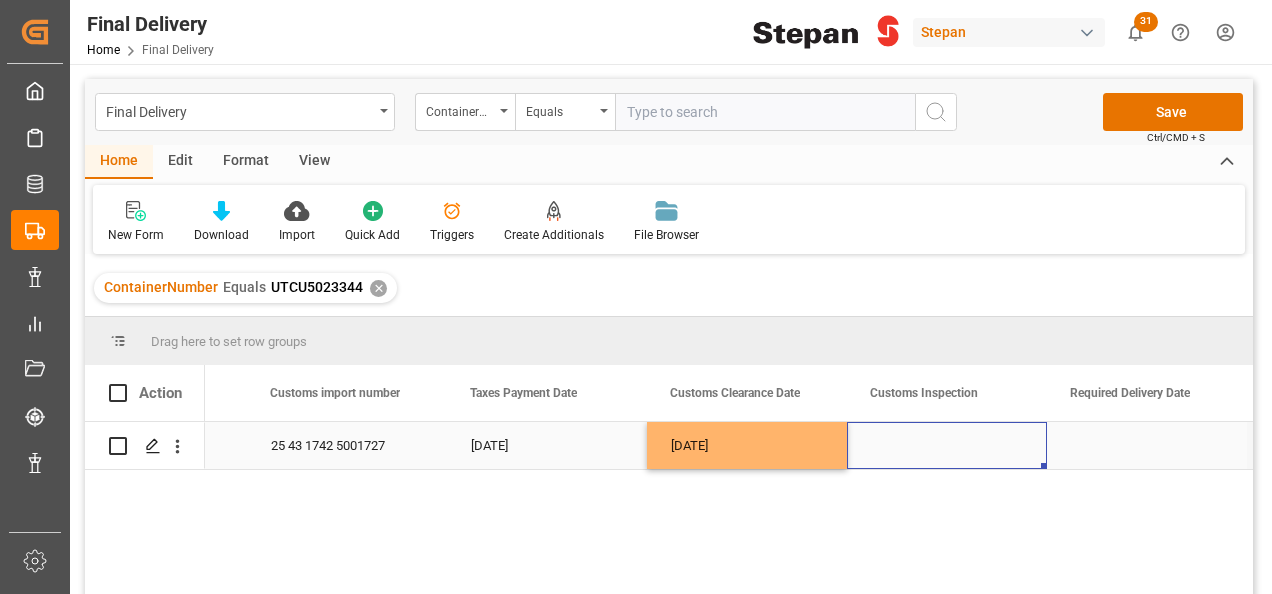 click at bounding box center (947, 445) 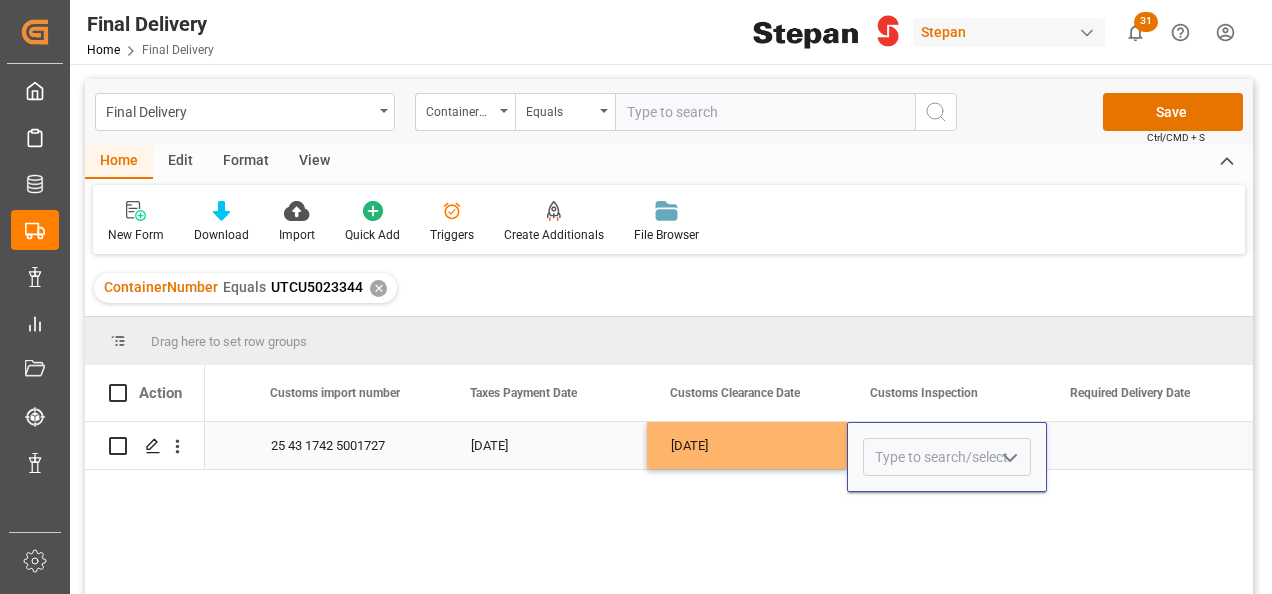 click 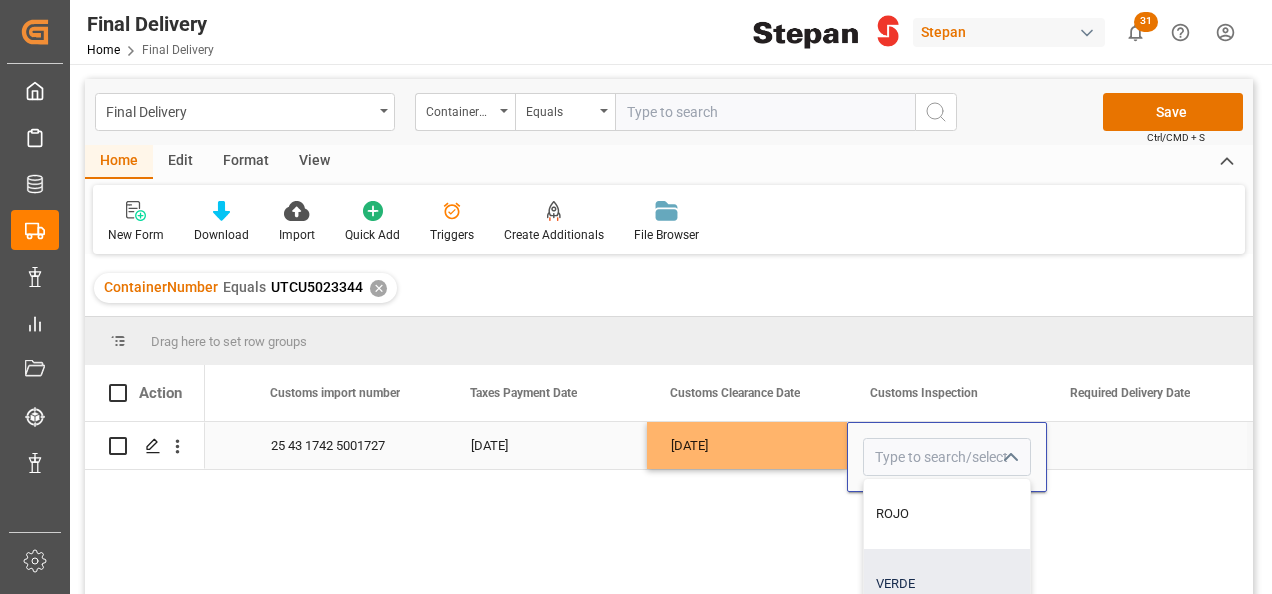 click on "VERDE" at bounding box center [947, 584] 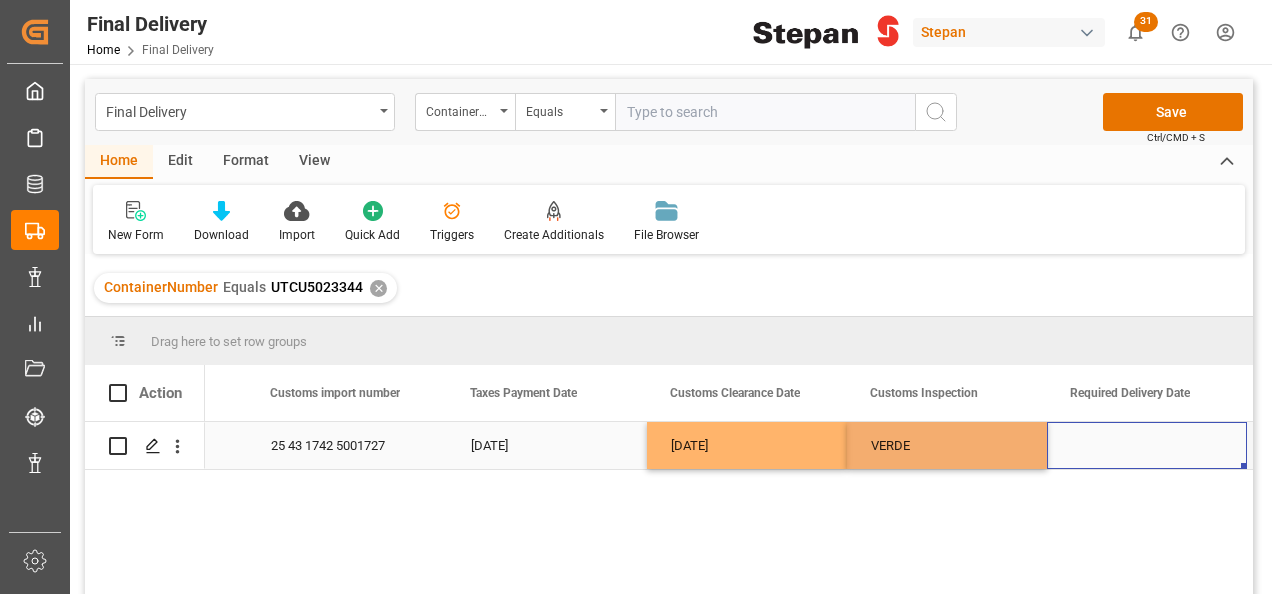 click at bounding box center (1147, 445) 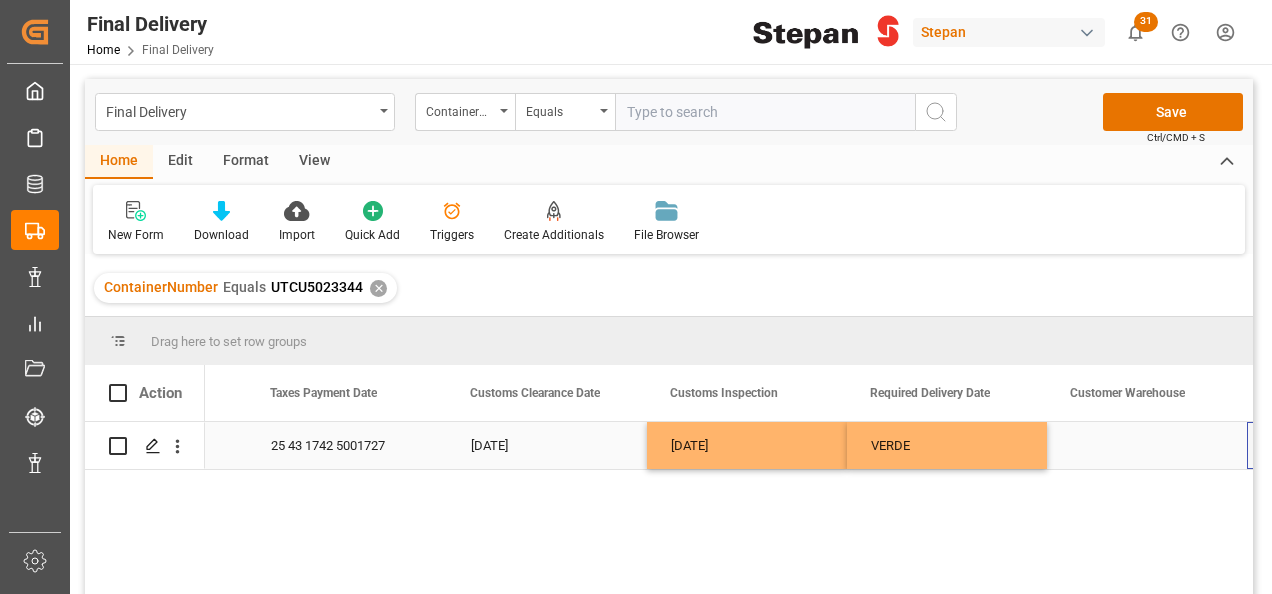 scroll, scrollTop: 0, scrollLeft: 1958, axis: horizontal 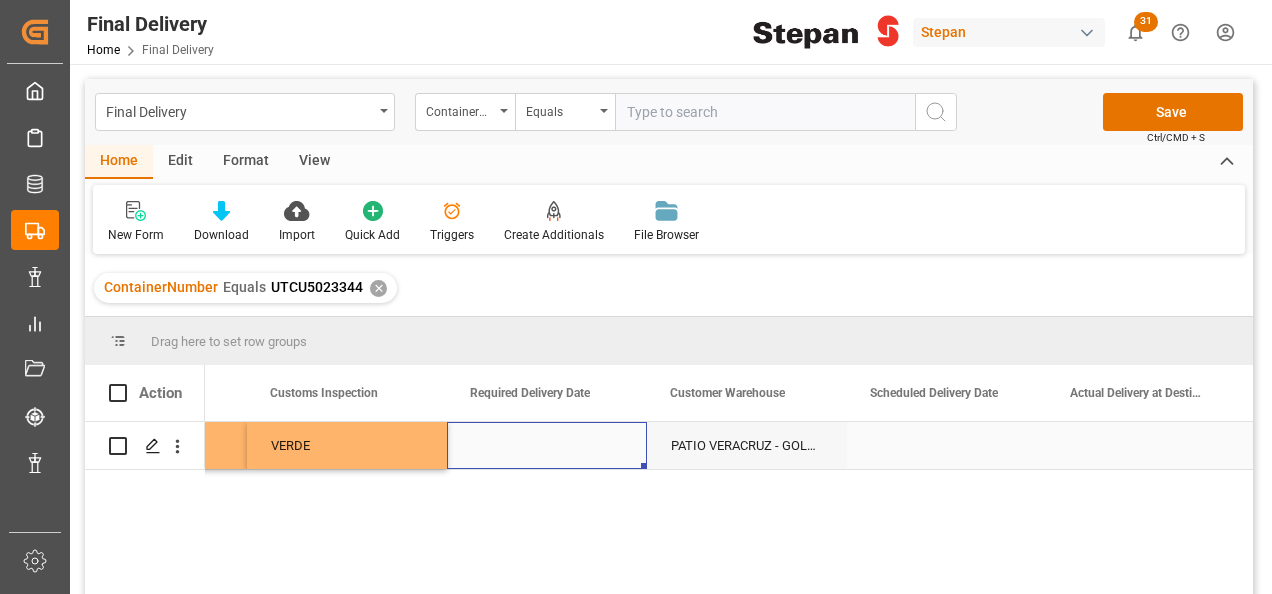 click at bounding box center [547, 445] 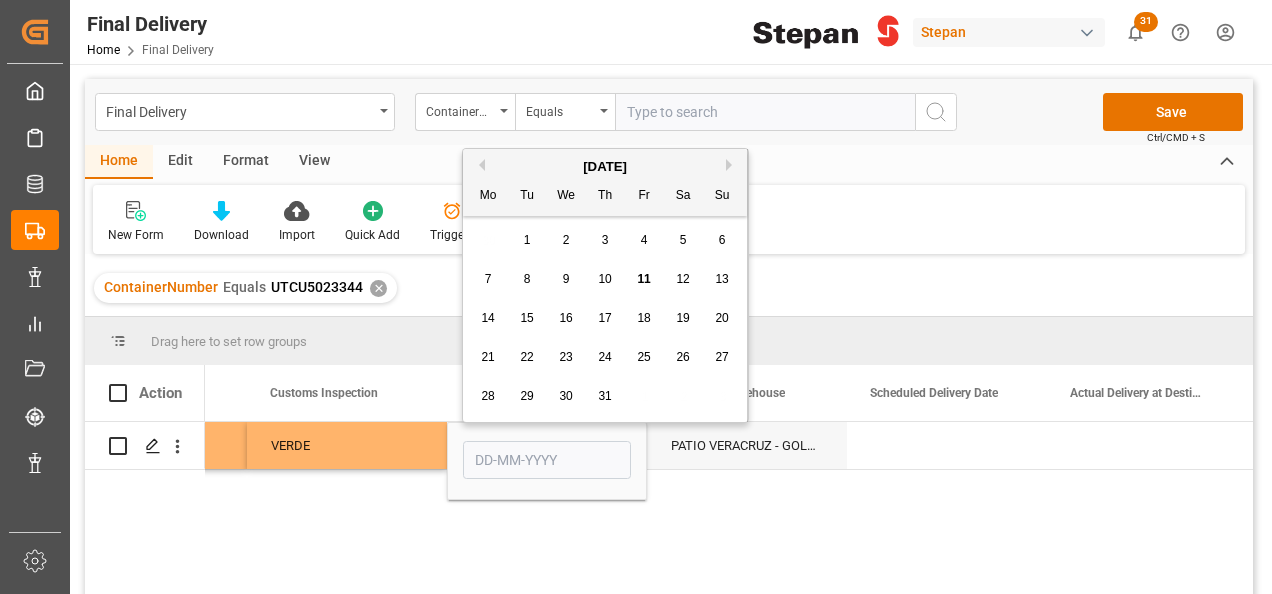 click on "11" at bounding box center (643, 279) 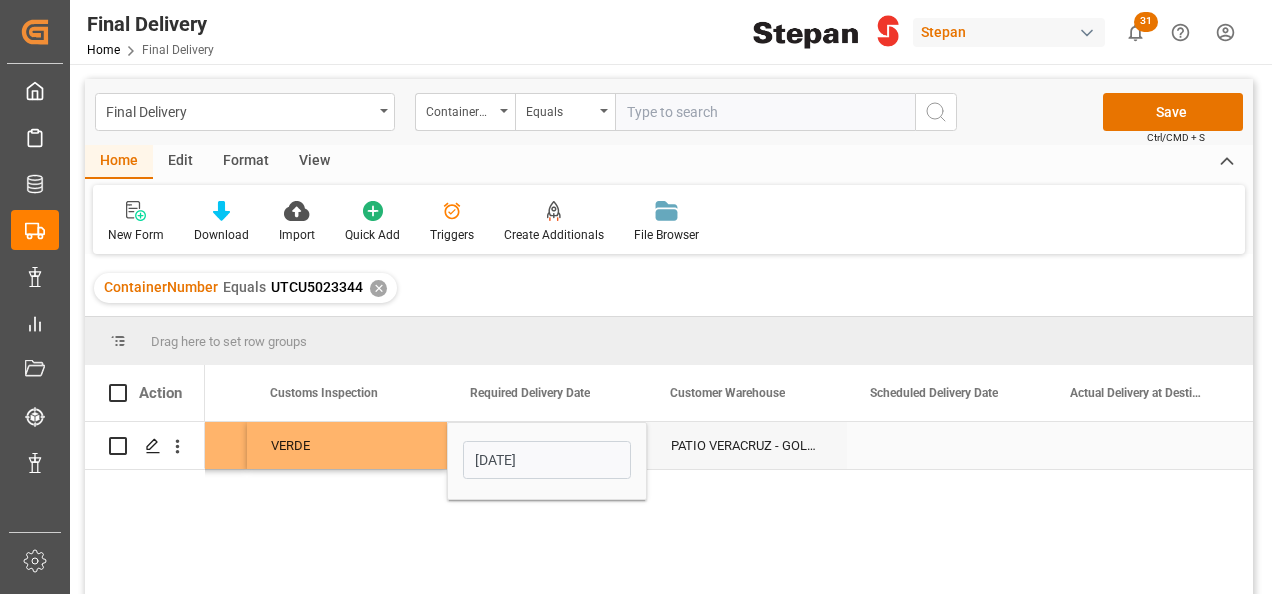 click on "VERDE" at bounding box center [347, 446] 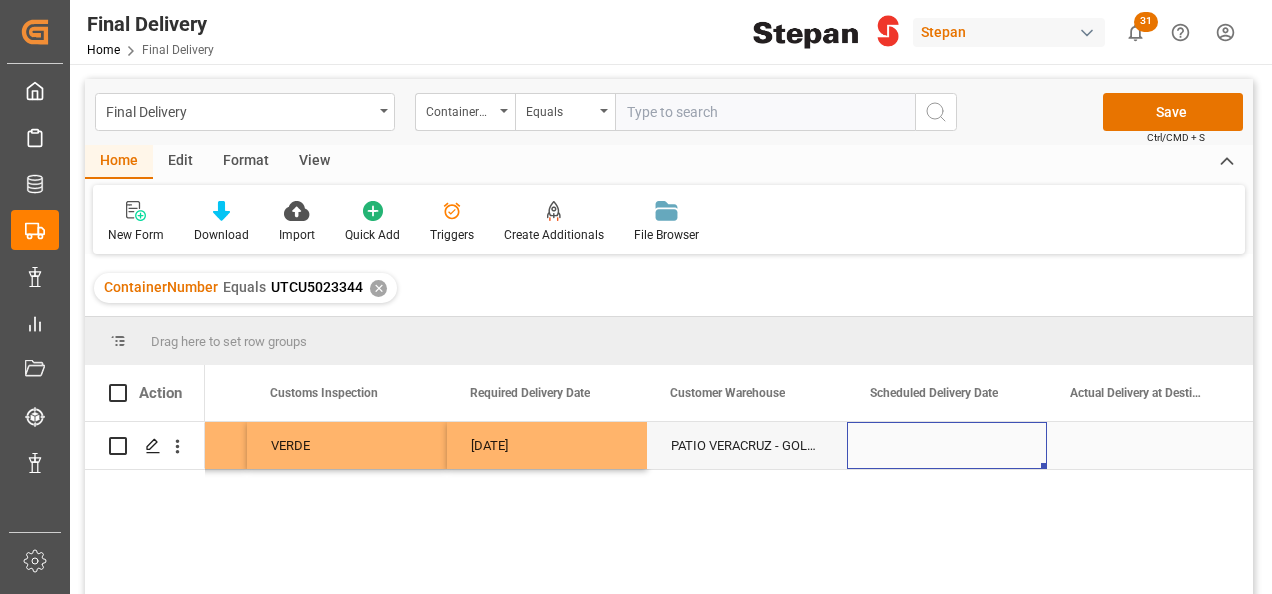 click at bounding box center [947, 445] 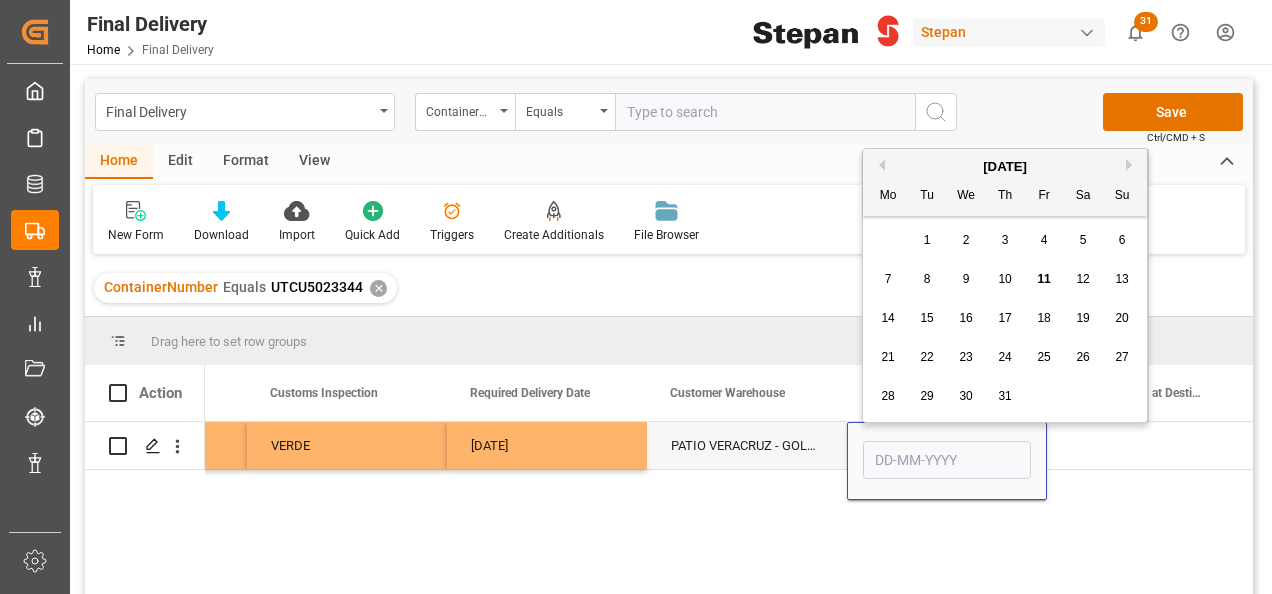 click on "11" at bounding box center [1043, 279] 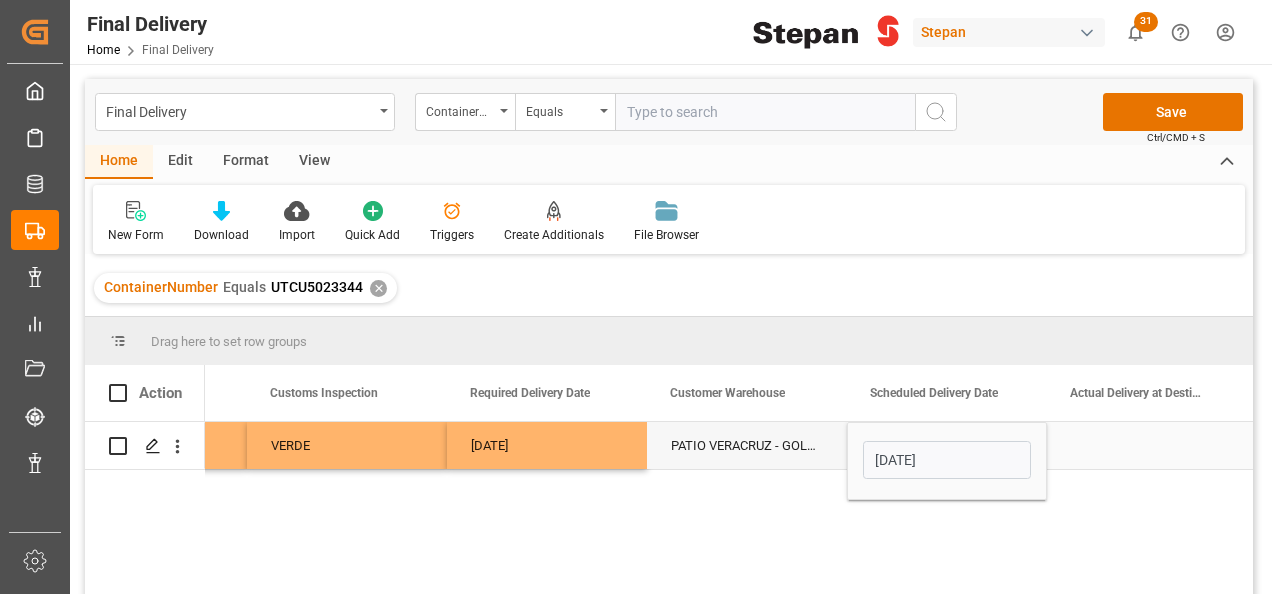 click at bounding box center [1147, 445] 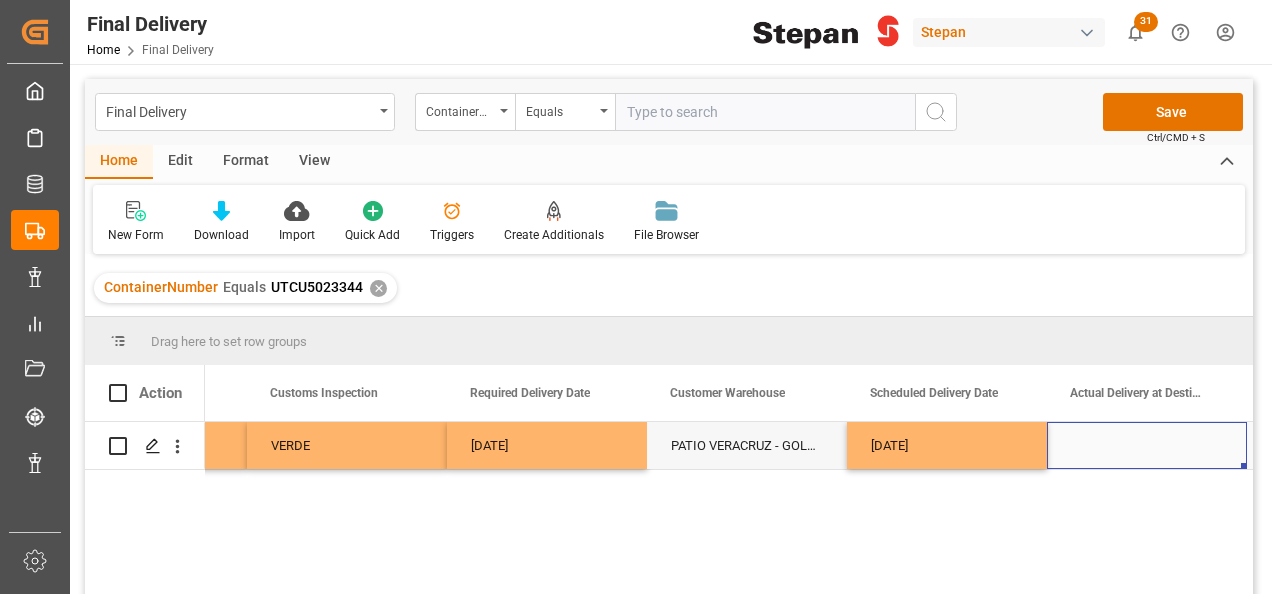 scroll, scrollTop: 0, scrollLeft: 2558, axis: horizontal 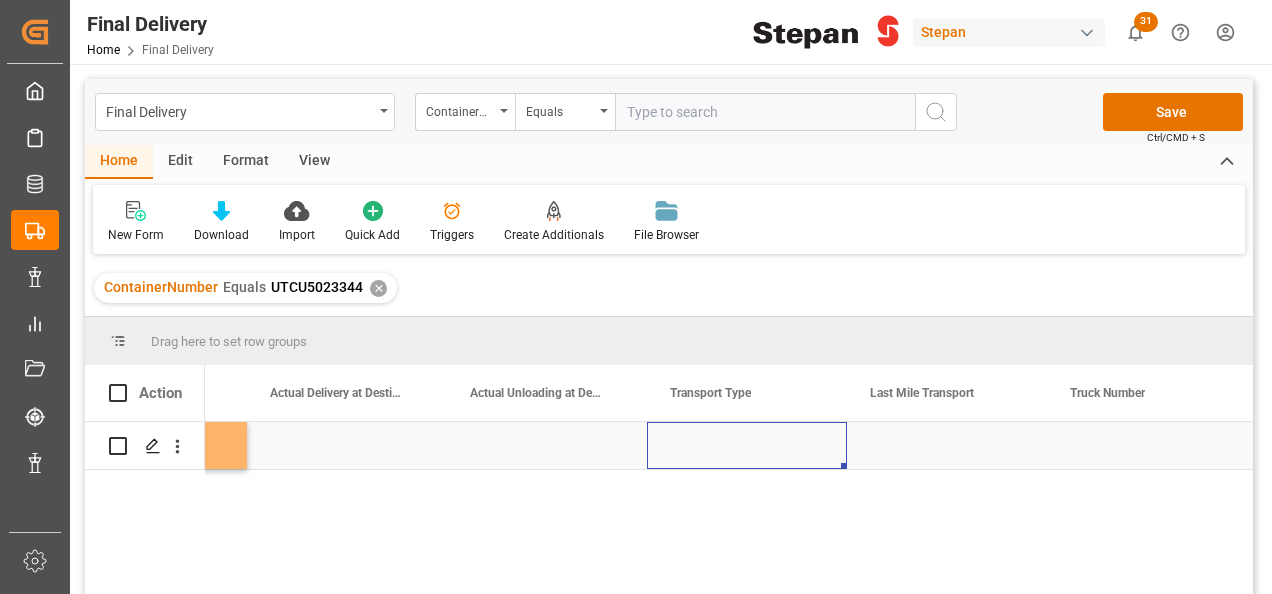 click at bounding box center (747, 445) 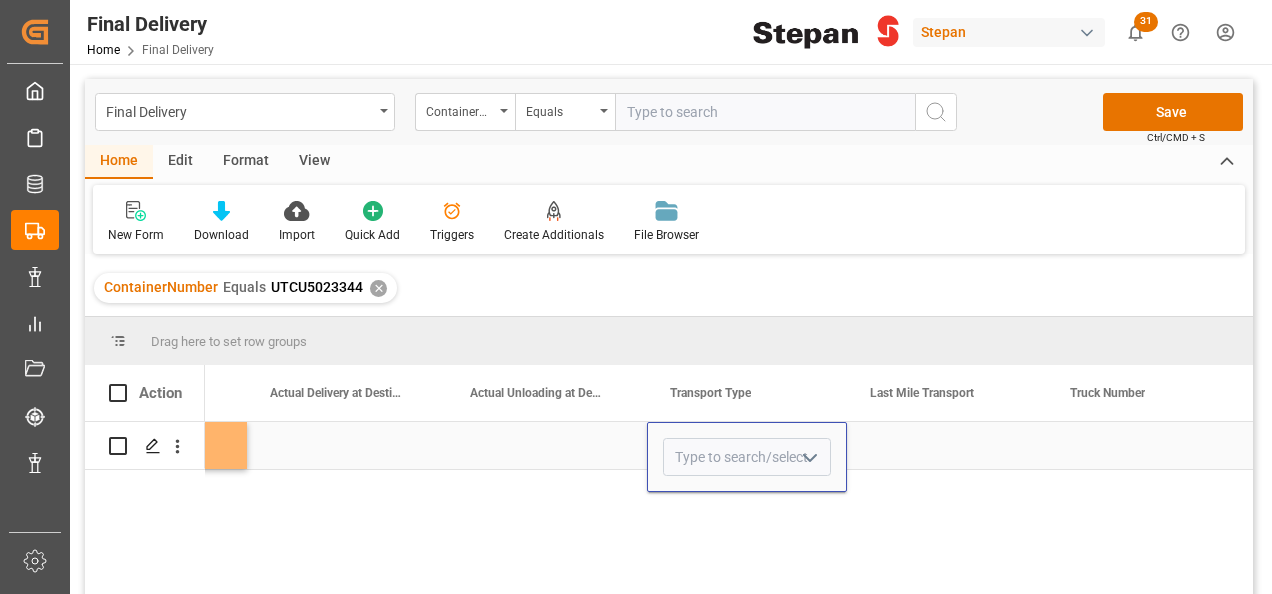 click 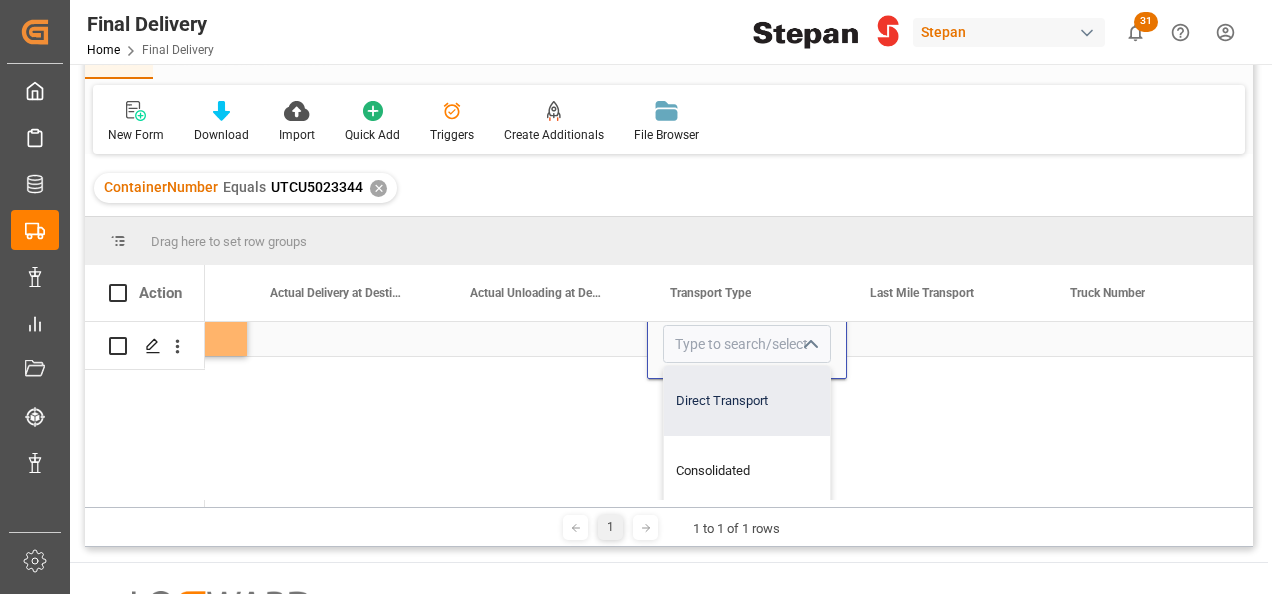 click on "Direct Transport" at bounding box center (747, 401) 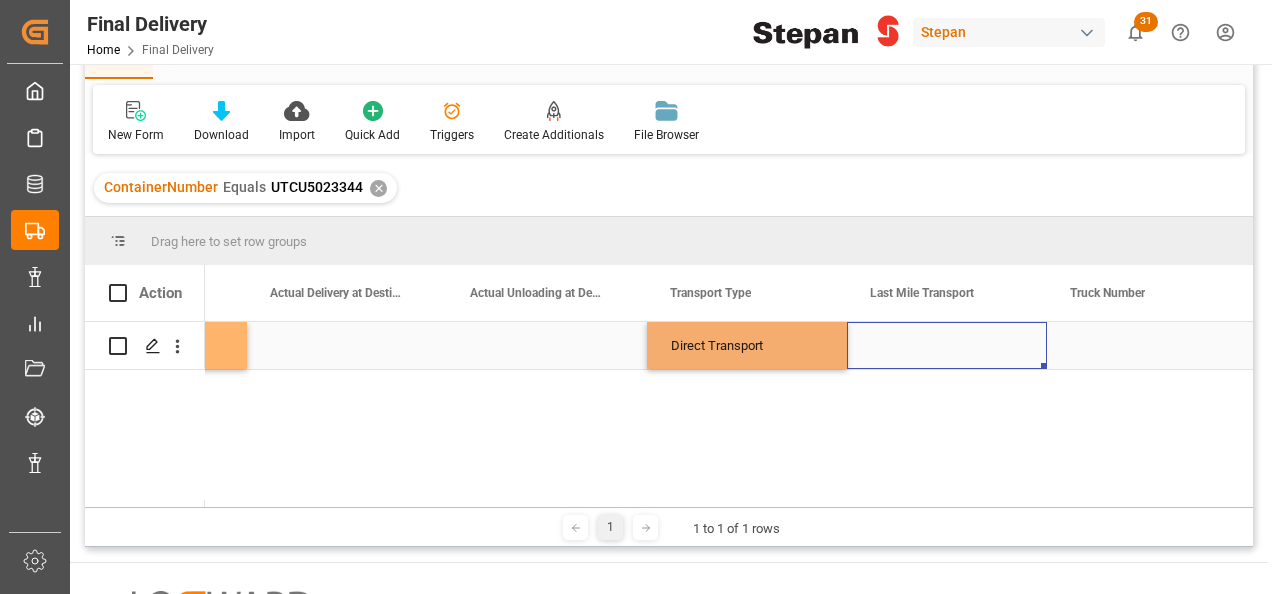 click at bounding box center [947, 345] 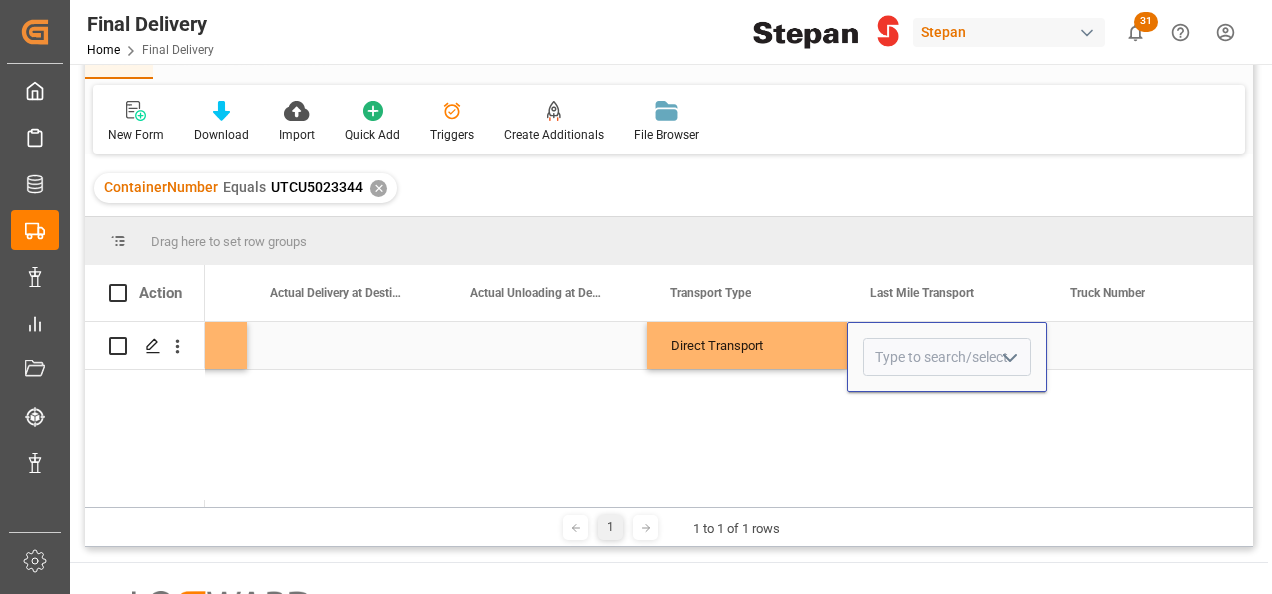 click 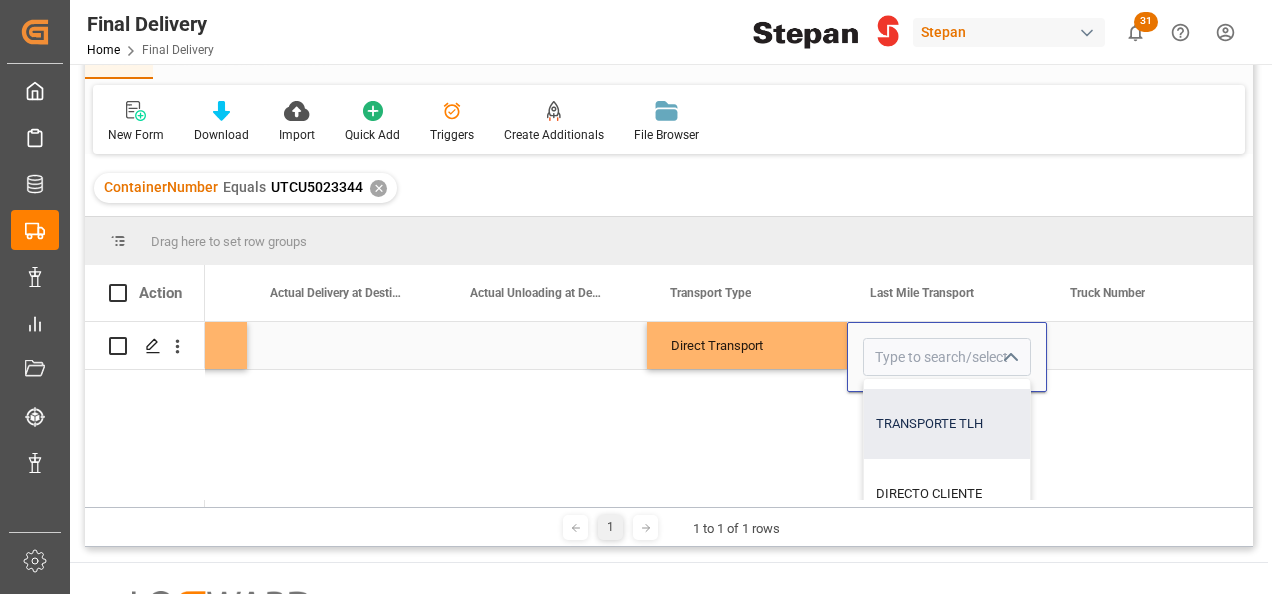 drag, startPoint x: 942, startPoint y: 423, endPoint x: 964, endPoint y: 402, distance: 30.413813 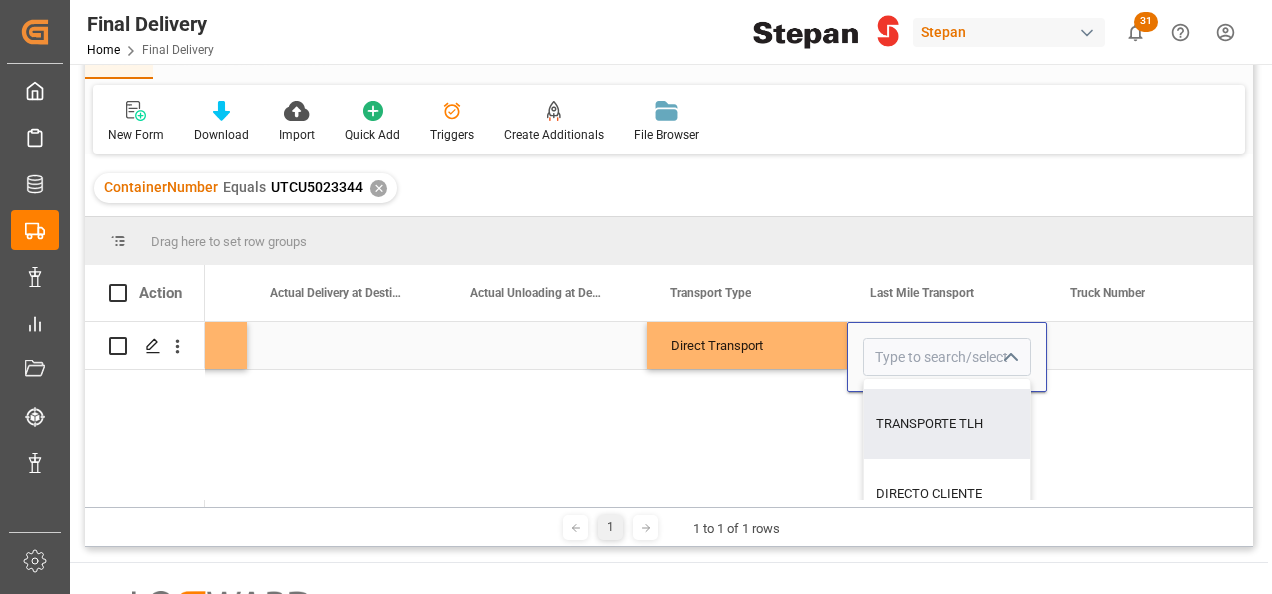 click on "TRANSPORTE TLH" at bounding box center [1039, 424] 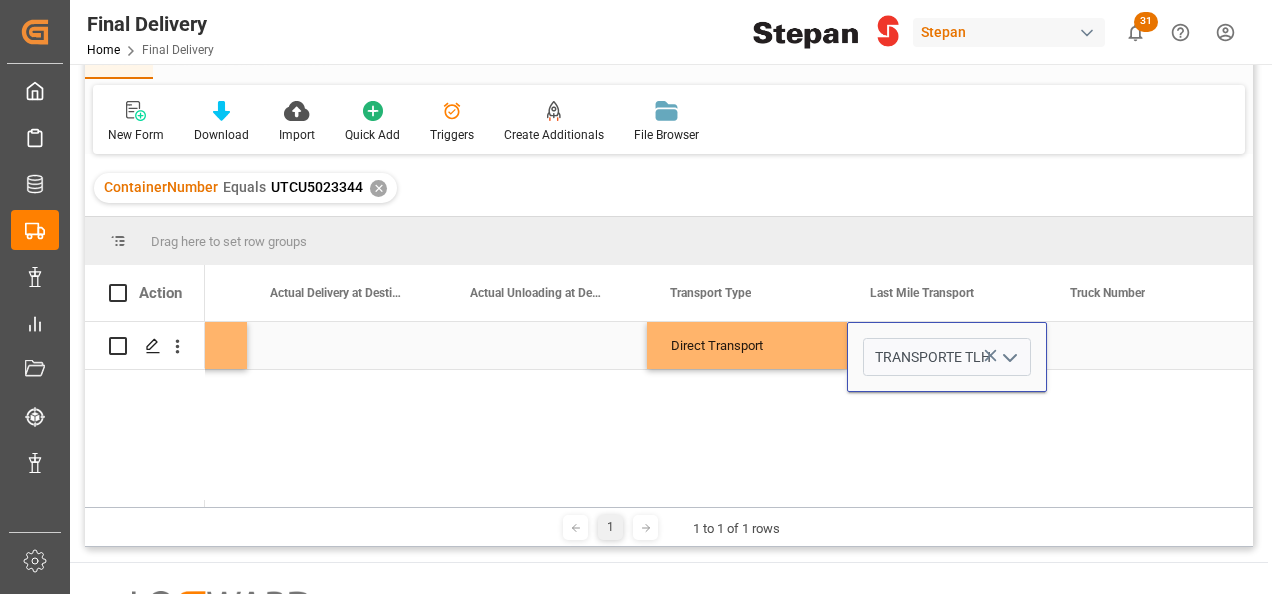 click at bounding box center (1147, 345) 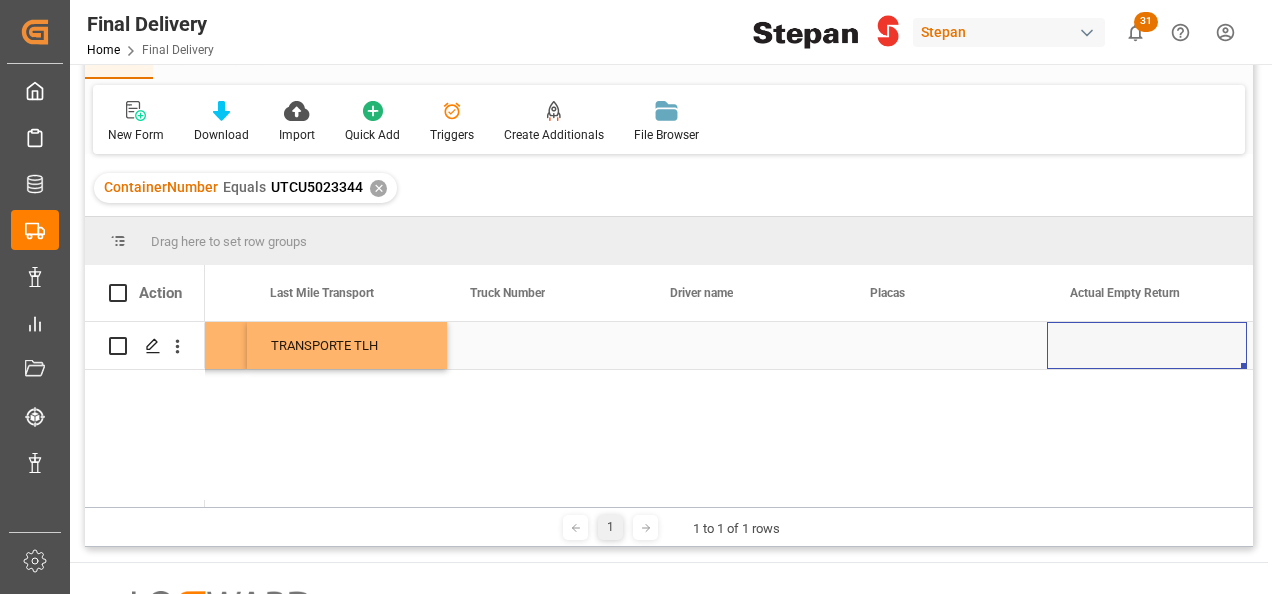 click at bounding box center (547, 345) 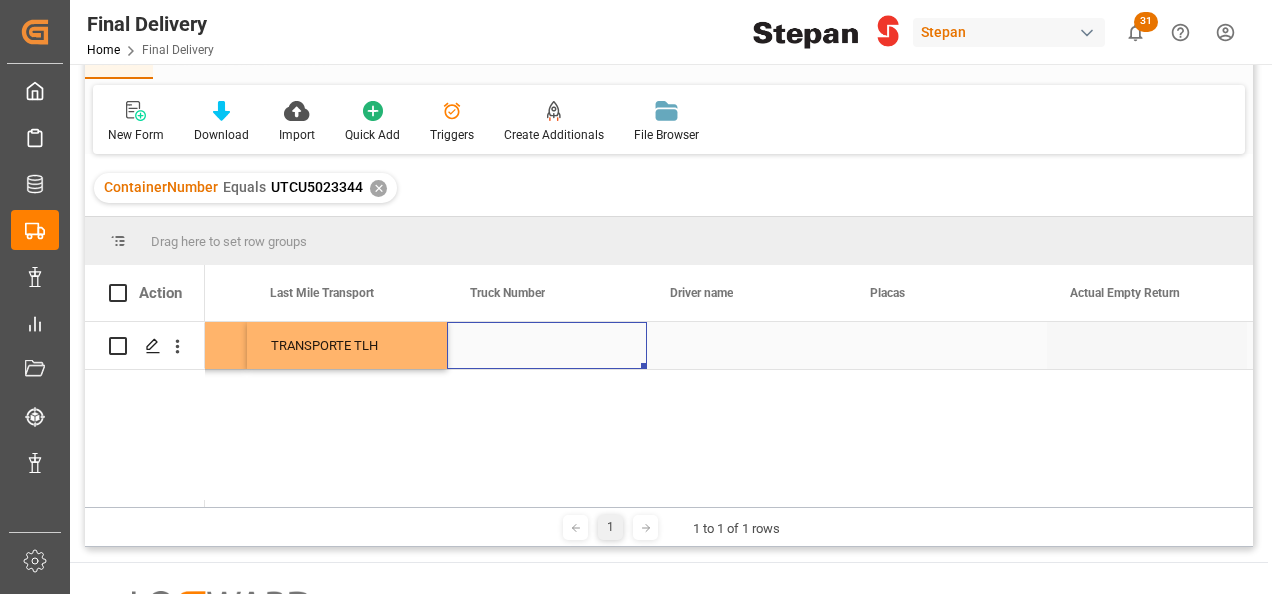 click at bounding box center [547, 345] 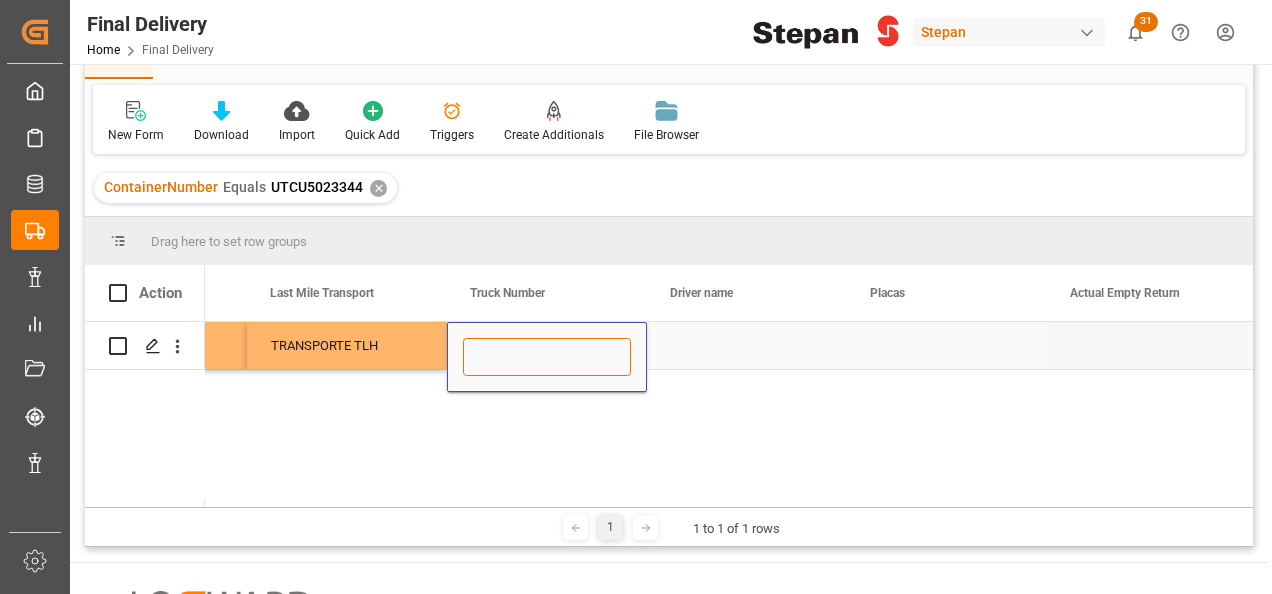 click at bounding box center [547, 357] 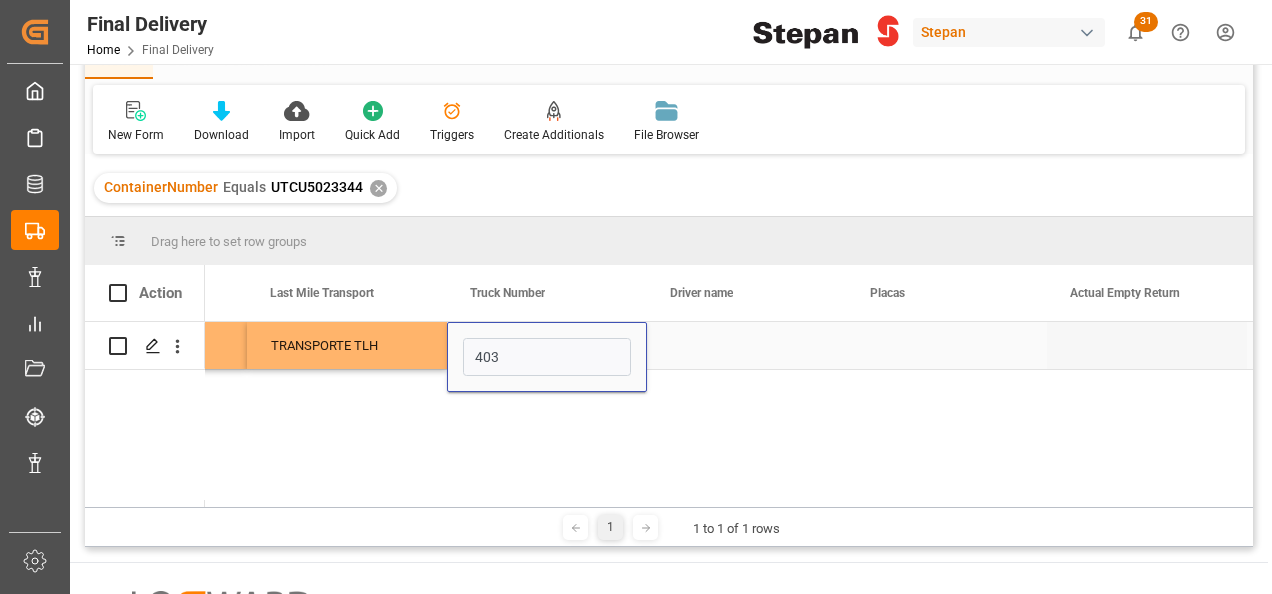 click at bounding box center [747, 345] 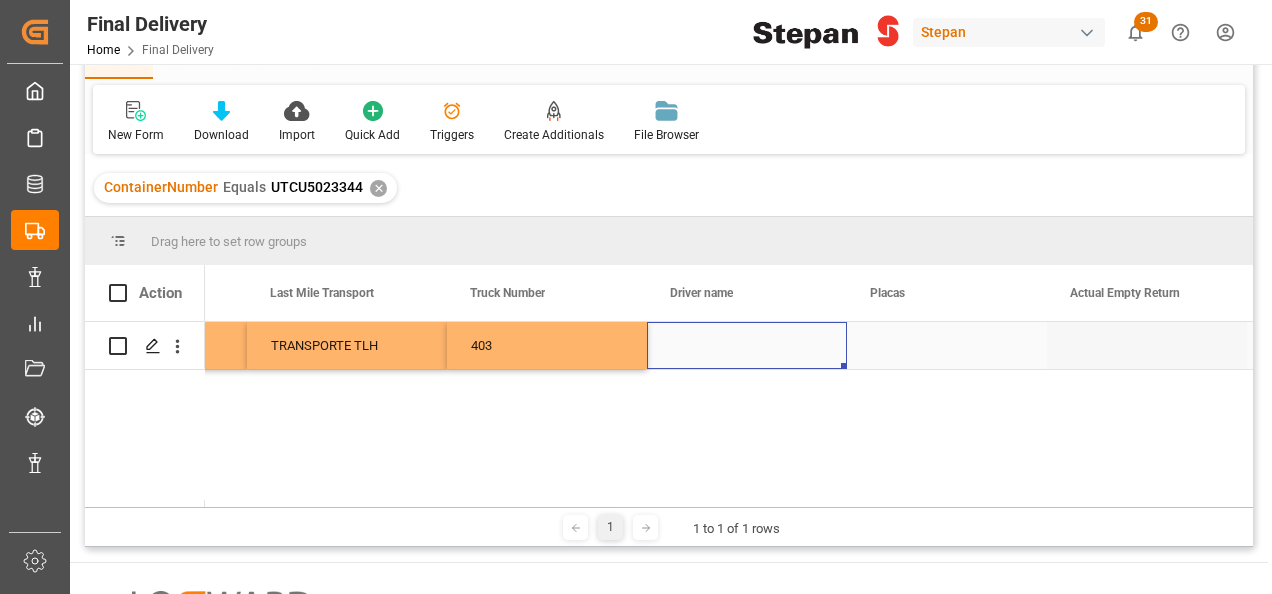 click at bounding box center [747, 345] 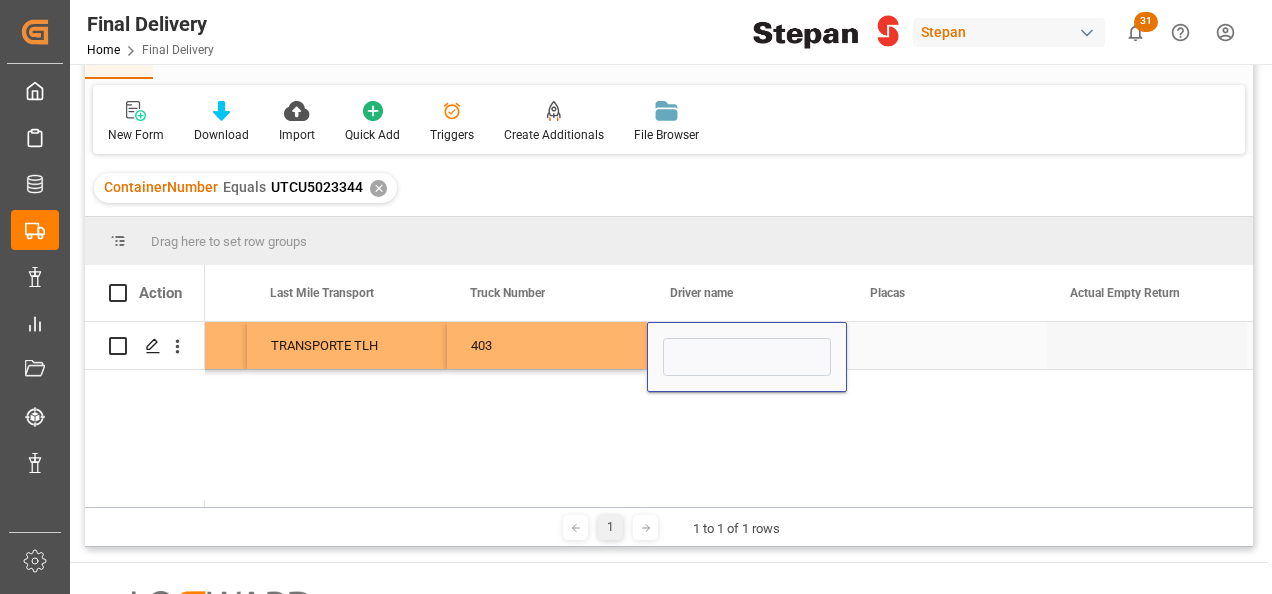 click at bounding box center [747, 357] 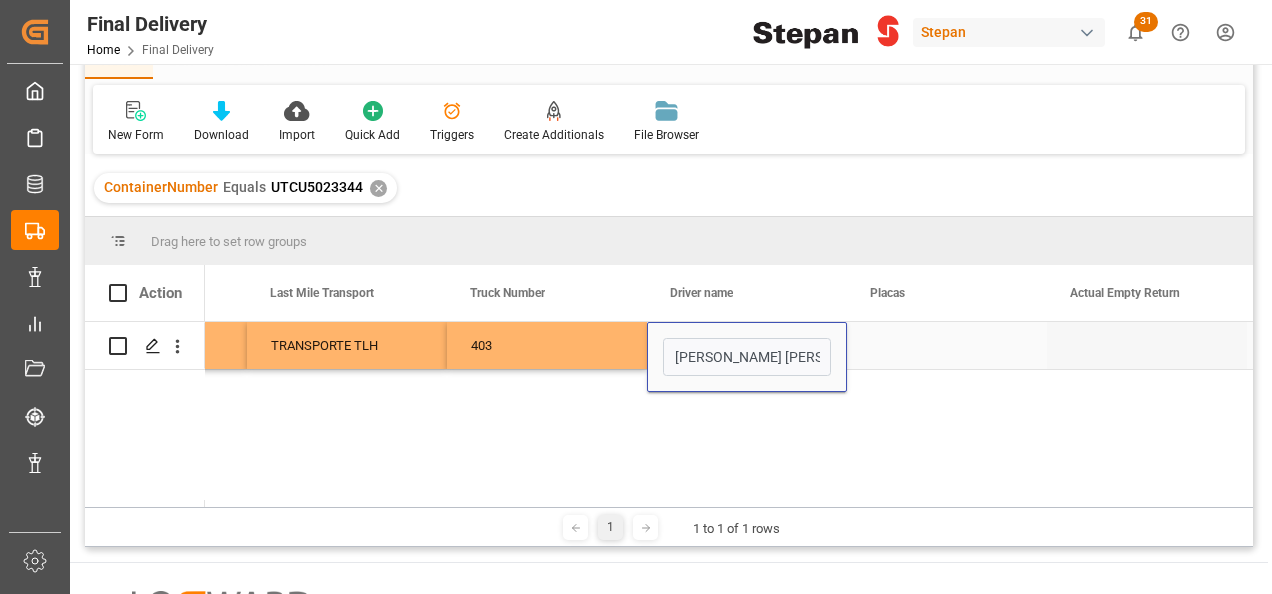 scroll, scrollTop: 0, scrollLeft: 72, axis: horizontal 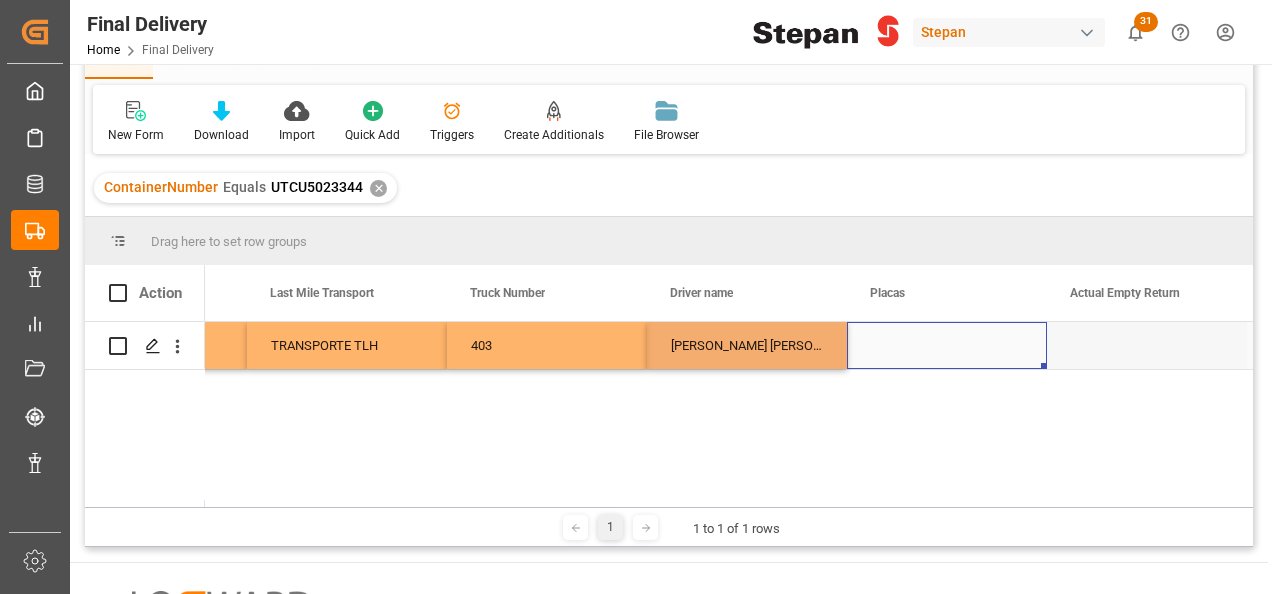 click at bounding box center [947, 345] 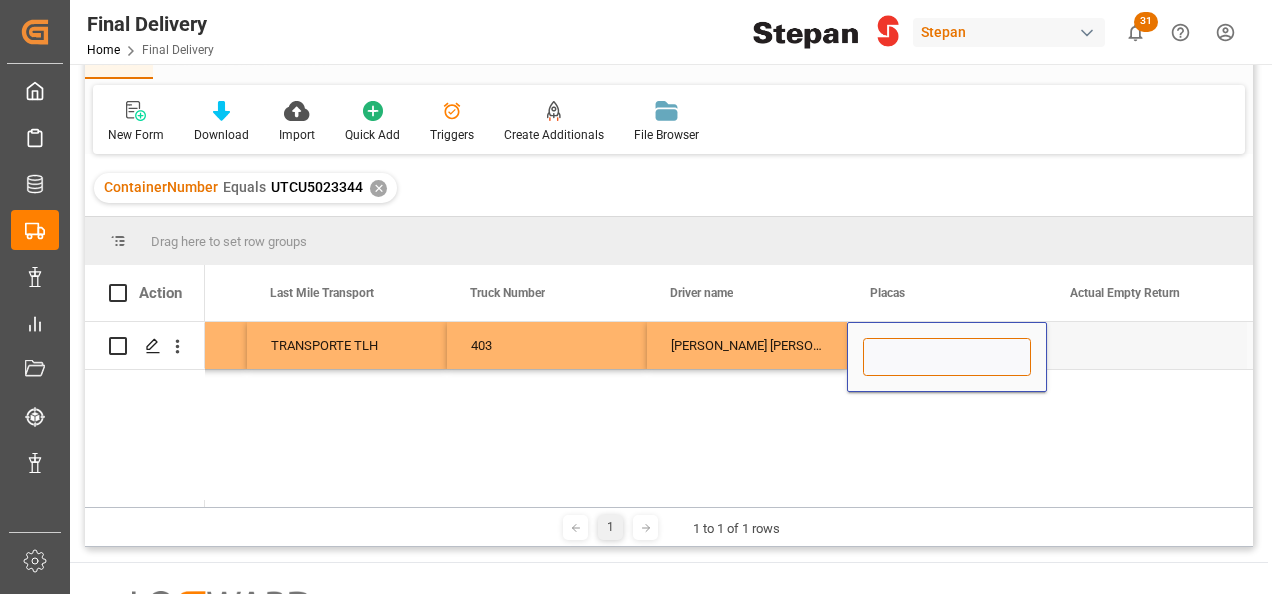 click at bounding box center (947, 357) 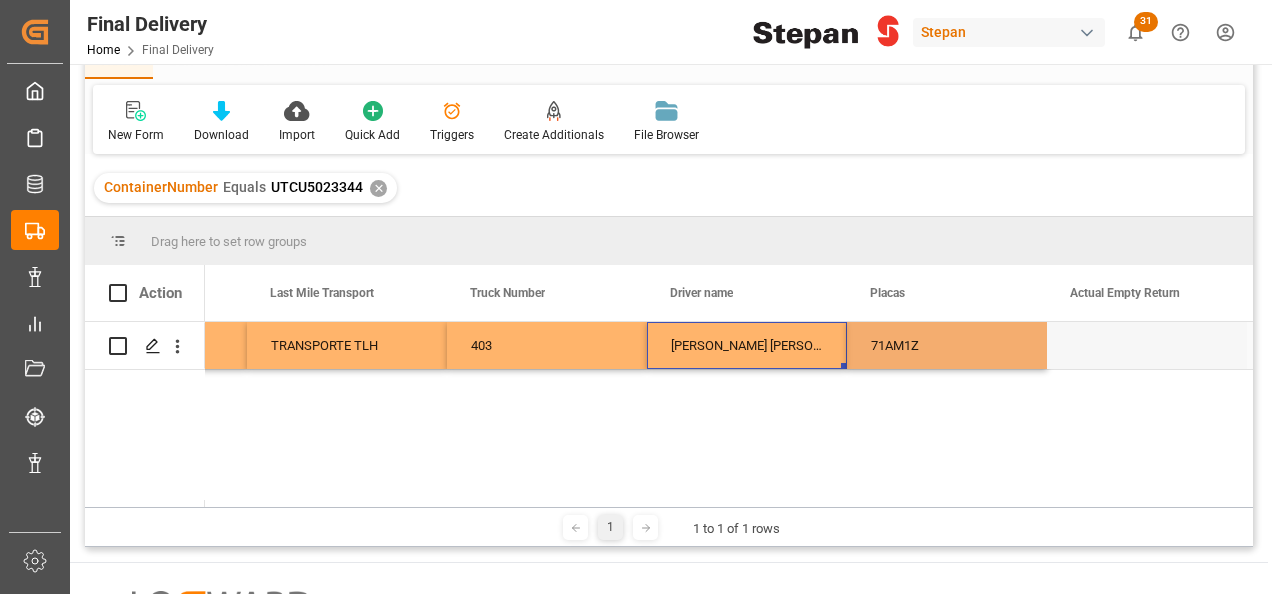 click on "[PERSON_NAME] [PERSON_NAME] [PERSON_NAME]" at bounding box center (747, 345) 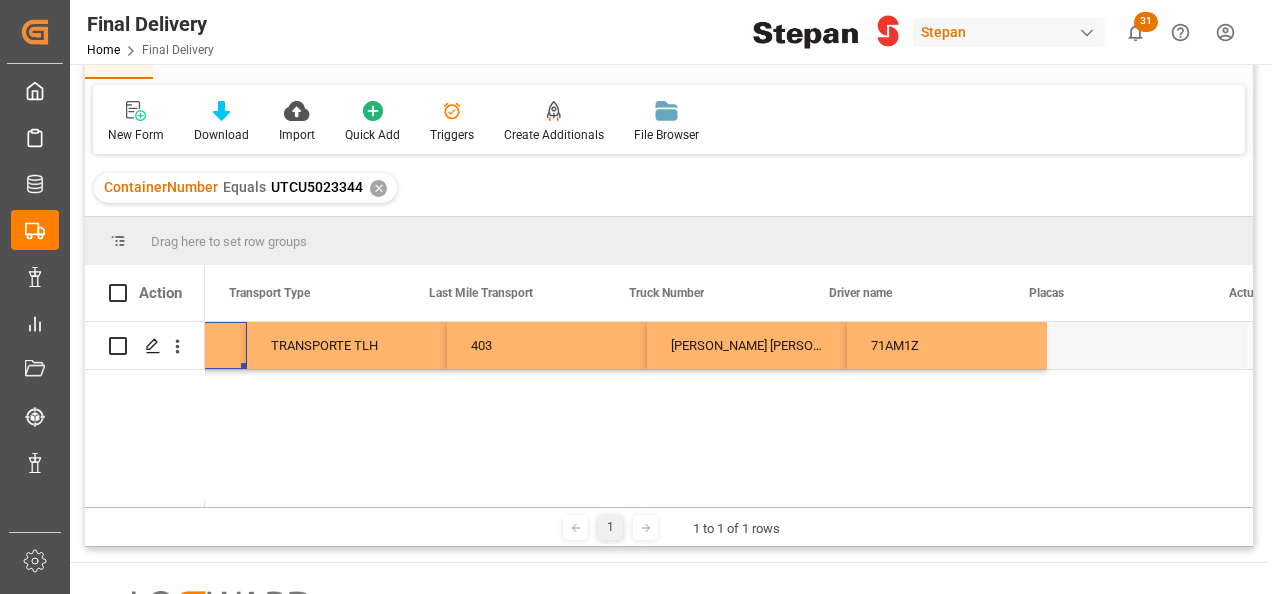 scroll, scrollTop: 0, scrollLeft: 3600, axis: horizontal 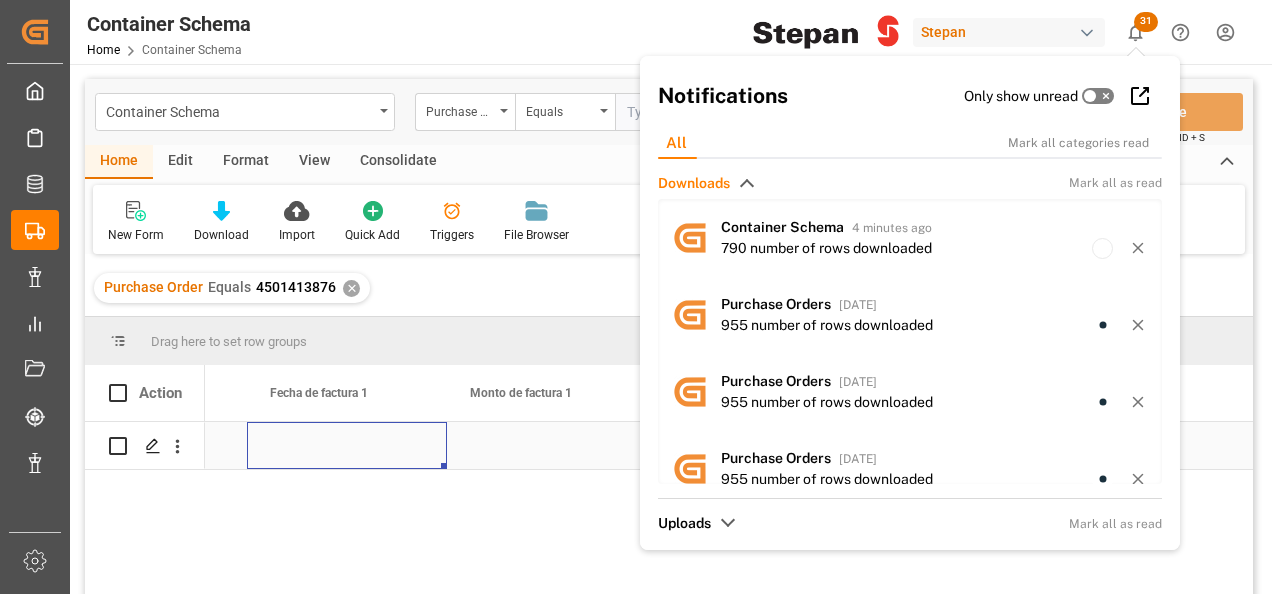 click at bounding box center (347, 445) 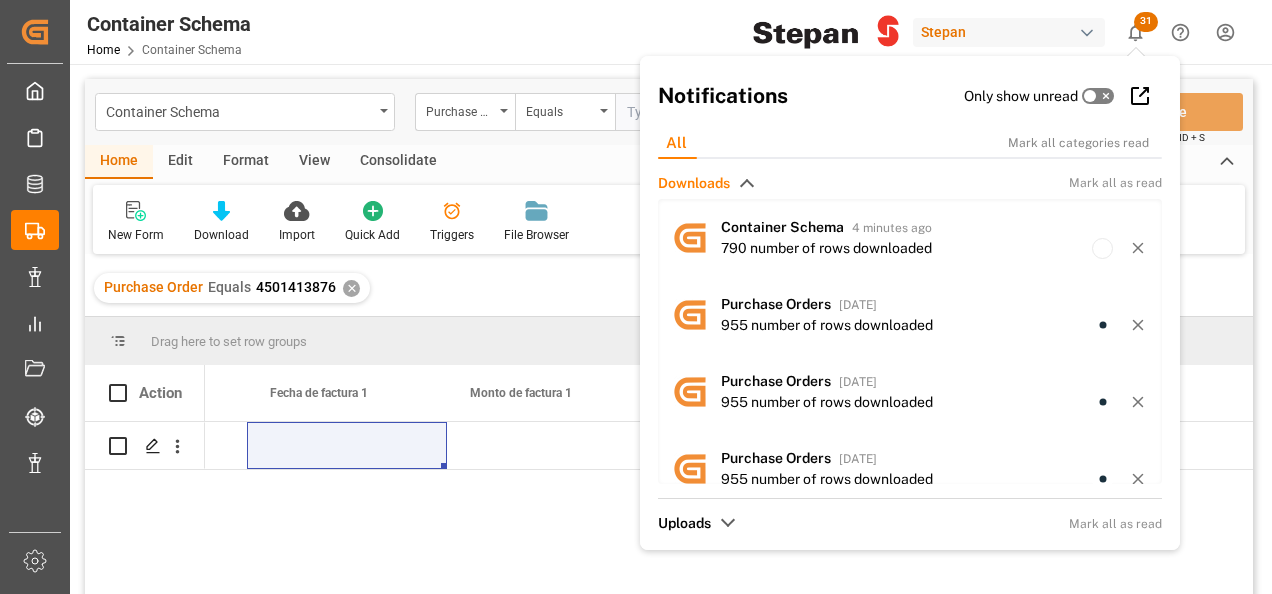 click on "Purchase Order Equals 4501413876 ✕" at bounding box center (232, 288) 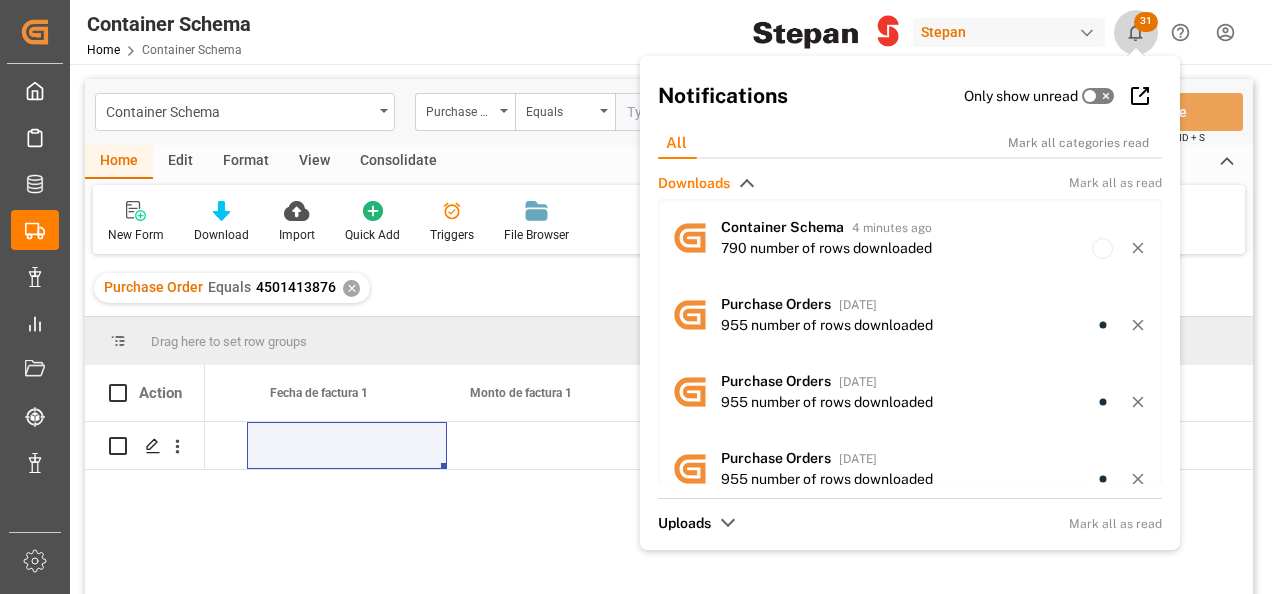 click 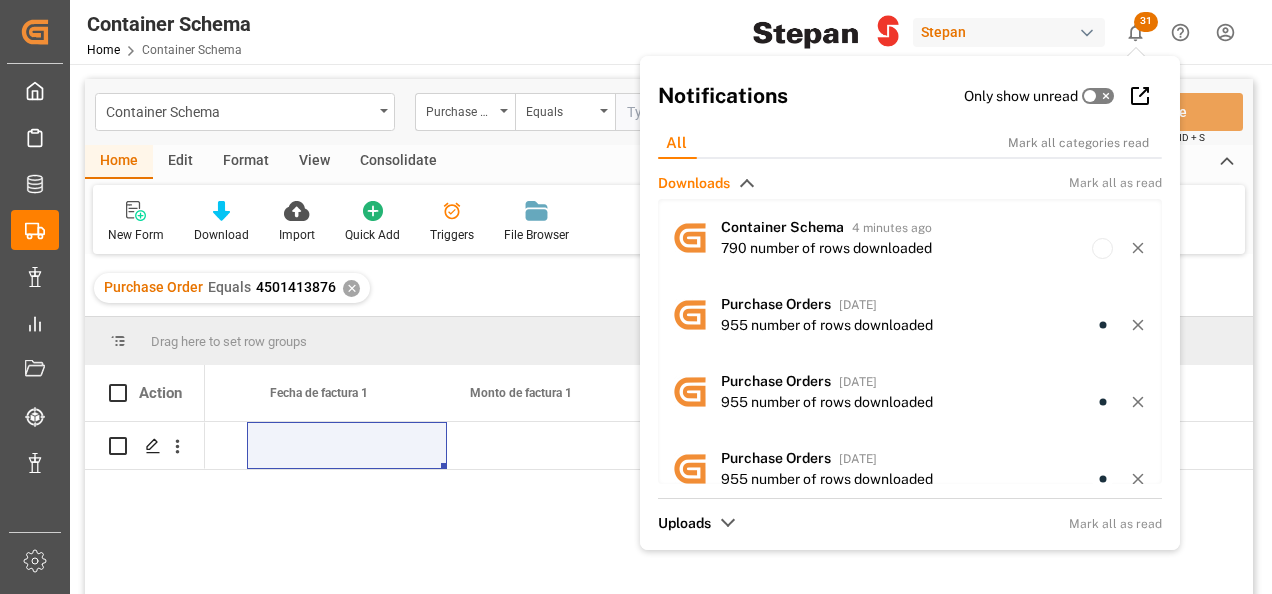 click on "Container Schema Home Container Schema Stepan 31 Notifications Only show unread All Mark all categories read Downloads Mark all as read Container Schema 4 minutes ago 790 number of rows downloaded Purchase Orders 3 days ago 955 number of rows downloaded Purchase Orders 3 days ago 955 number of rows downloaded Purchase Orders 3 days ago 955 number of rows downloaded Container Schema 4 days ago 789 number of rows downloaded Purchase Orders 8 days ago 18 number of rows downloaded Container Schema 9 days ago 786 number of rows downloaded Purchase Orders 16 days ago 931 number of rows downloaded Final Delivery 16 days ago 780 number of rows downloaded Container Schema 16 days ago 775 number of rows downloaded Container Schema 23 days ago 769 number of rows downloaded Container Schema 23 days ago 769 number of rows downloaded Purchase Orders 23 days ago 930 number of rows downloaded Final Delivery 29 days ago 772 number of rows downloaded Container Schema 29 days ago 767 number of rows downloaded Container Schema 1" at bounding box center (669, 297) 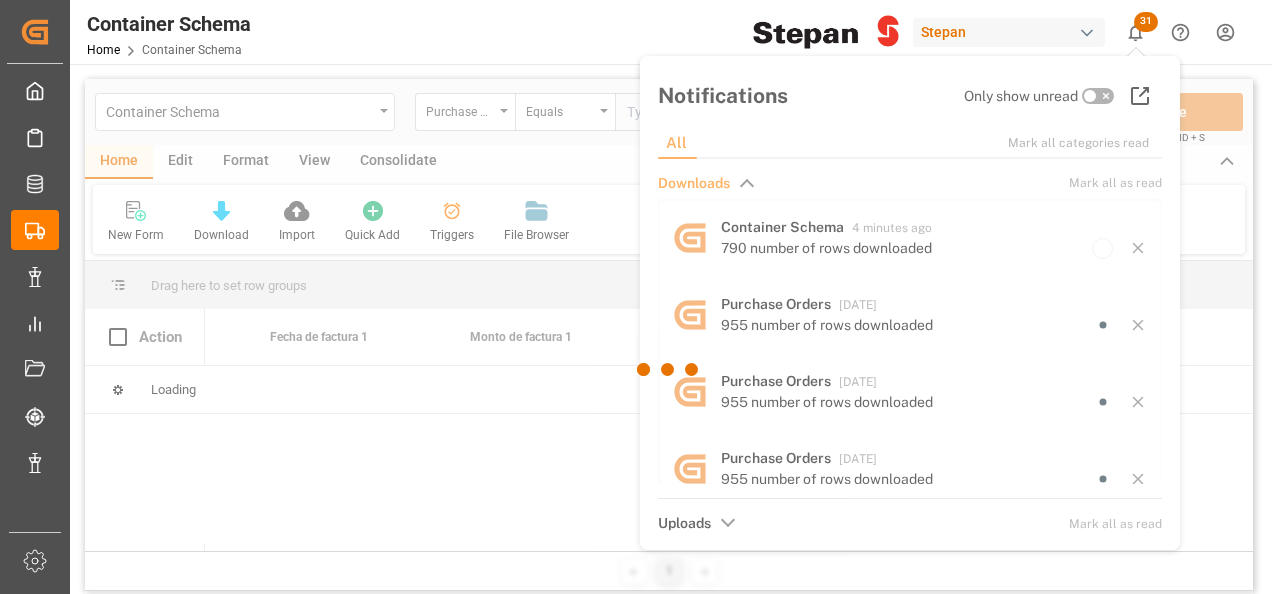 click 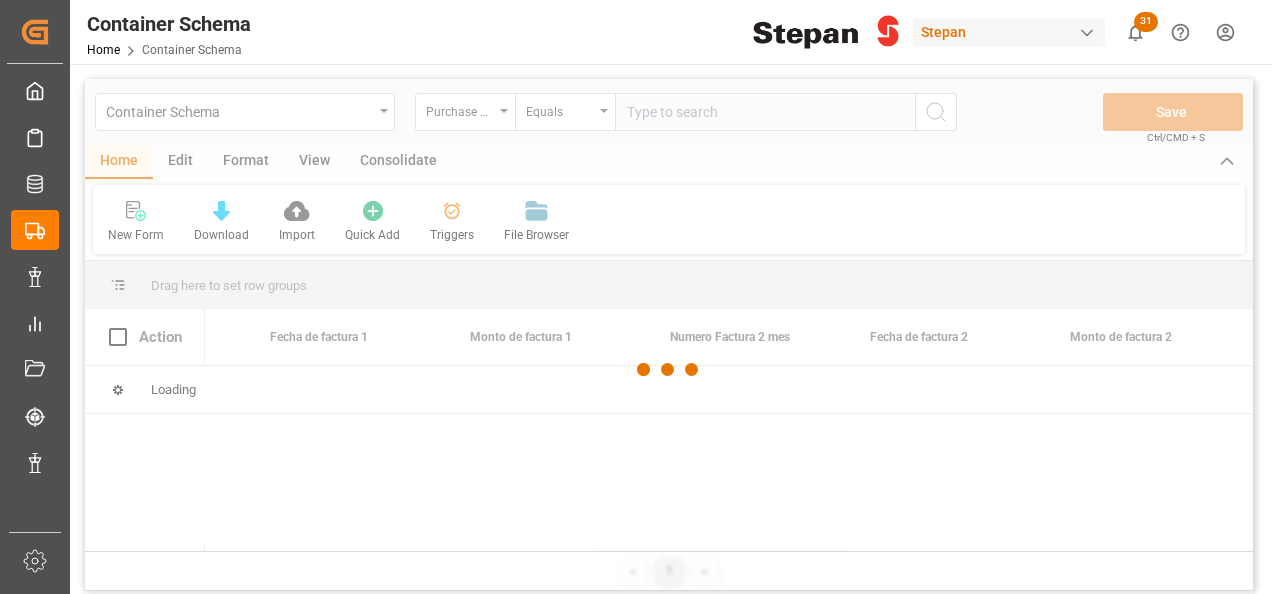 click at bounding box center [669, 370] 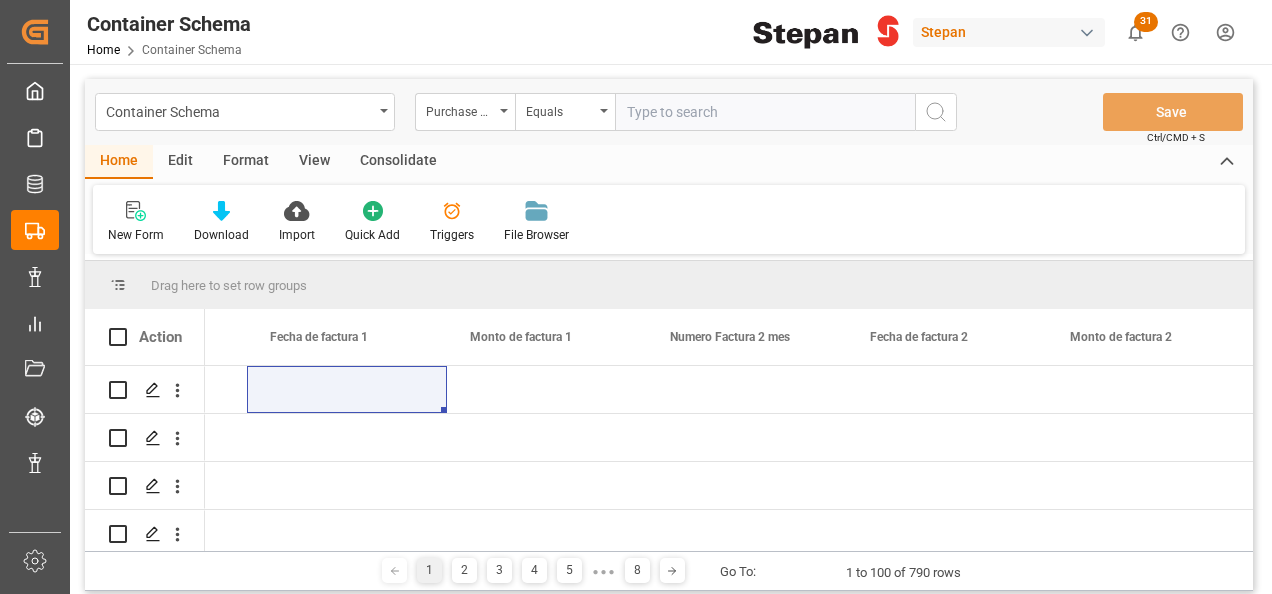 scroll, scrollTop: 0, scrollLeft: 12559, axis: horizontal 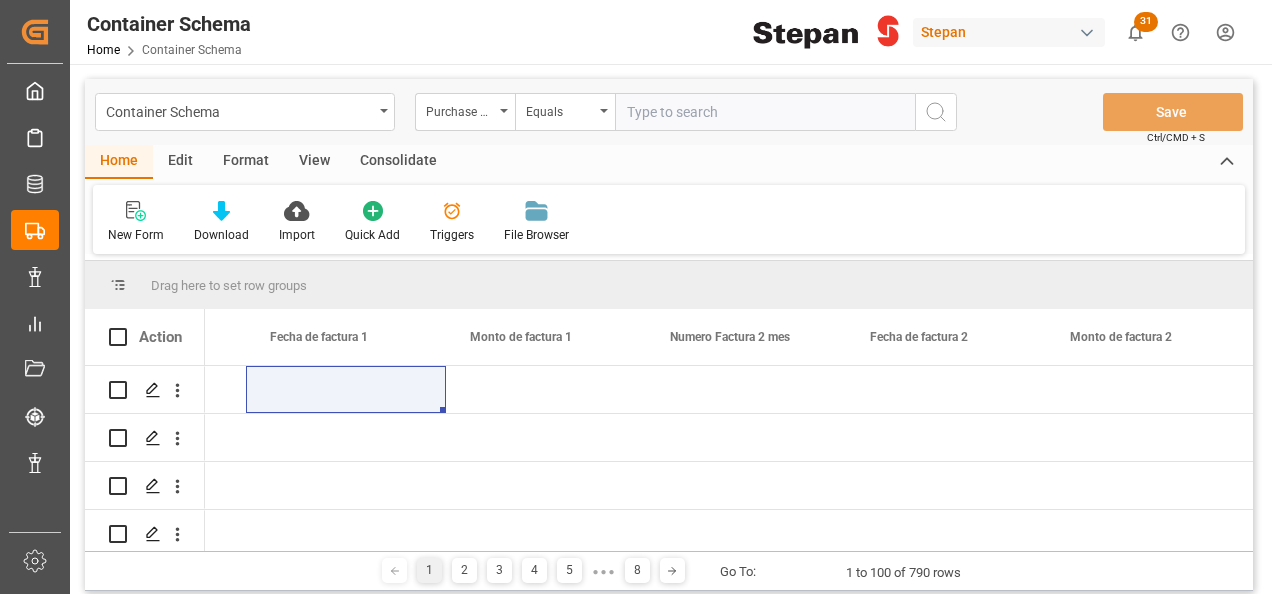 click at bounding box center (765, 112) 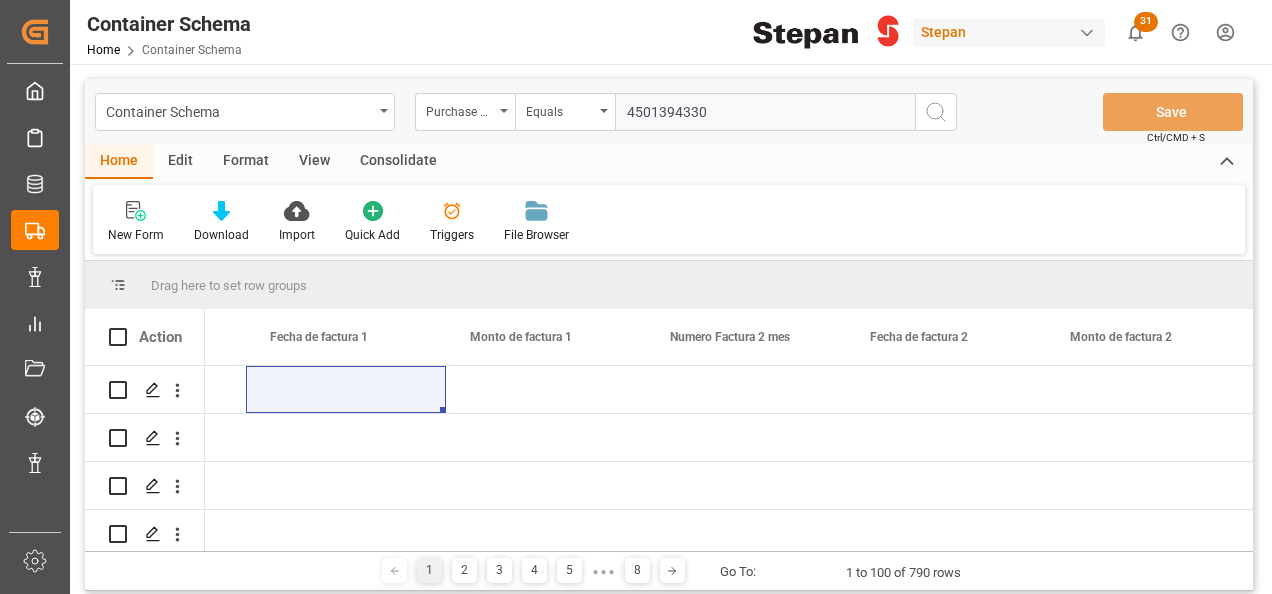 type on "4501394330" 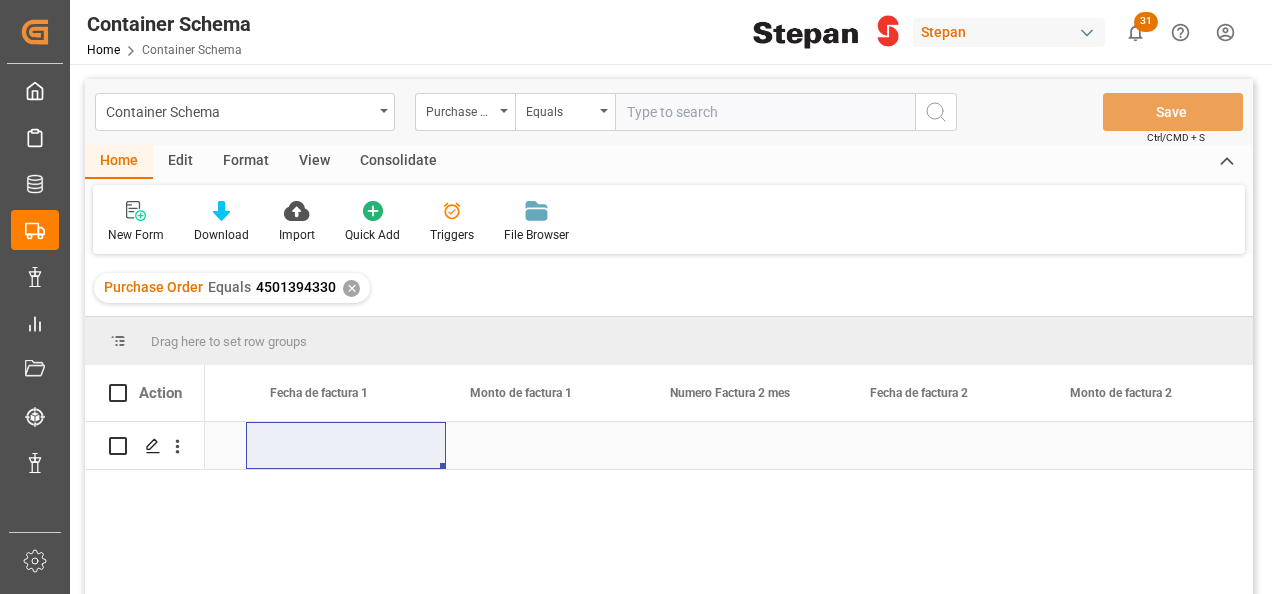 type 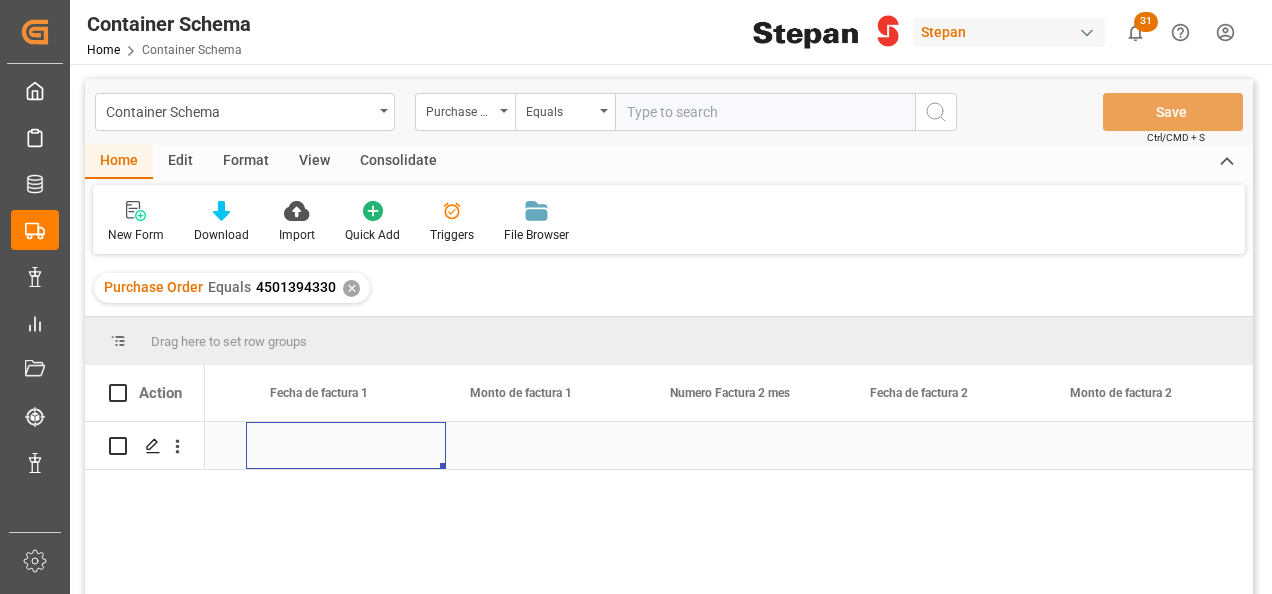 scroll, scrollTop: 0, scrollLeft: 12400, axis: horizontal 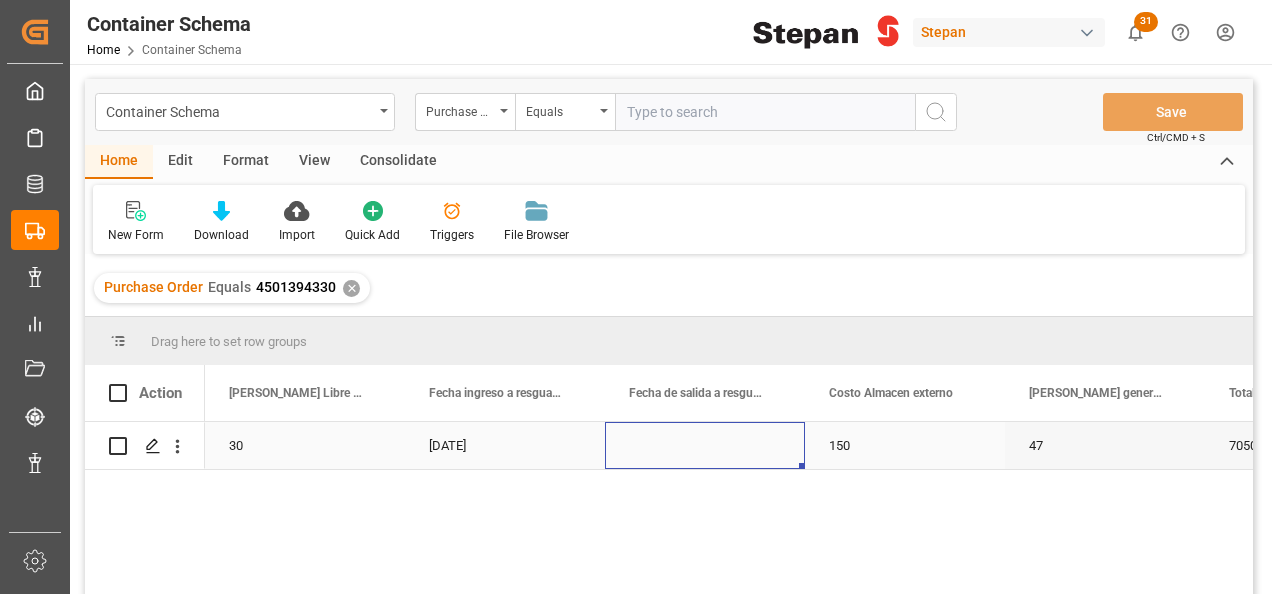click at bounding box center [705, 445] 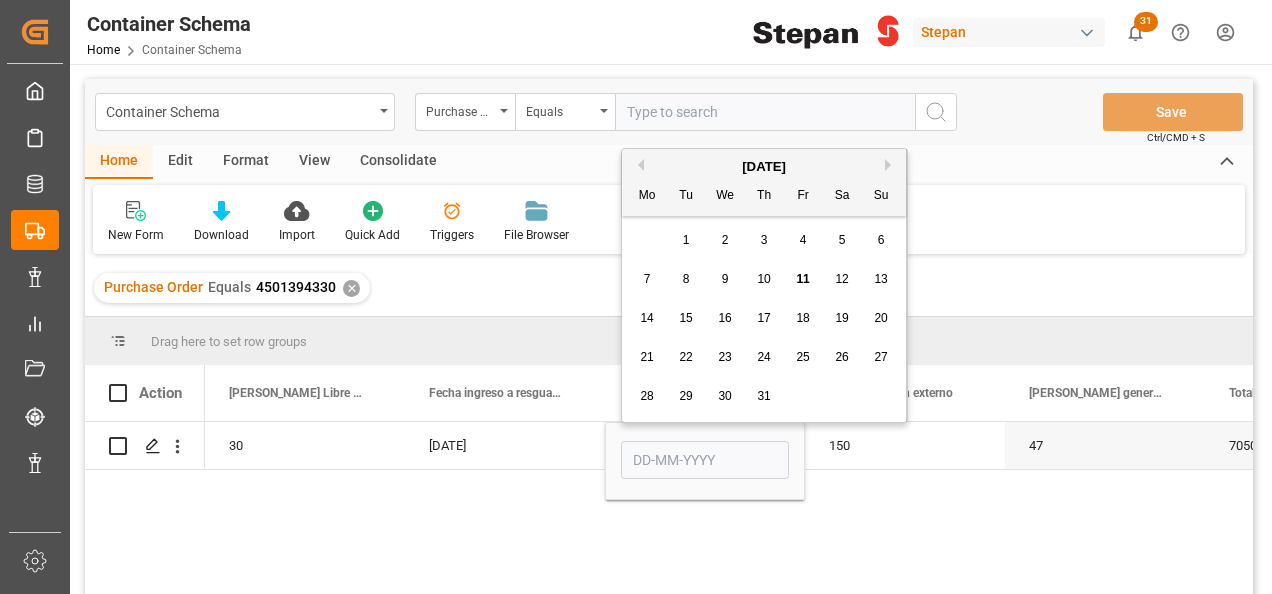 click on "9" at bounding box center [725, 279] 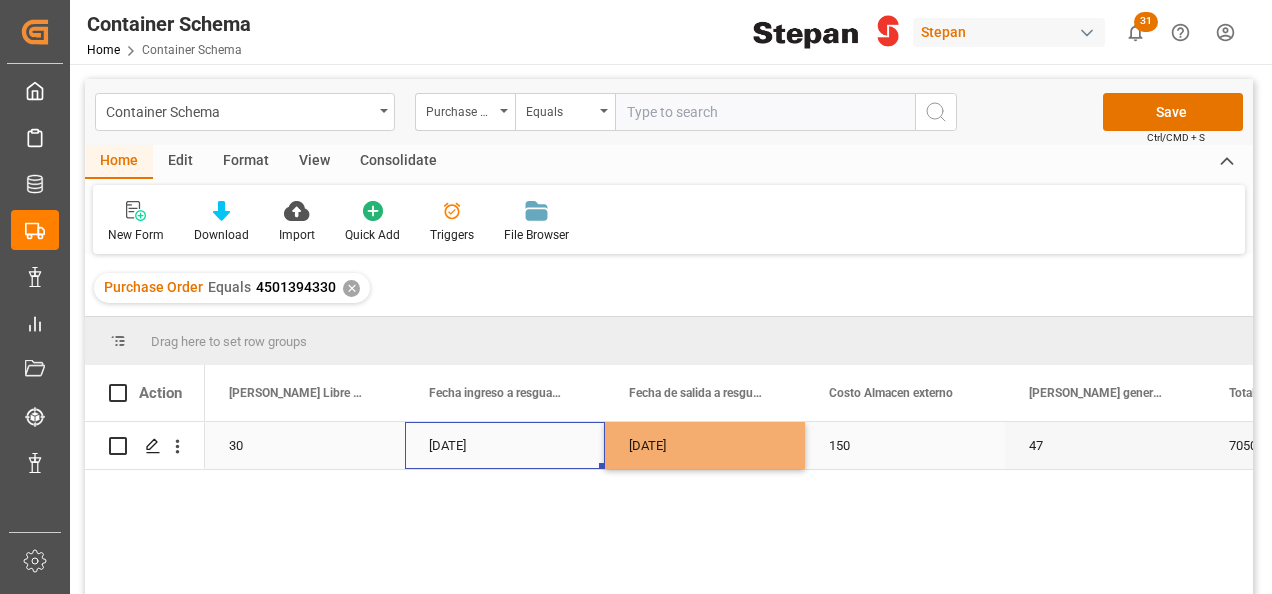 click on "[DATE]" at bounding box center [505, 445] 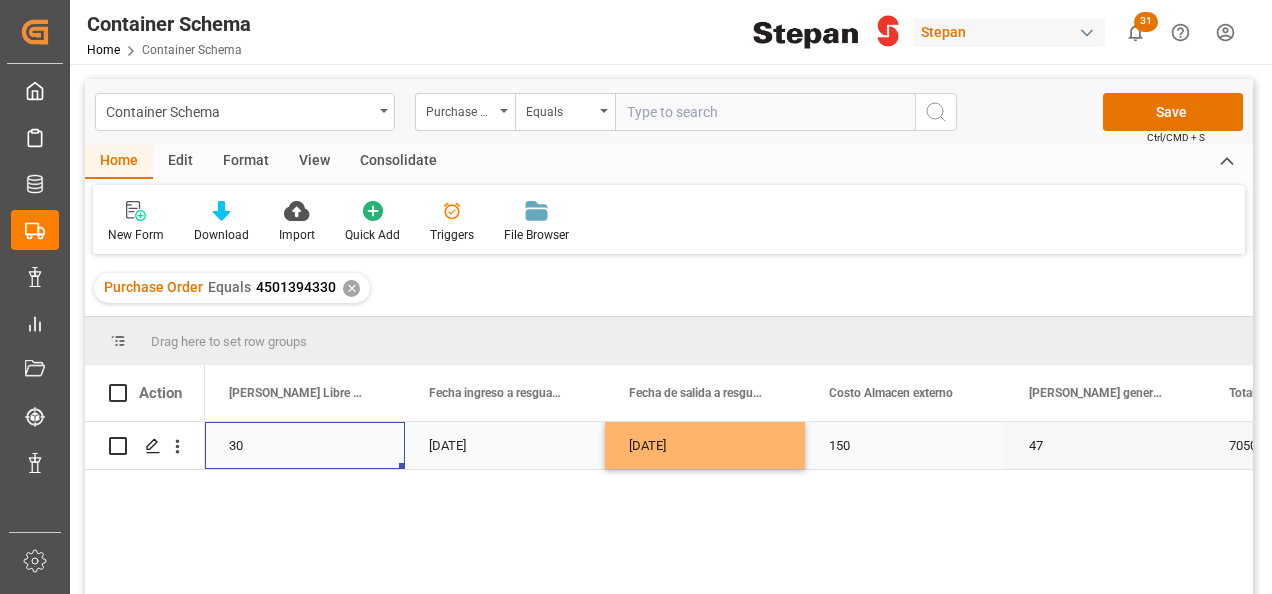 scroll, scrollTop: 0, scrollLeft: 11000, axis: horizontal 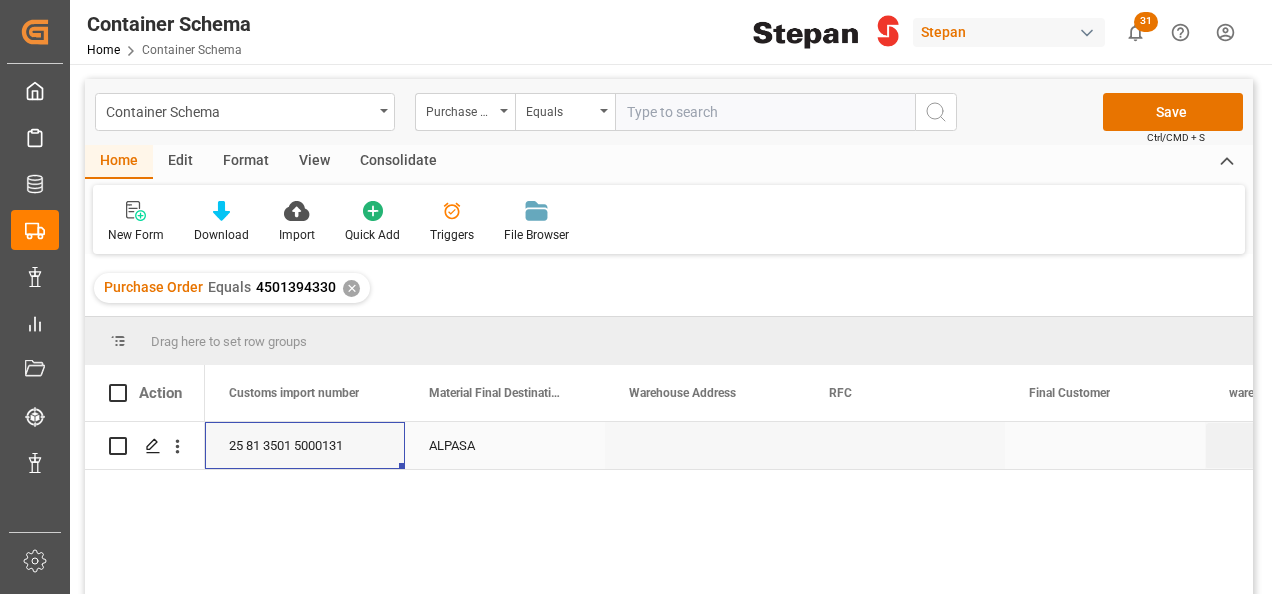 click on "ALPASA" at bounding box center [505, 445] 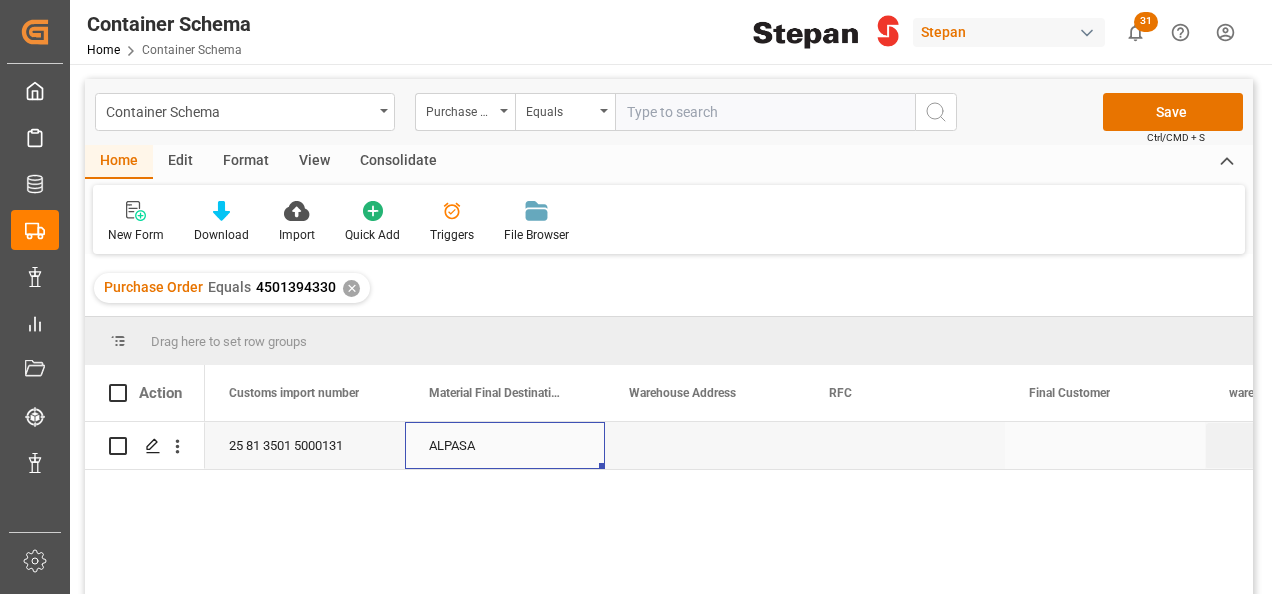 click on "ALPASA" at bounding box center (505, 445) 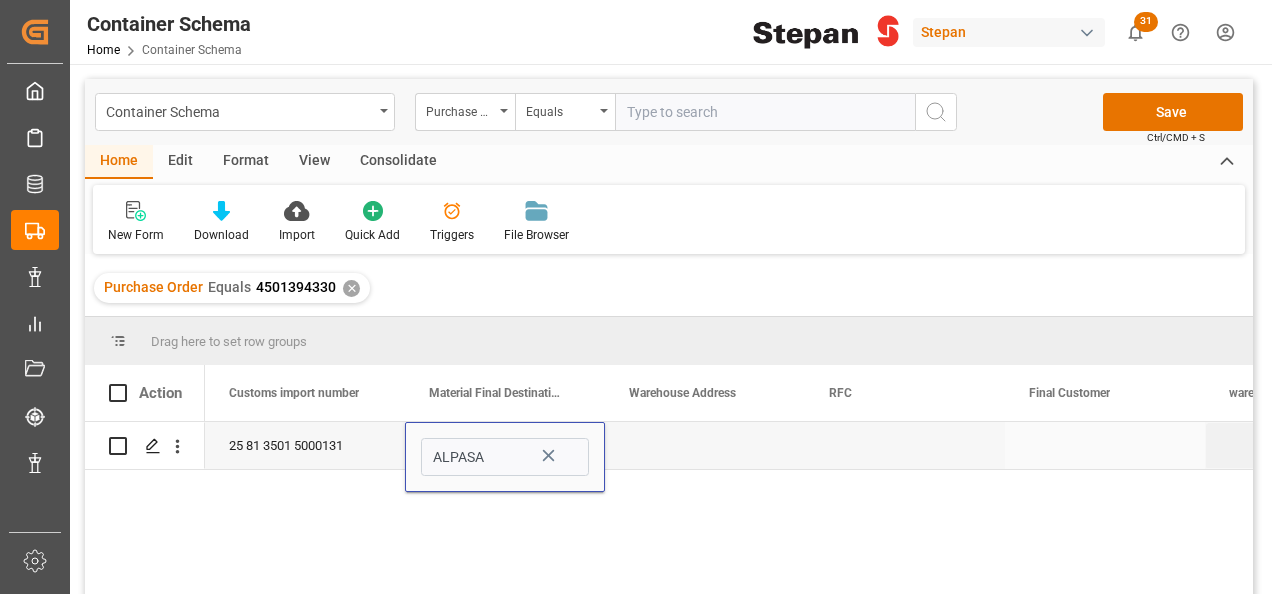 click on "ALPASA" at bounding box center [505, 457] 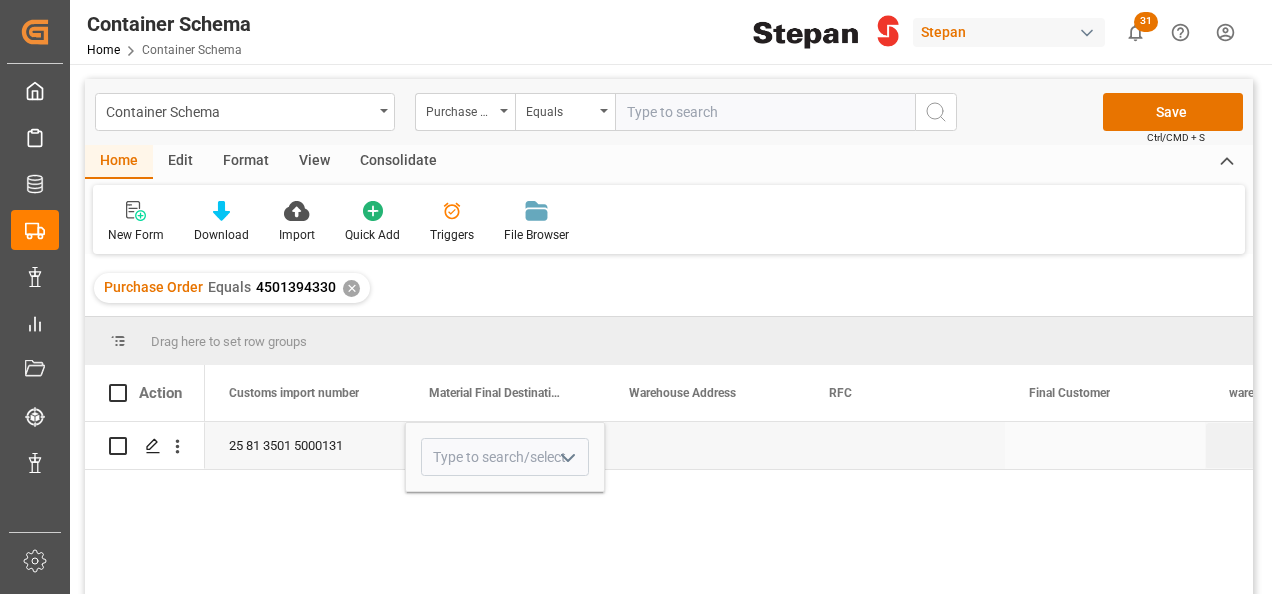 click 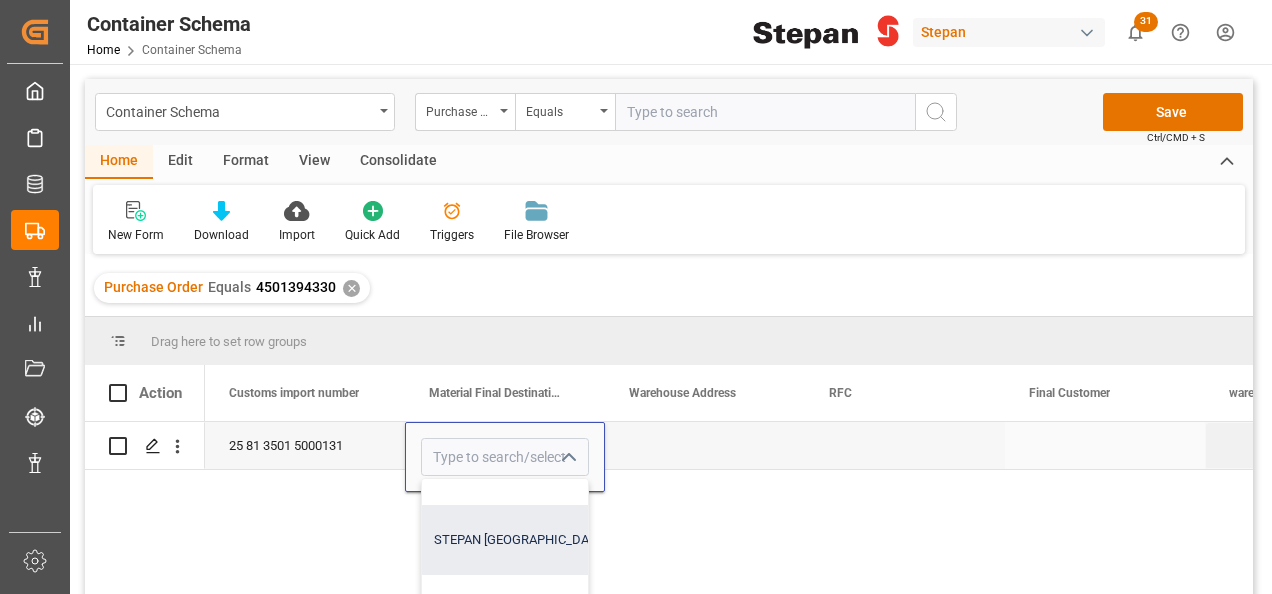 click on "STEPAN [GEOGRAPHIC_DATA] S A DE C V - [PERSON_NAME]" at bounding box center [604, 540] 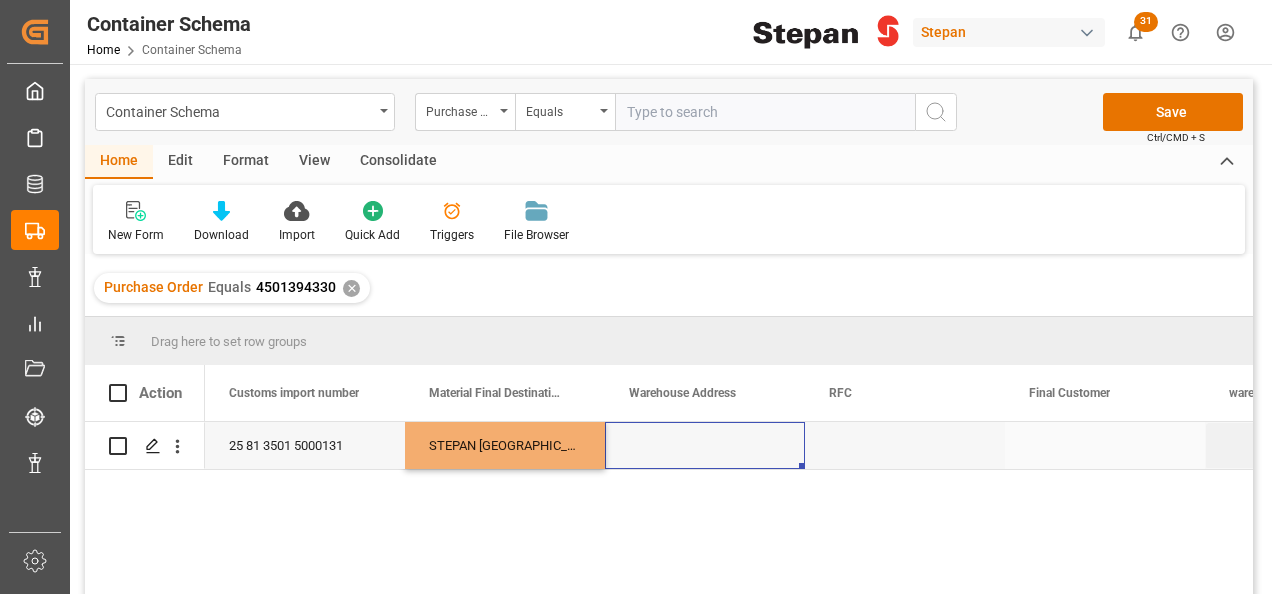 click at bounding box center (705, 445) 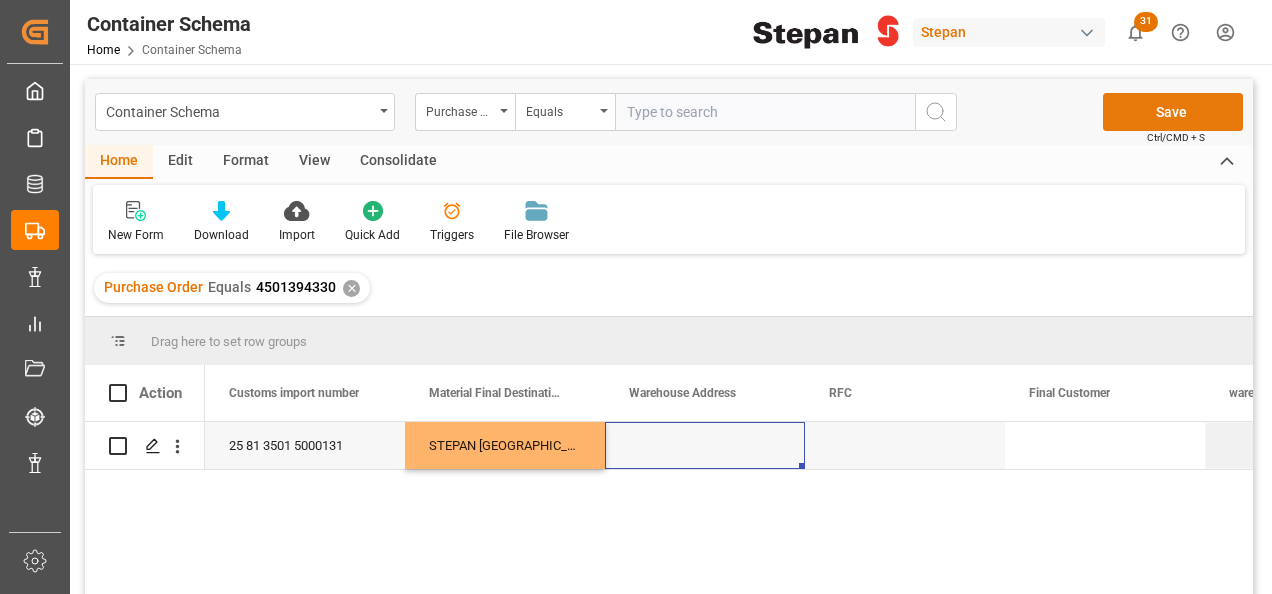 click on "Save" at bounding box center [1173, 112] 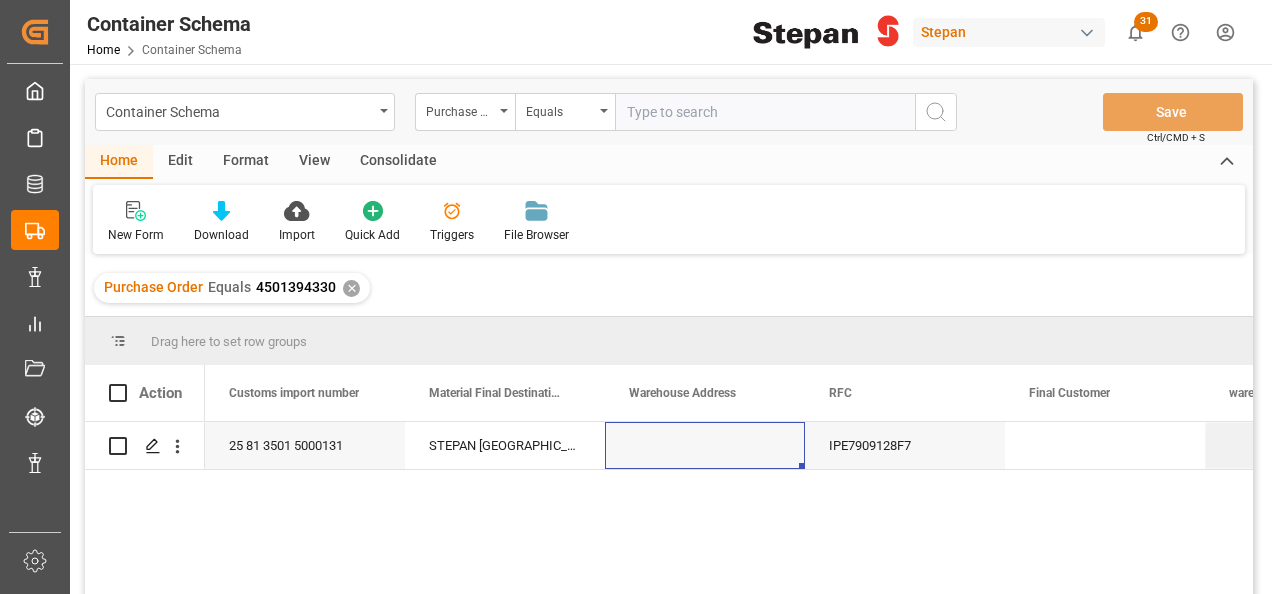 click on "✕" at bounding box center [351, 288] 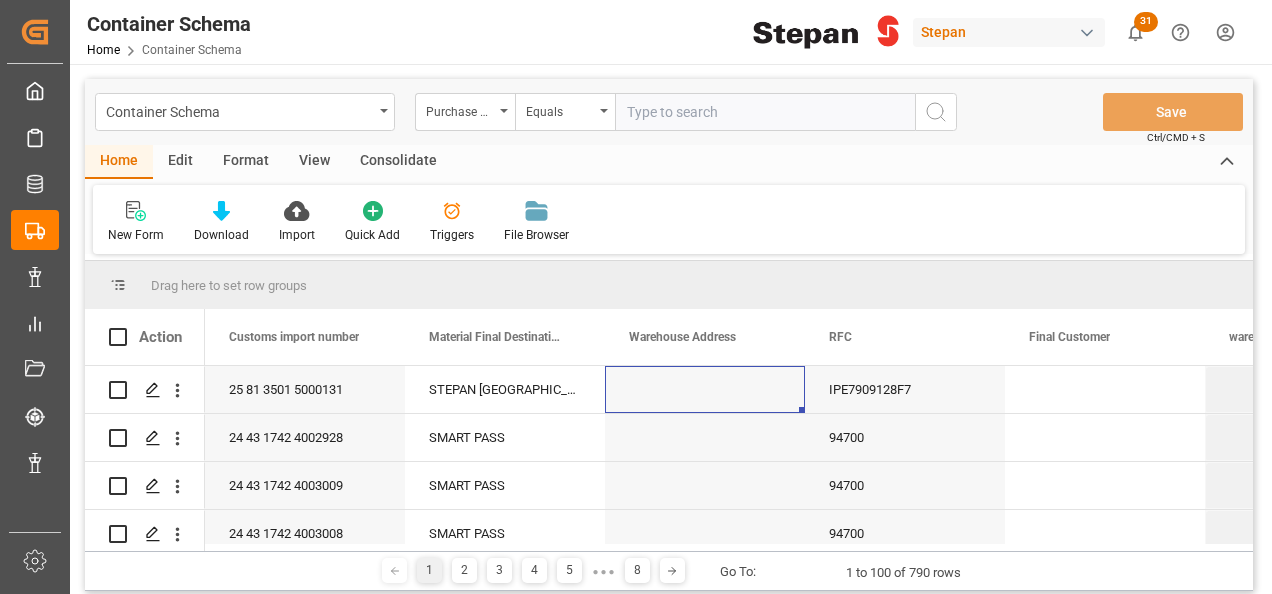 click at bounding box center (765, 112) 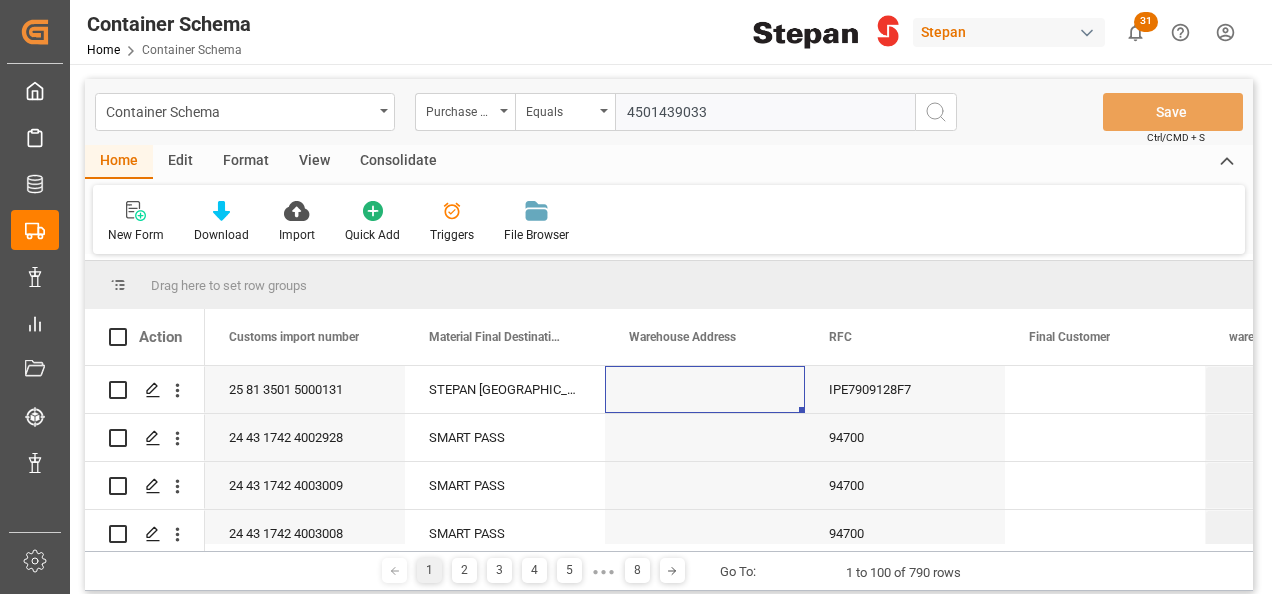type on "4501439033" 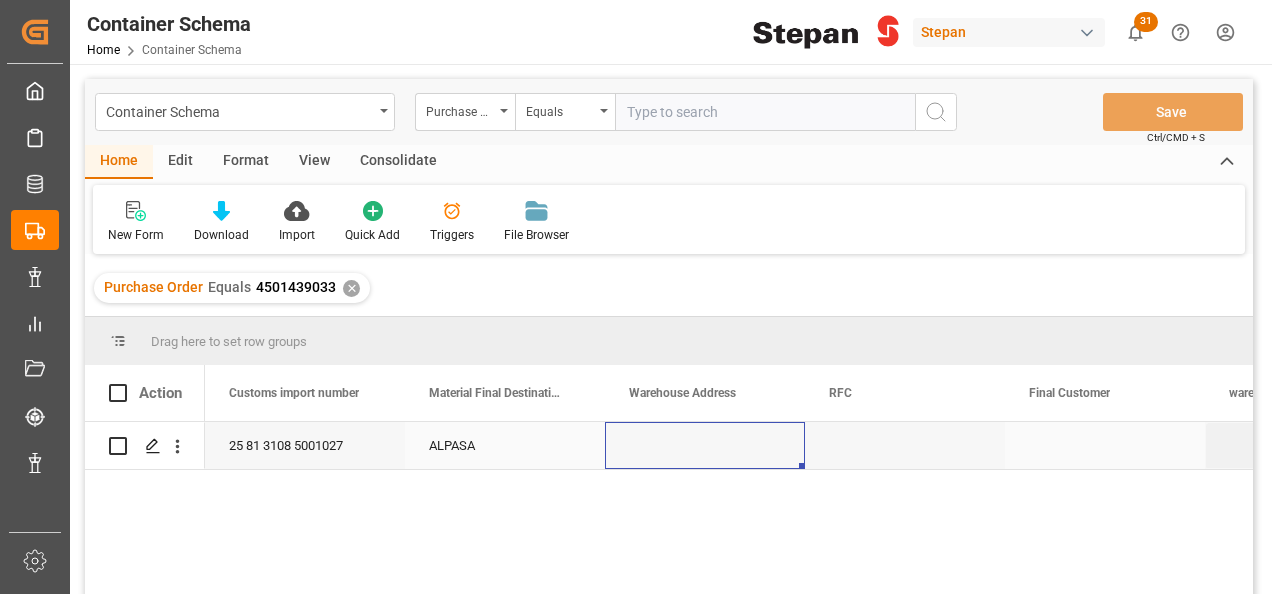 click on "ALPASA" at bounding box center (505, 445) 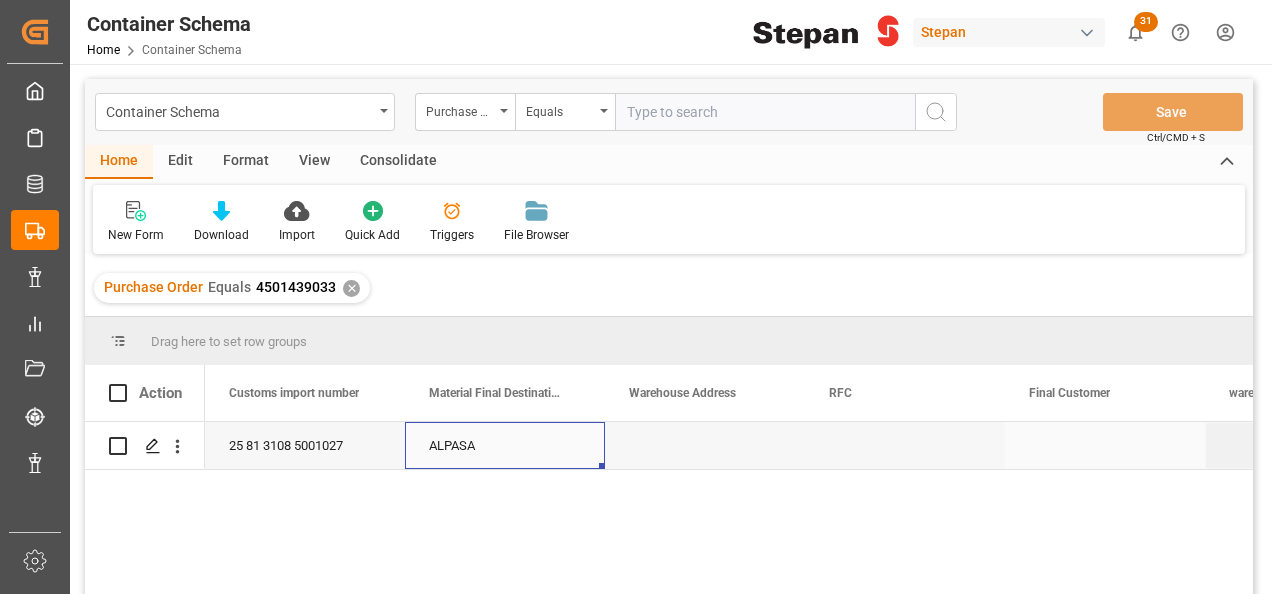 click on "ALPASA" at bounding box center (505, 445) 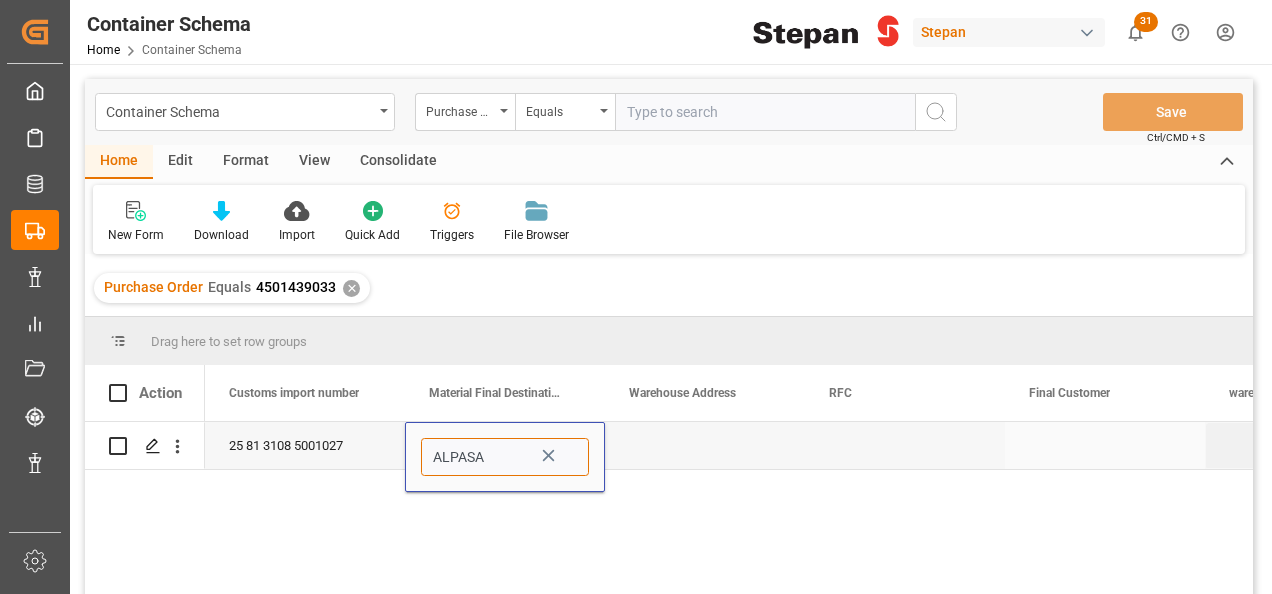 click on "ALPASA" at bounding box center [505, 457] 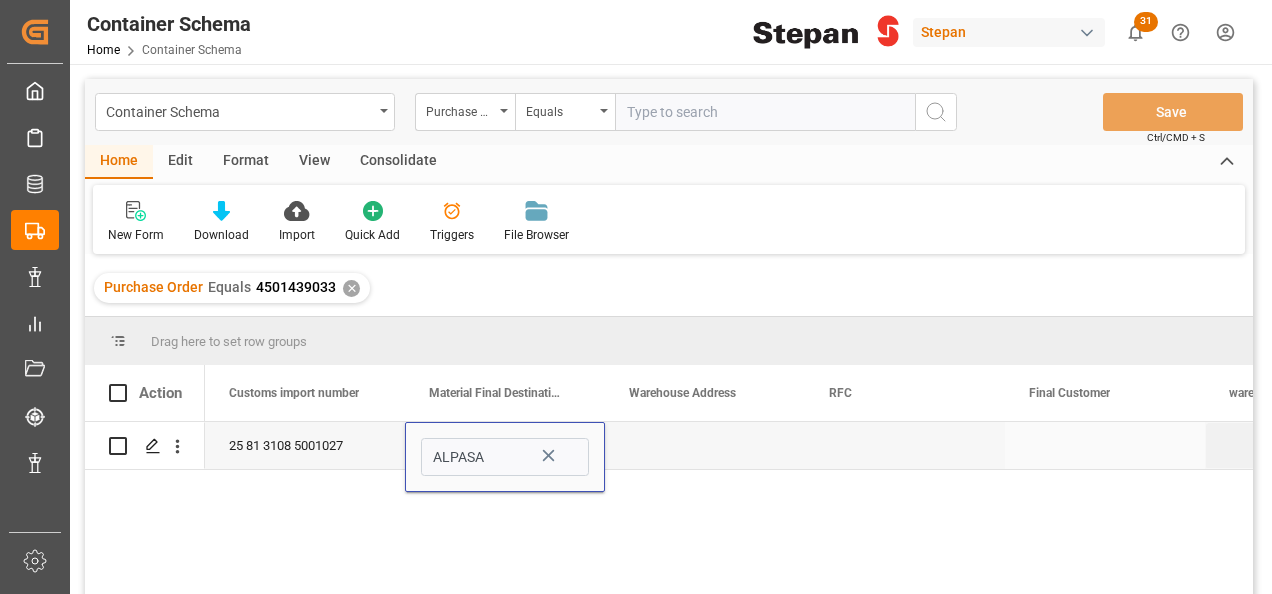 click 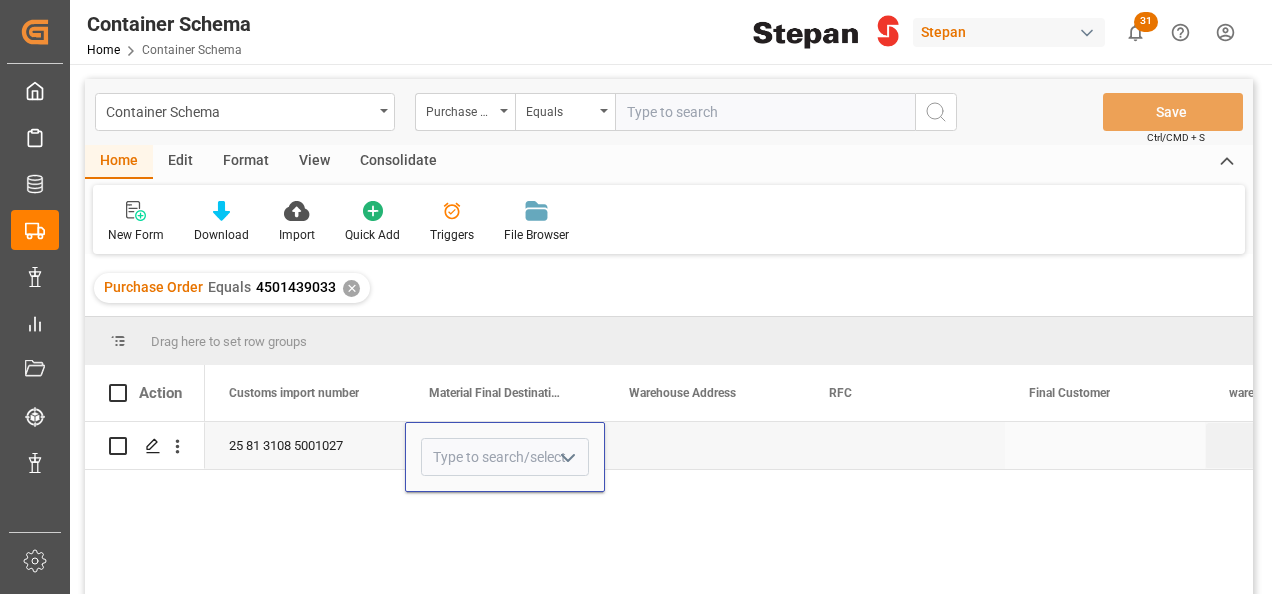 click 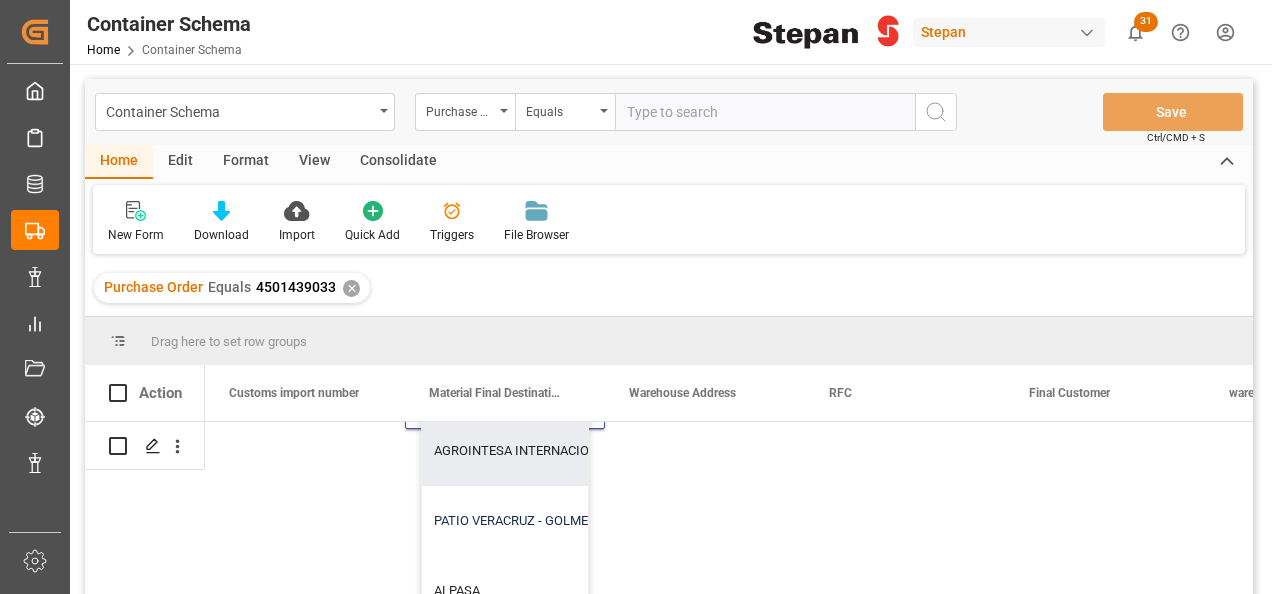 scroll, scrollTop: 121, scrollLeft: 9200, axis: both 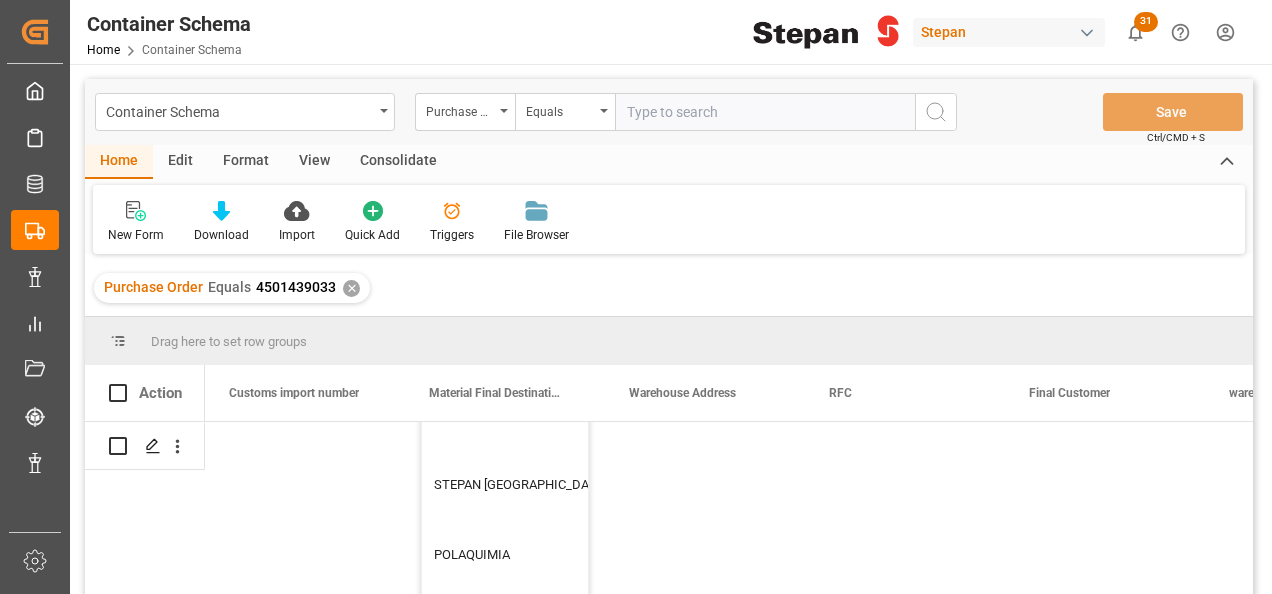 click on "STEPAN [GEOGRAPHIC_DATA] S A DE C V - [PERSON_NAME]" at bounding box center [604, 485] 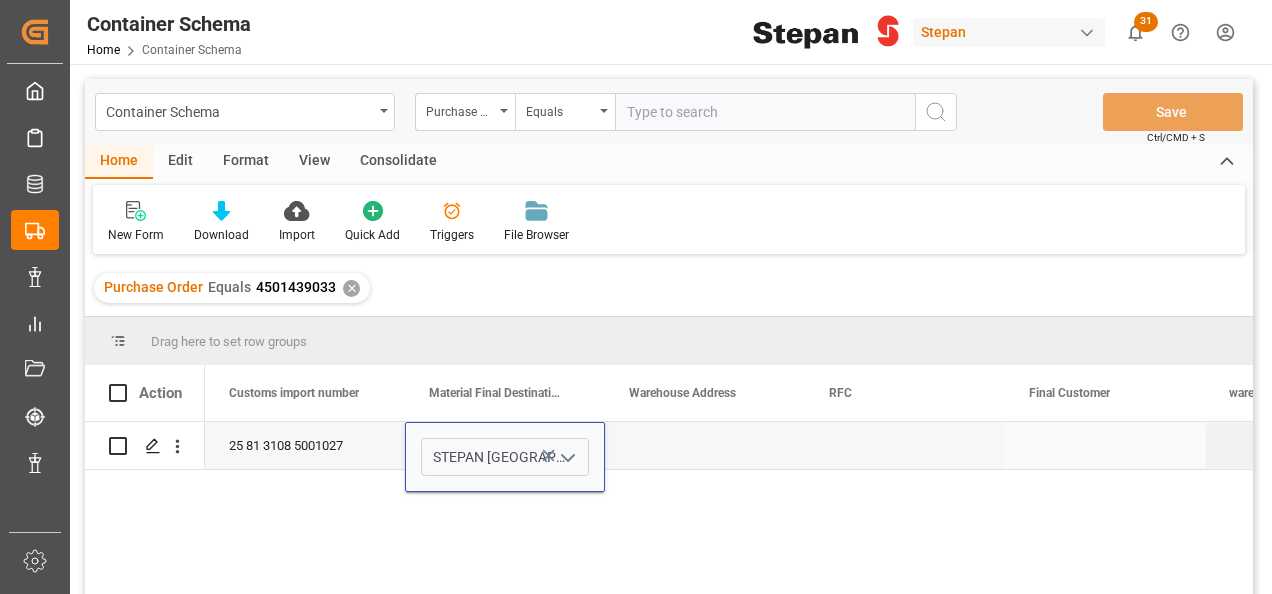 scroll, scrollTop: 0, scrollLeft: 9200, axis: horizontal 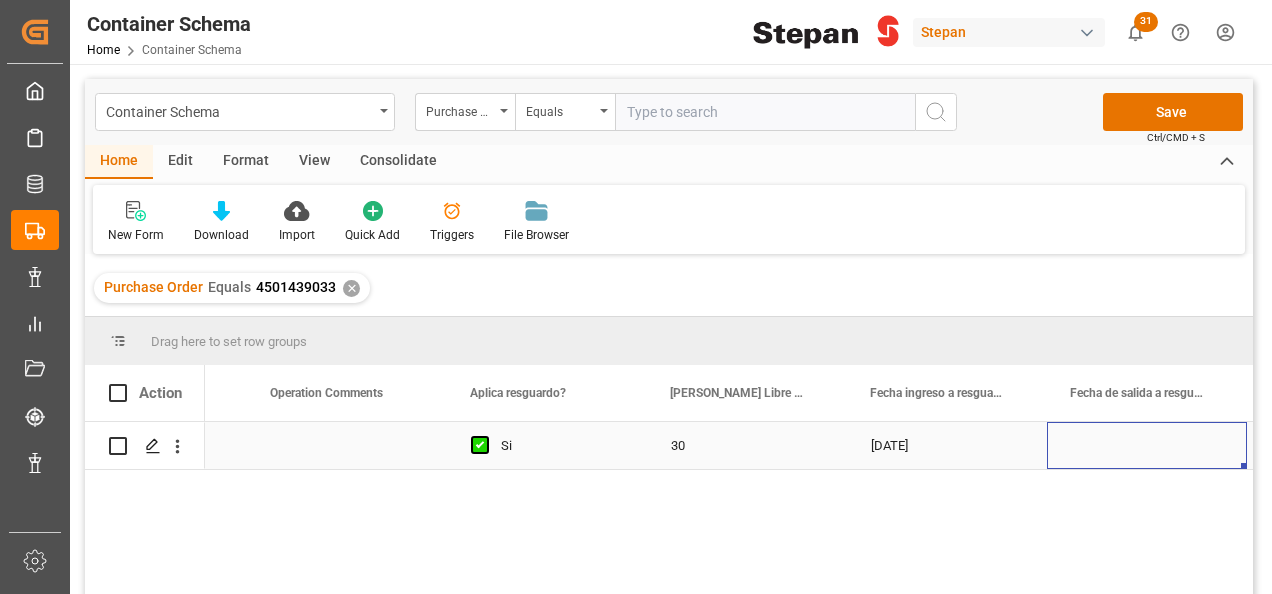 click at bounding box center (1147, 445) 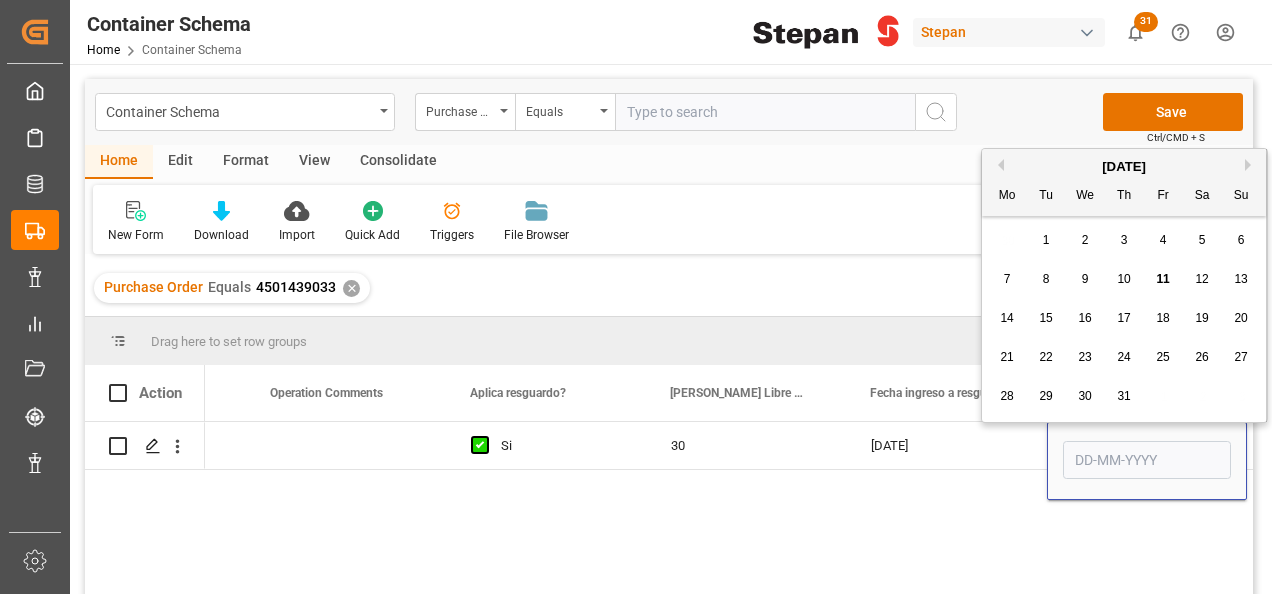 click on "10" at bounding box center (1124, 280) 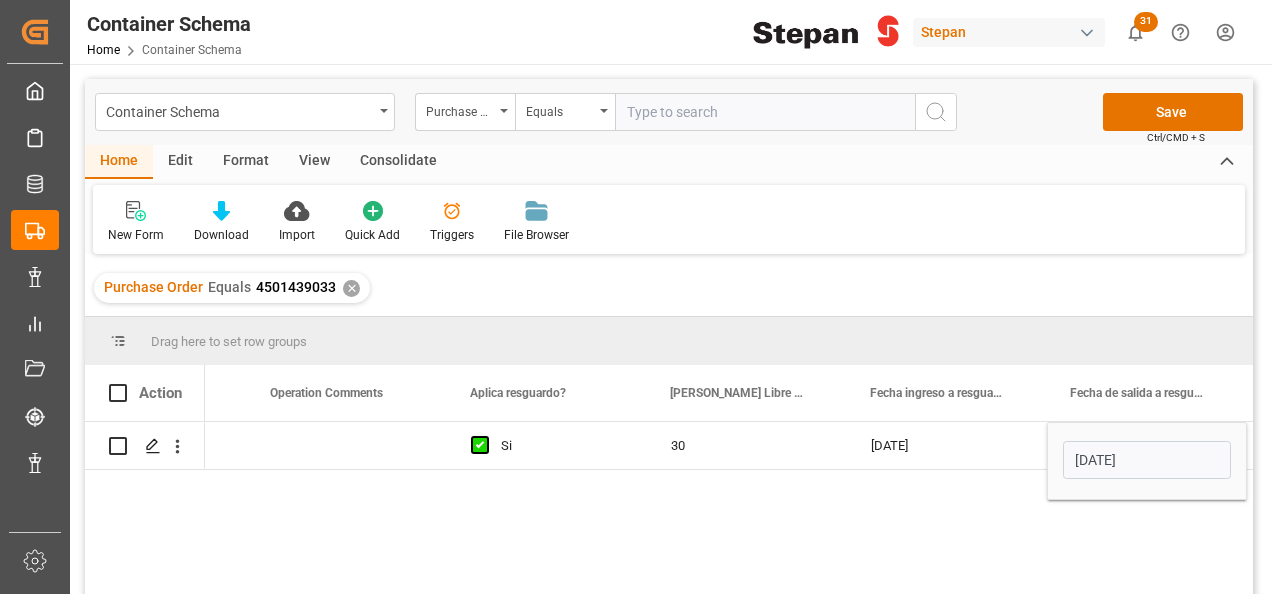 type on "[DATE]" 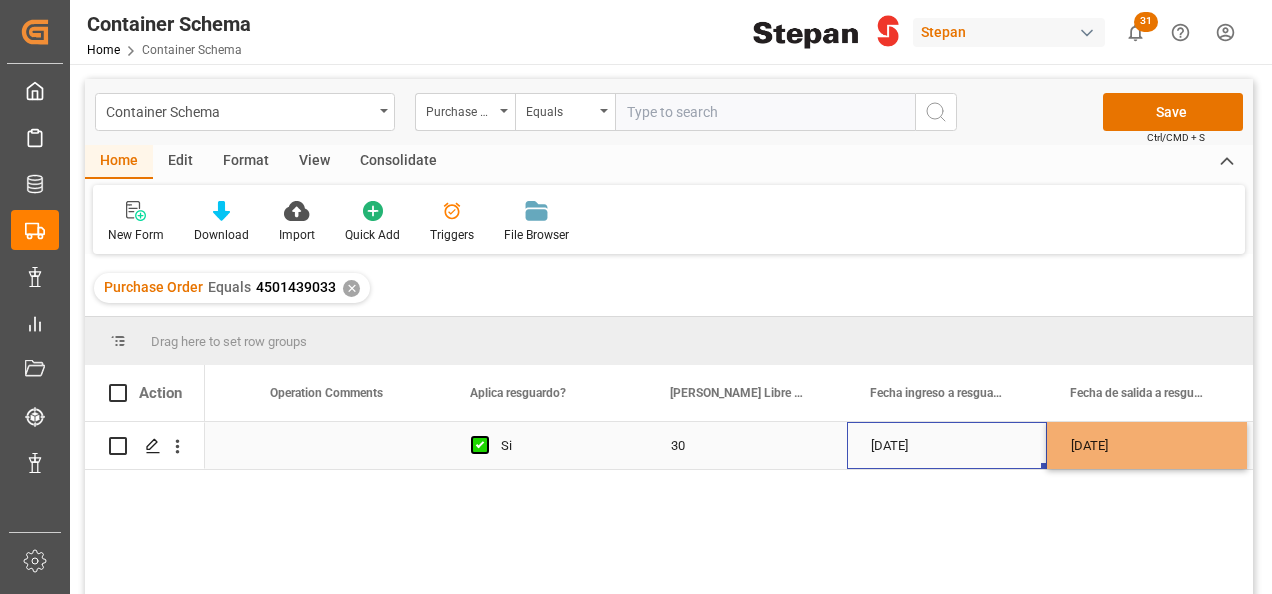 click on "[DATE]" at bounding box center (947, 445) 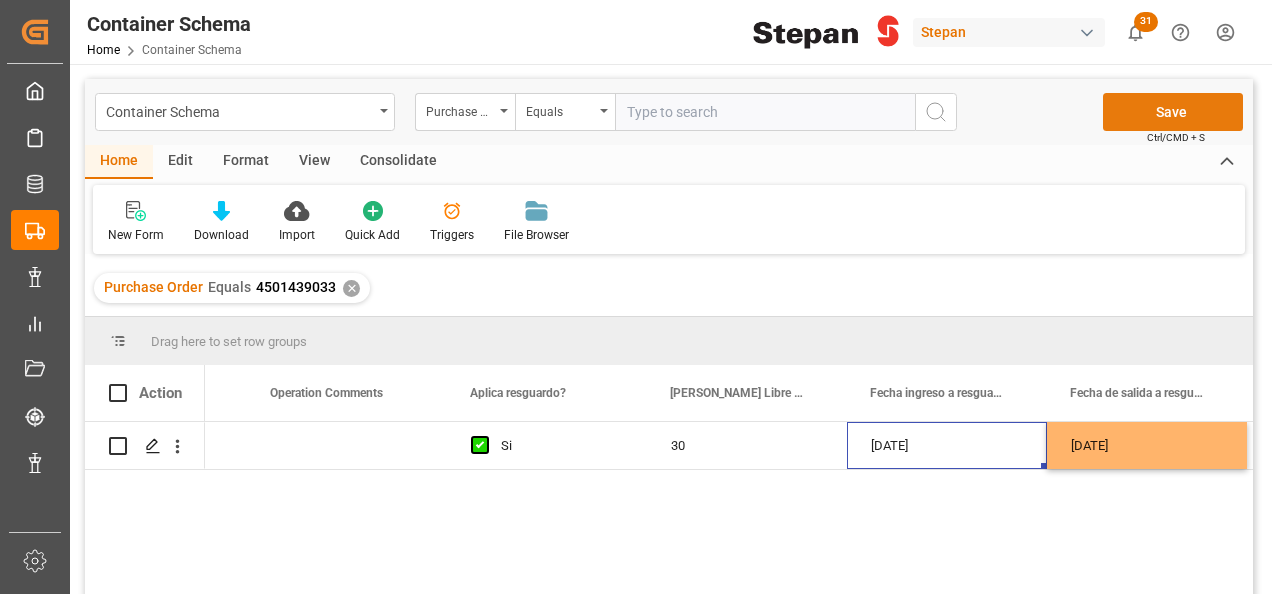 click on "Save" at bounding box center (1173, 112) 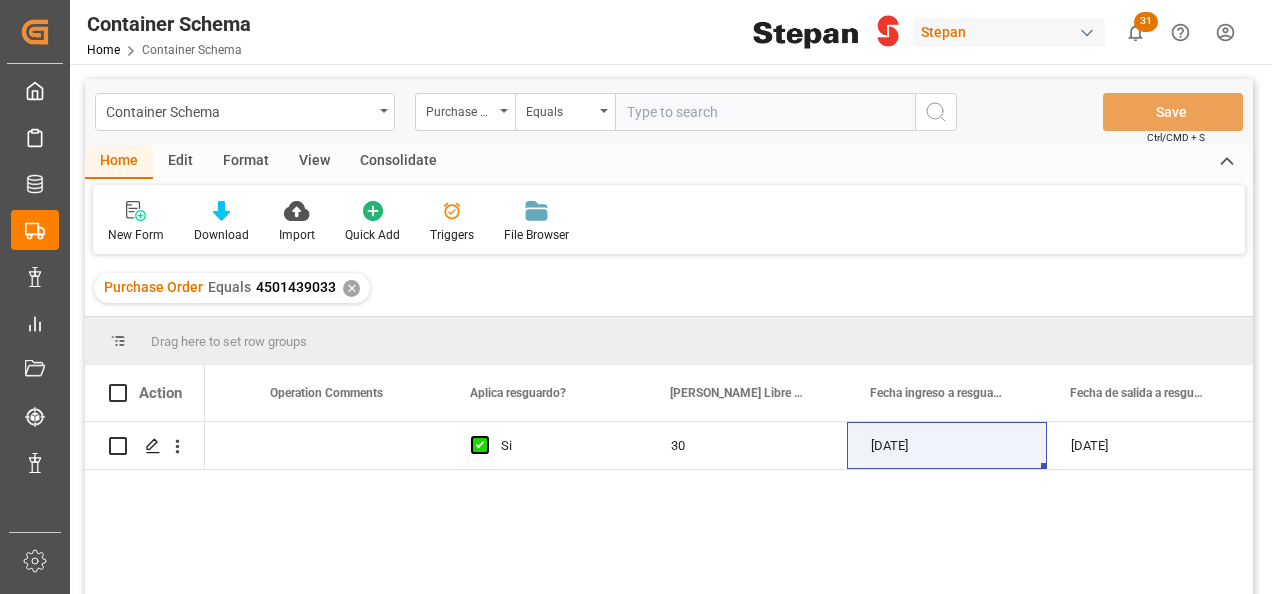 click at bounding box center (765, 112) 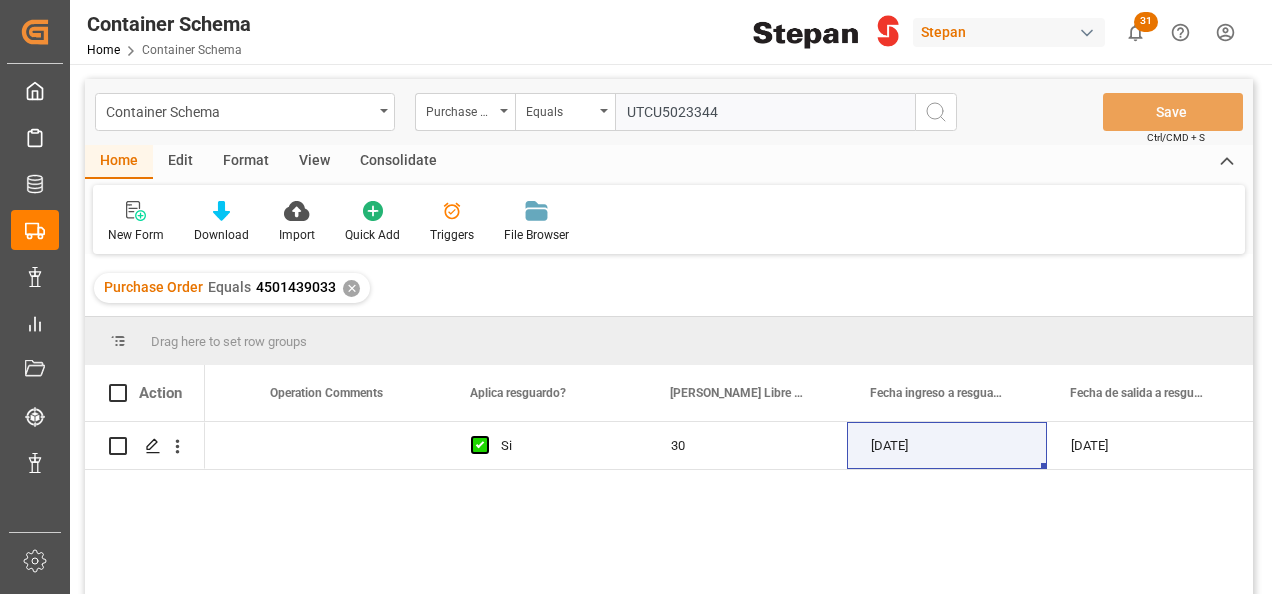 type on "UTCU5023344" 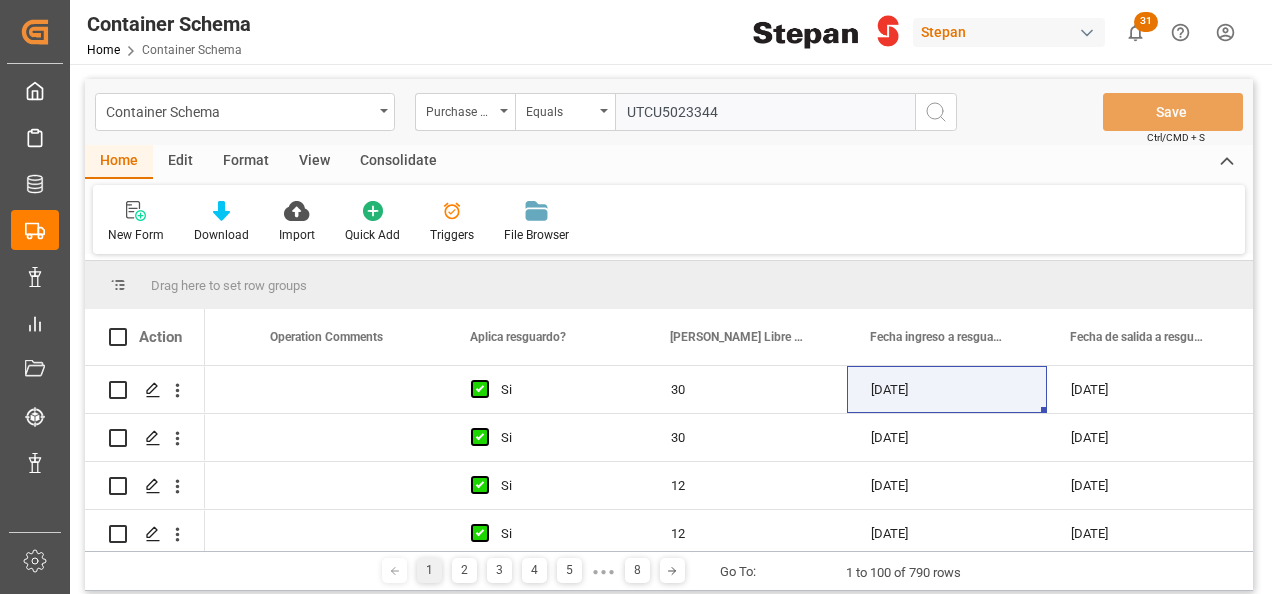 scroll, scrollTop: 0, scrollLeft: 10759, axis: horizontal 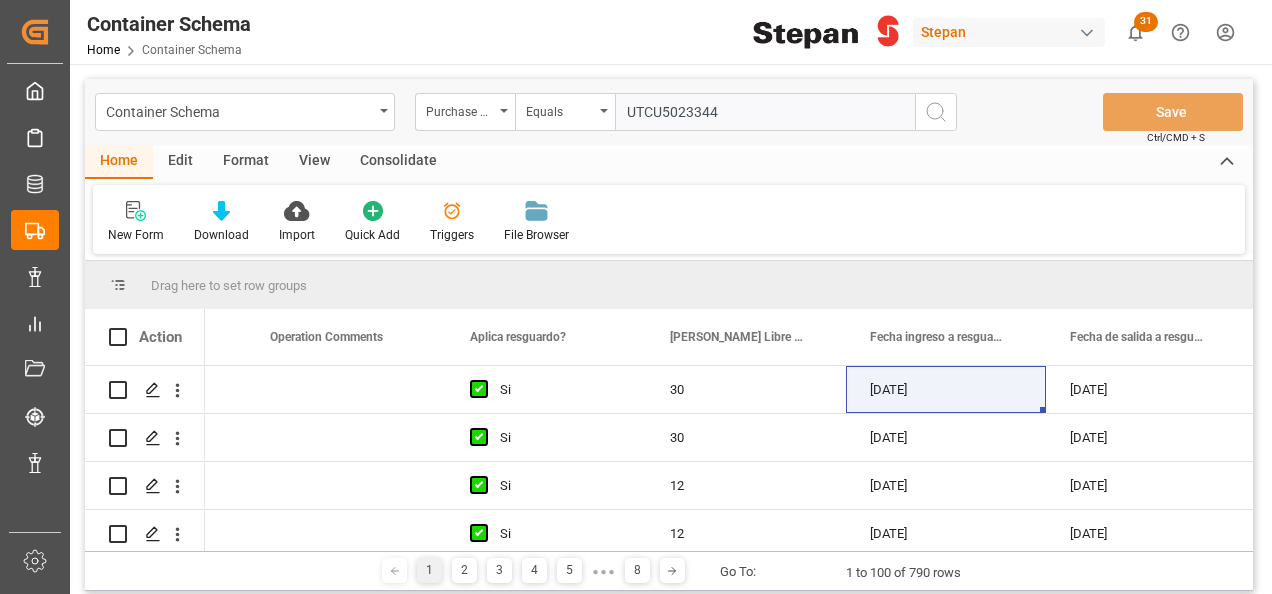 click 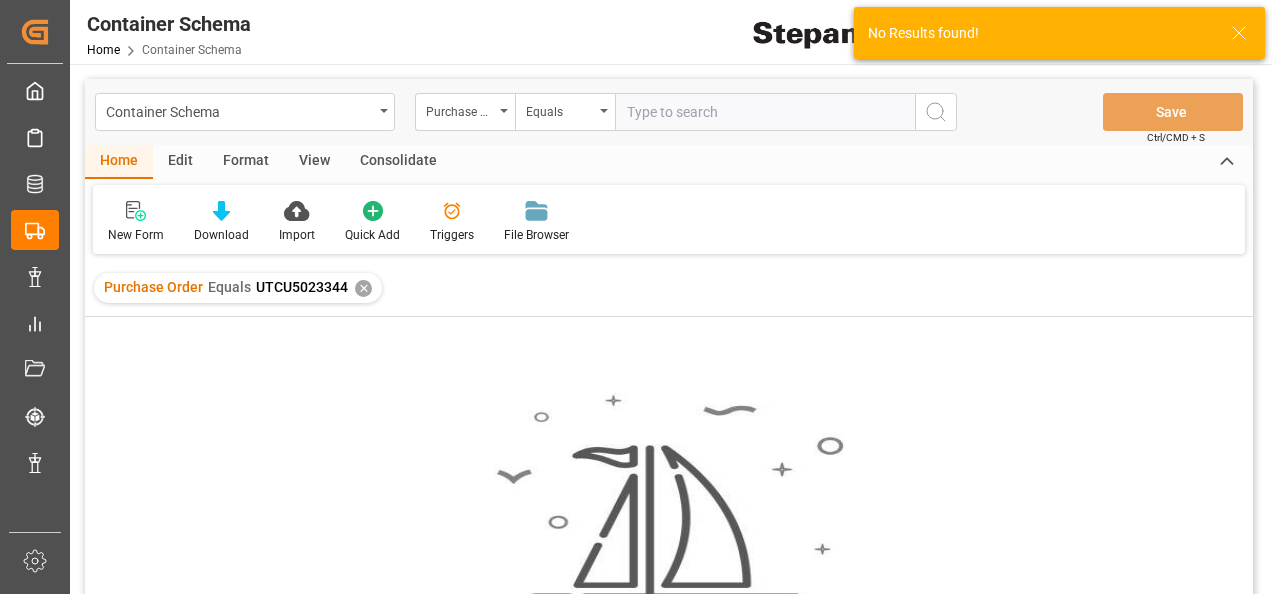 click on "✕" at bounding box center [363, 288] 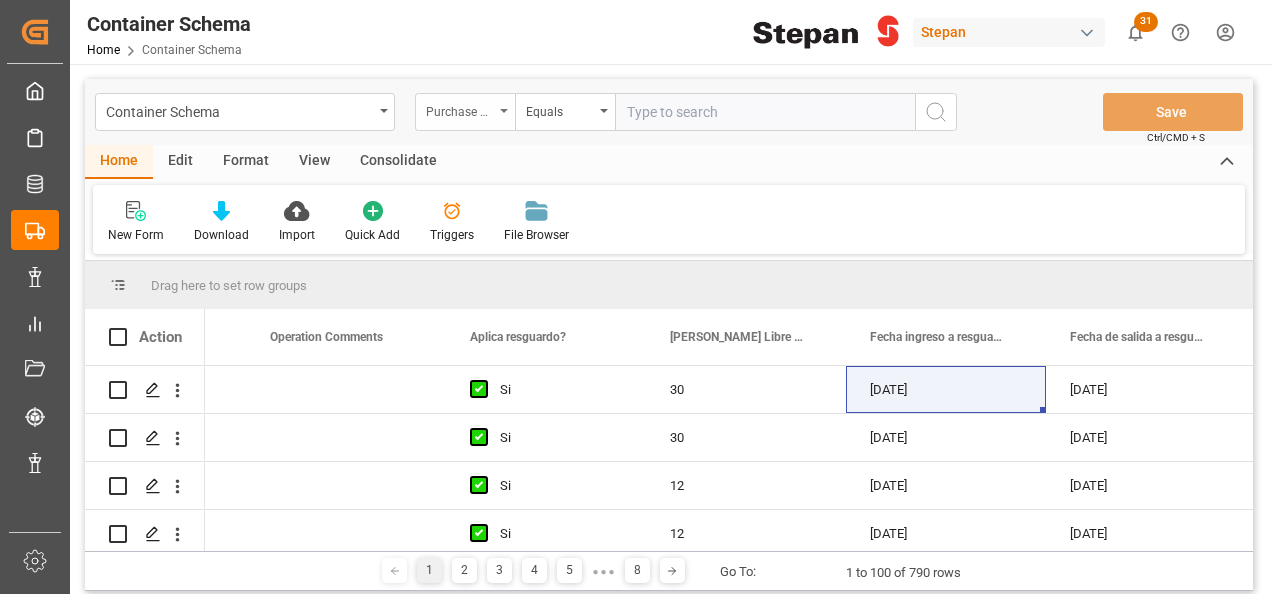 click at bounding box center (504, 111) 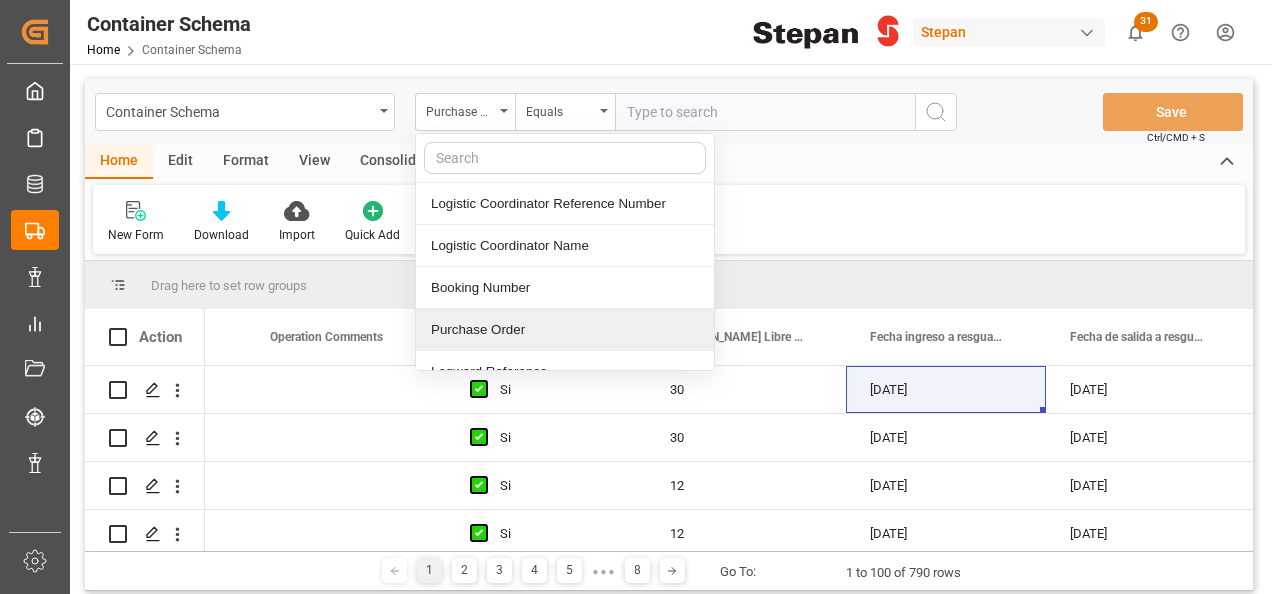 click on "Purchase Order" at bounding box center (565, 330) 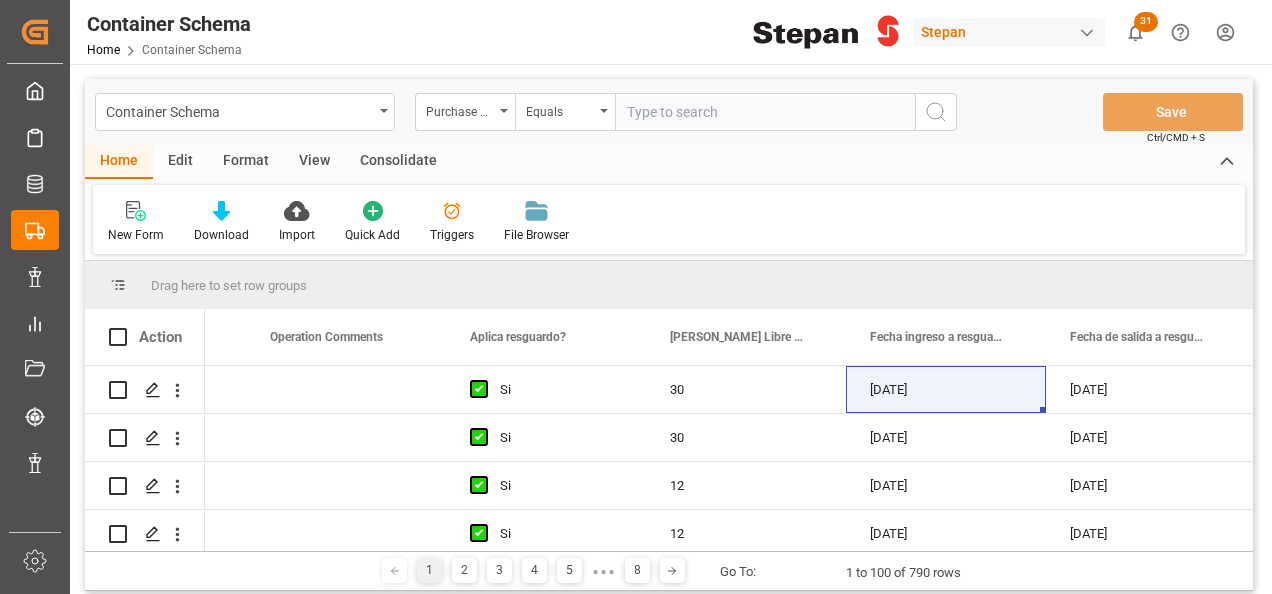 click at bounding box center (765, 112) 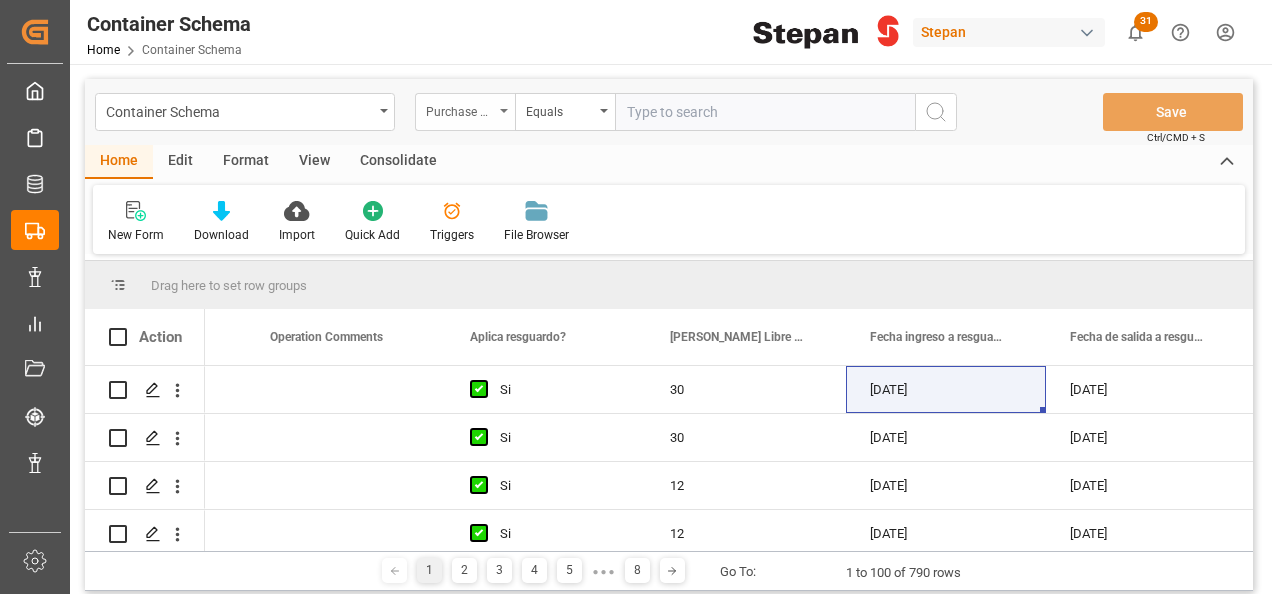 click on "Purchase Order" at bounding box center [465, 112] 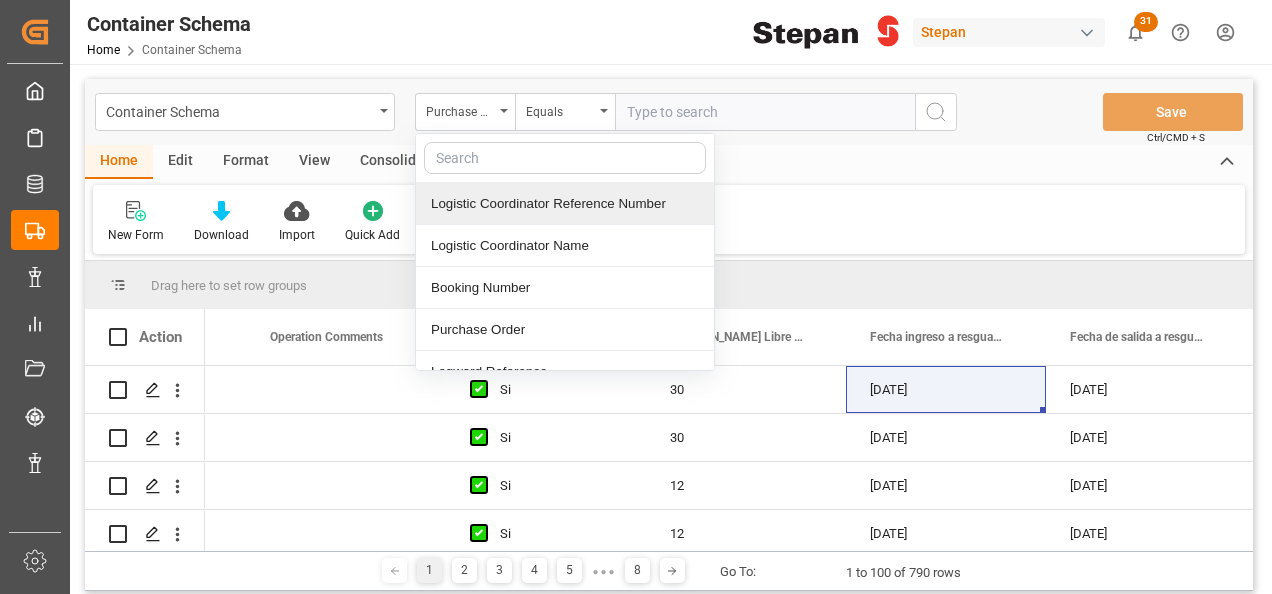 click at bounding box center [765, 112] 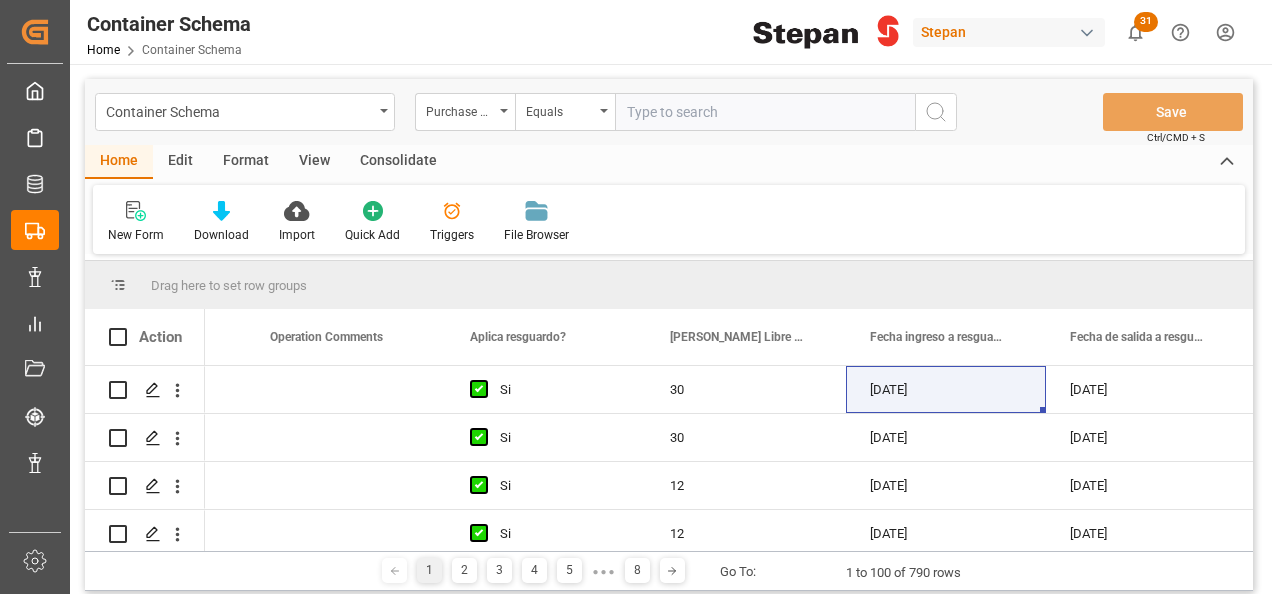 paste on "4501436008" 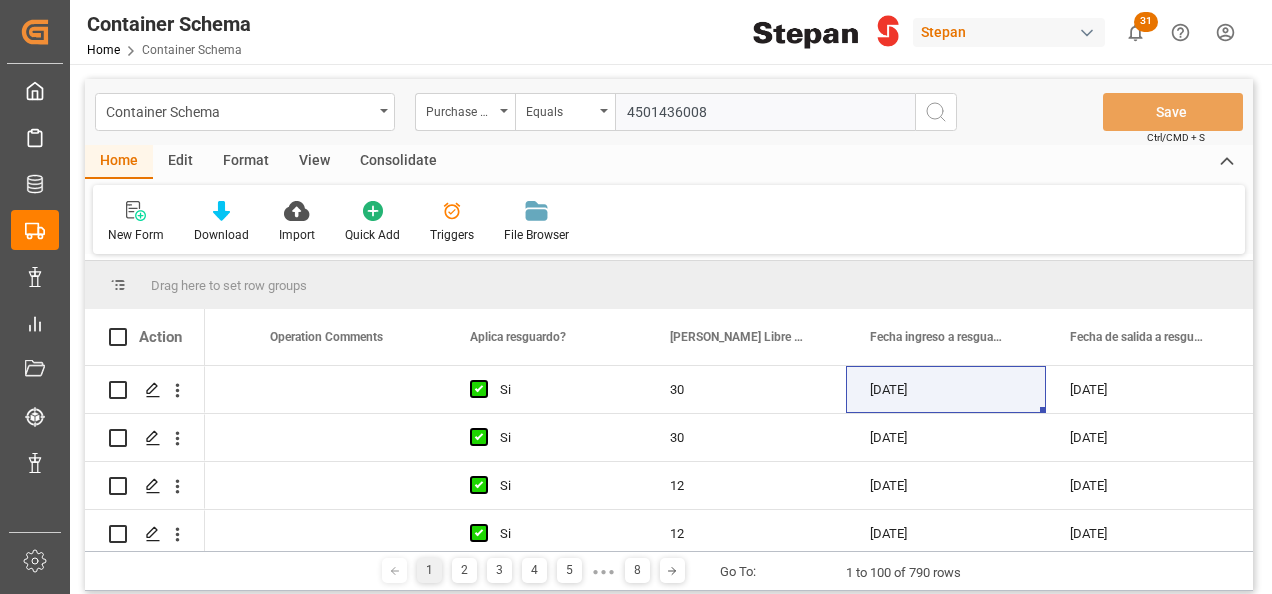 type on "4501436008" 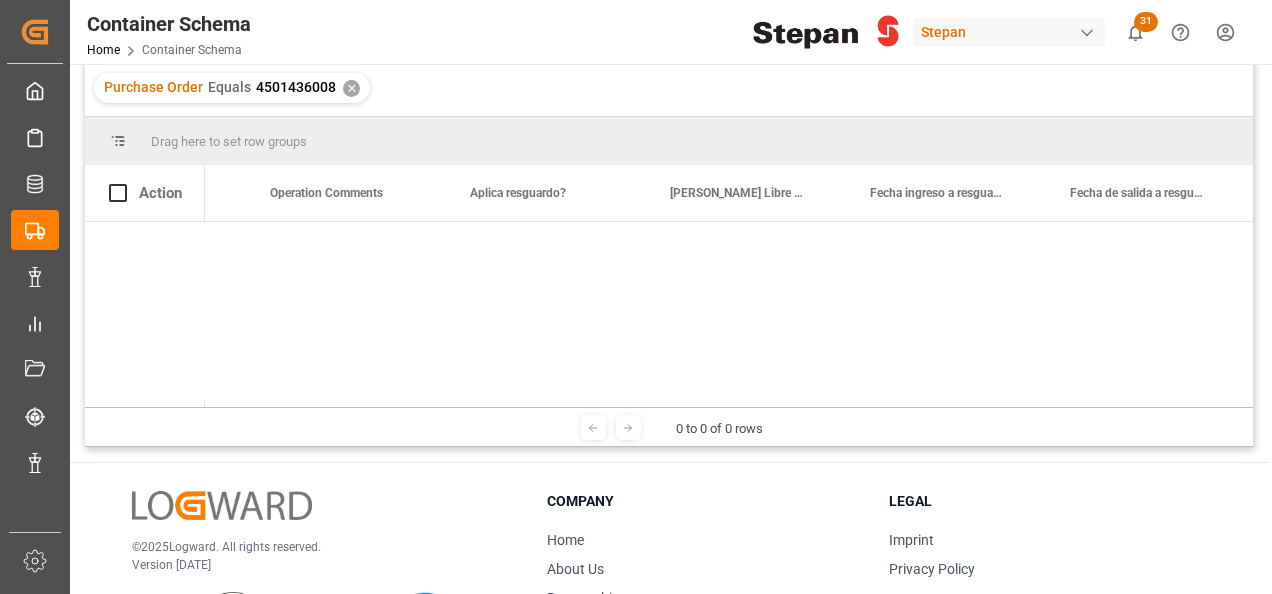 scroll, scrollTop: 0, scrollLeft: 0, axis: both 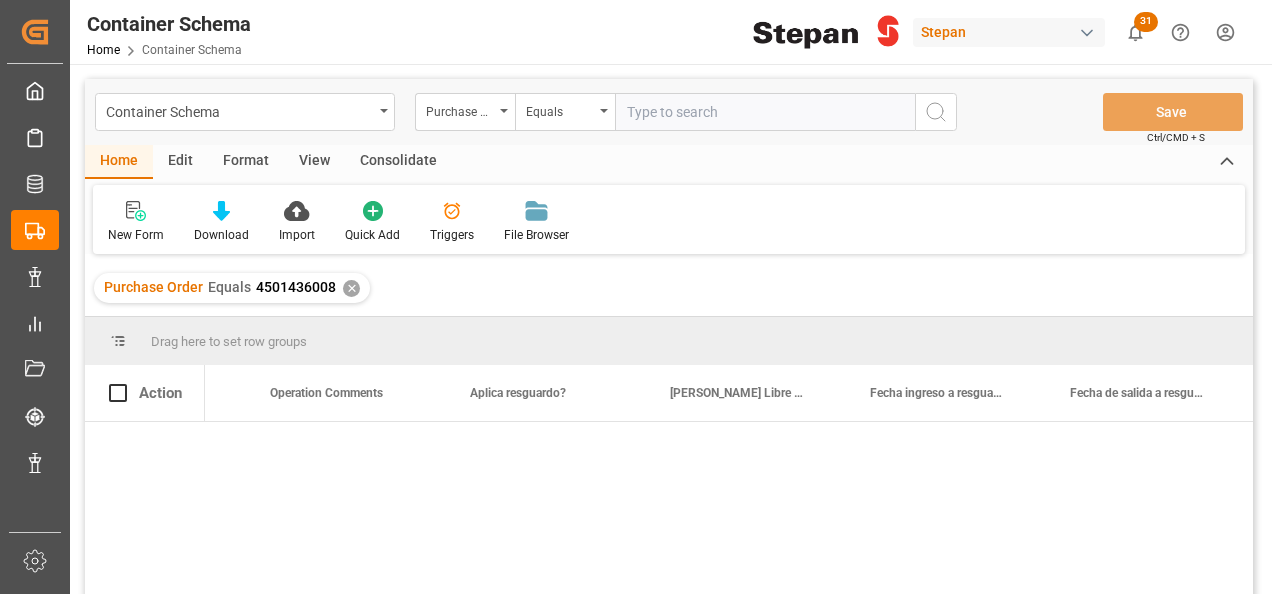 click at bounding box center (765, 112) 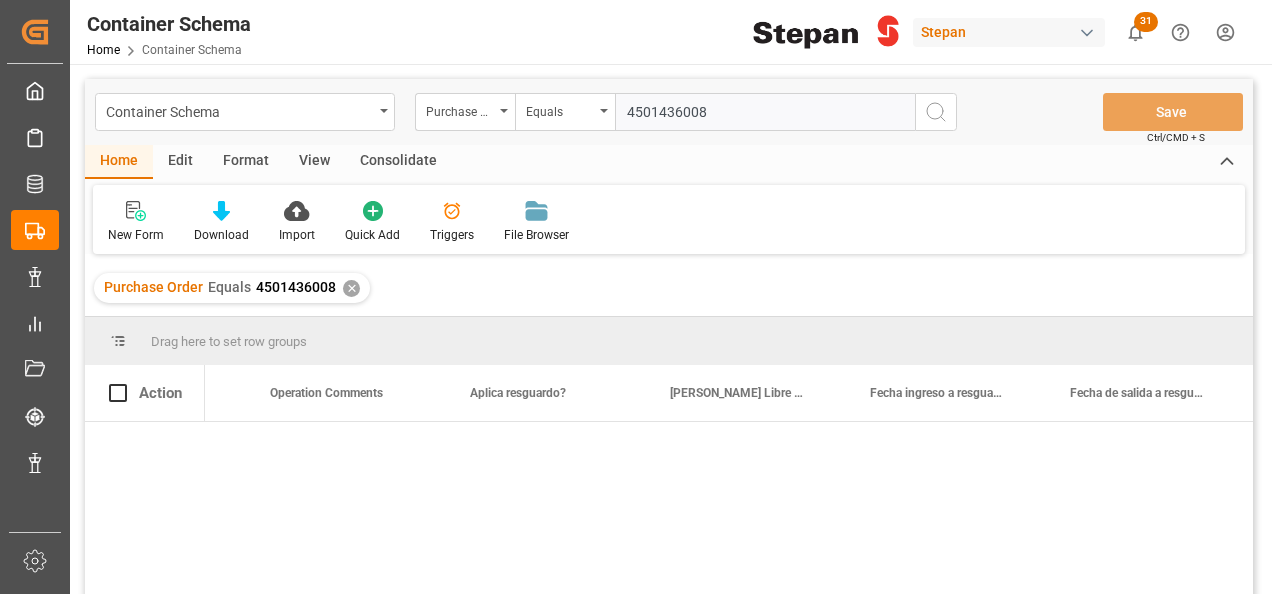 type on "4501436008" 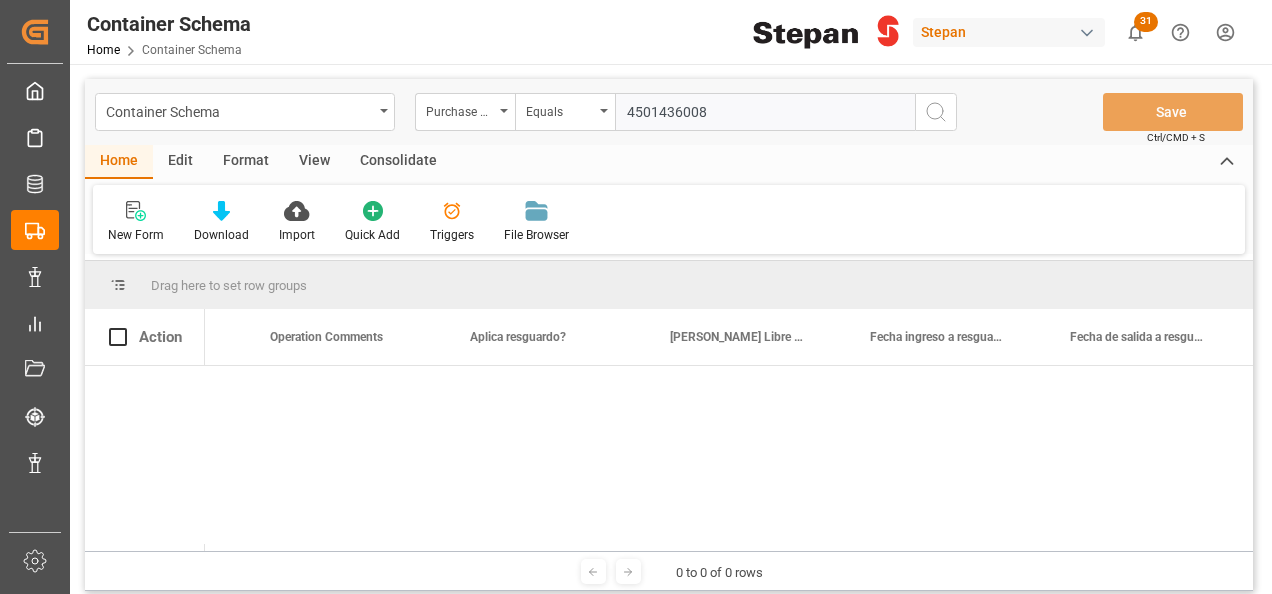 click on "4501436008" at bounding box center [765, 112] 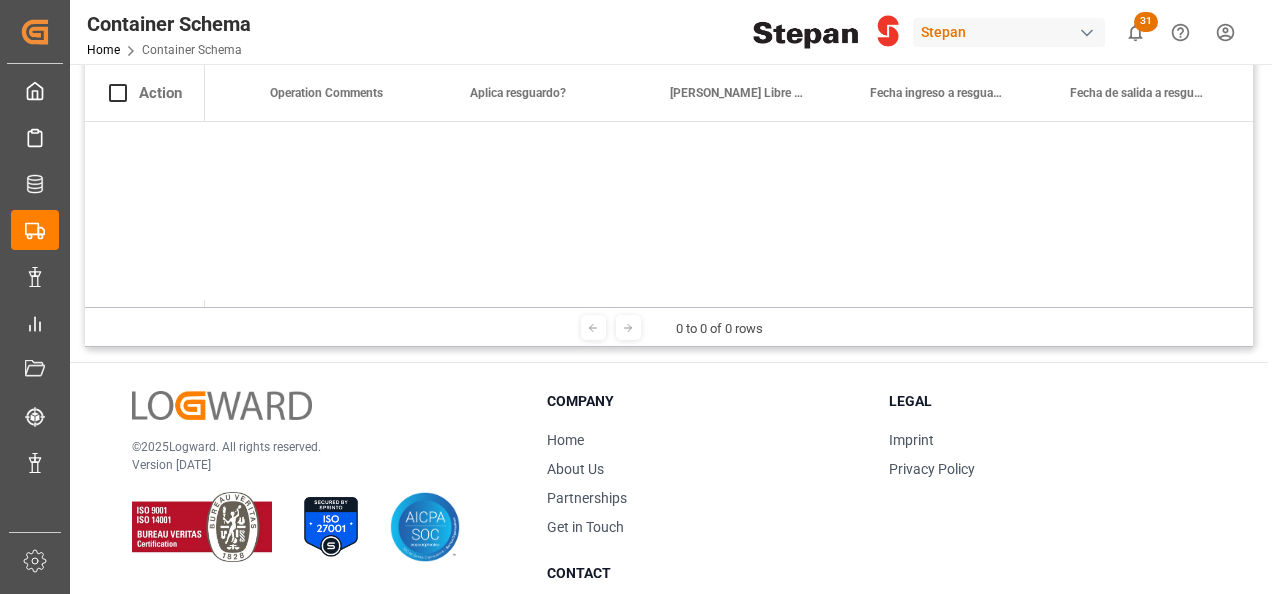 scroll, scrollTop: 0, scrollLeft: 0, axis: both 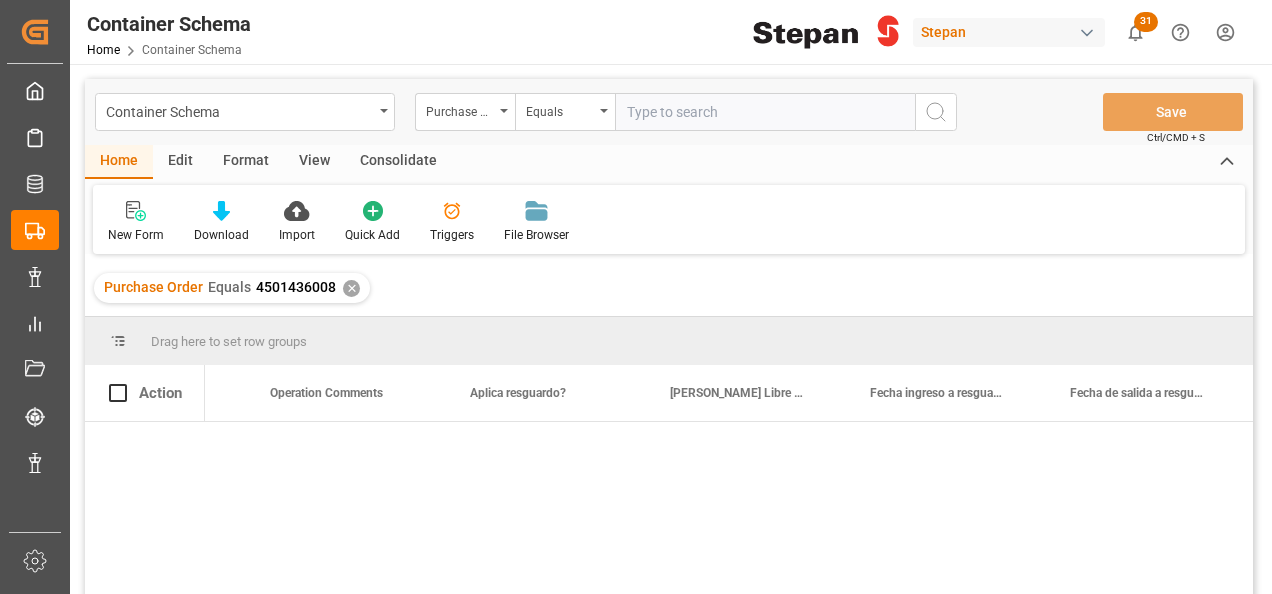 click at bounding box center [729, 514] 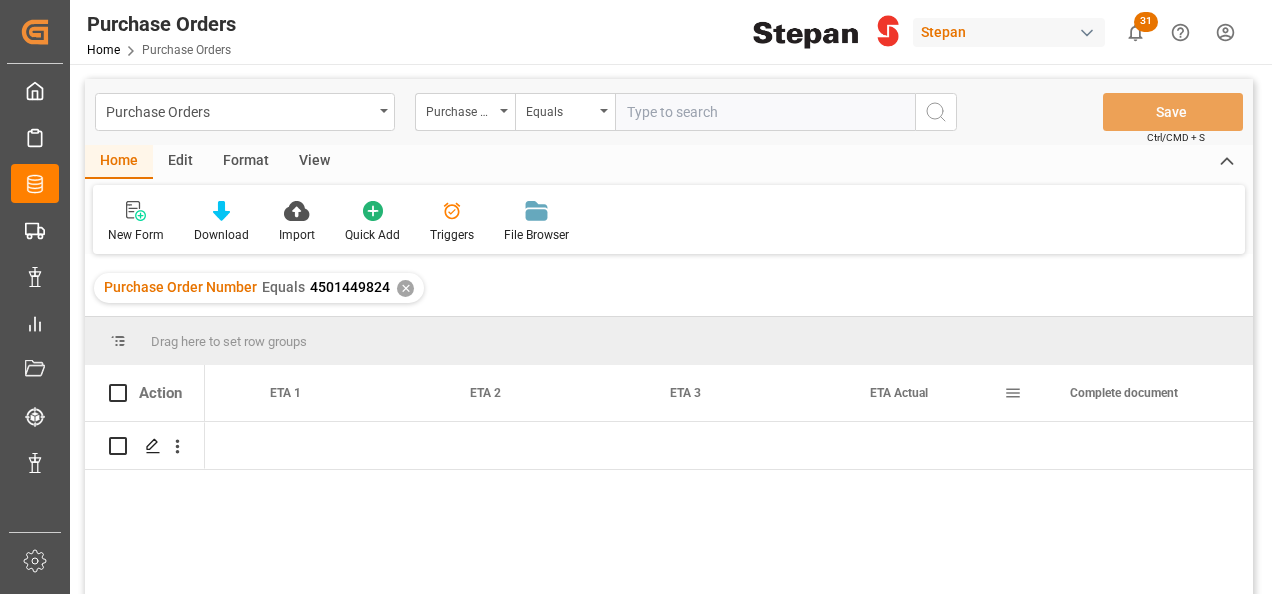scroll, scrollTop: 0, scrollLeft: 0, axis: both 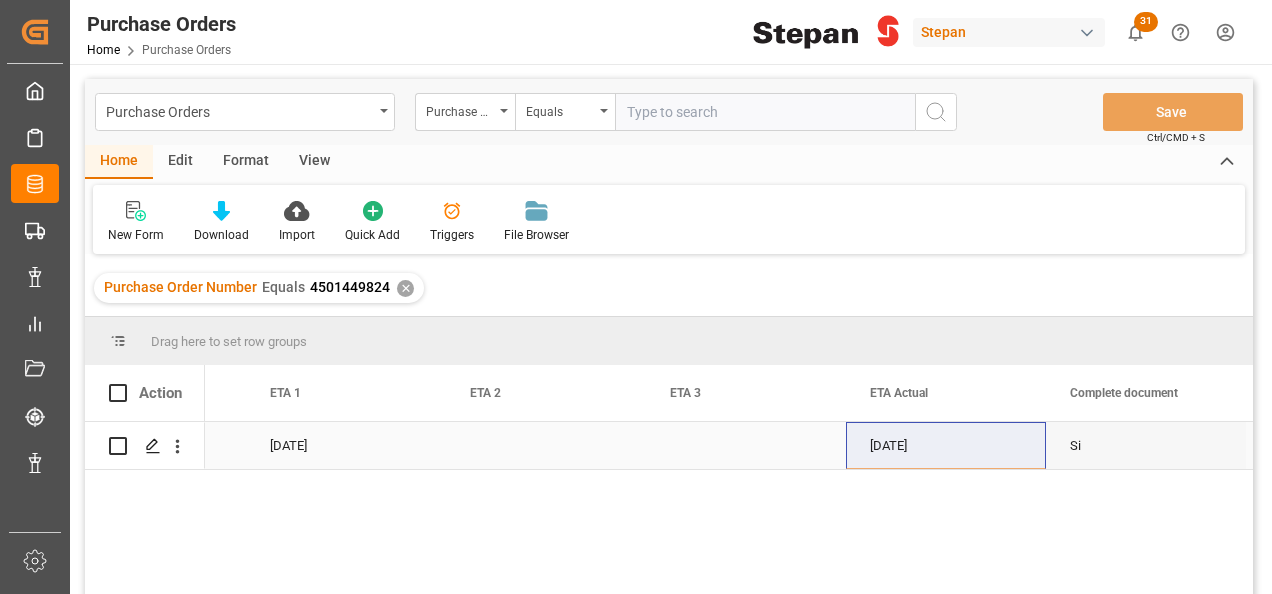 type 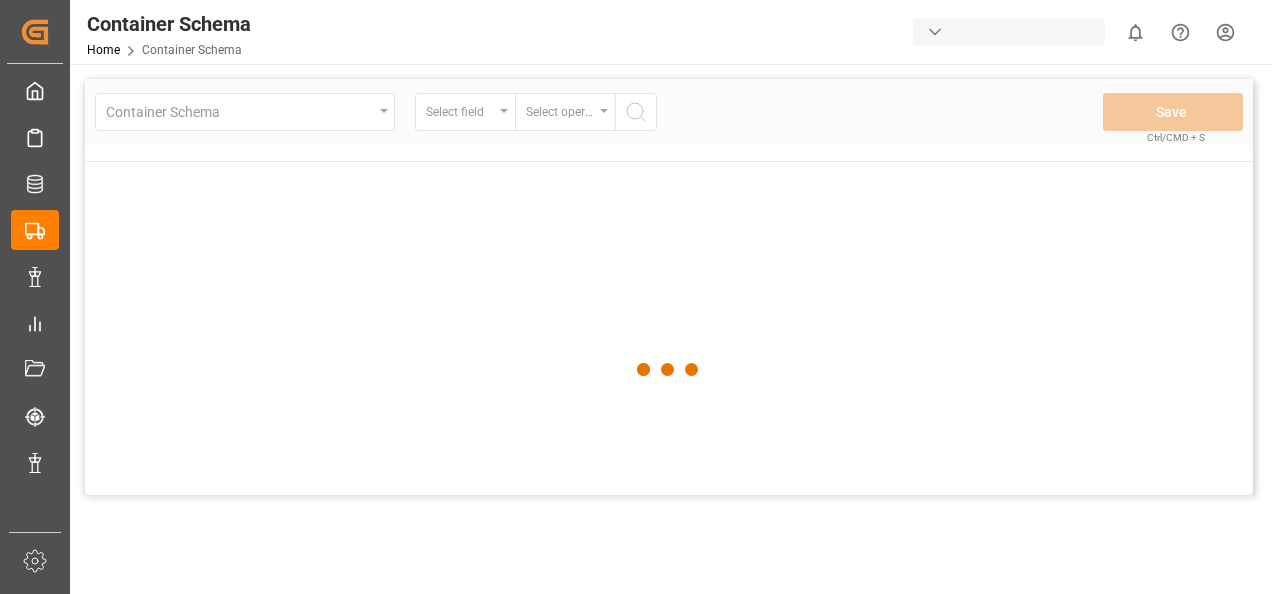 scroll, scrollTop: 0, scrollLeft: 0, axis: both 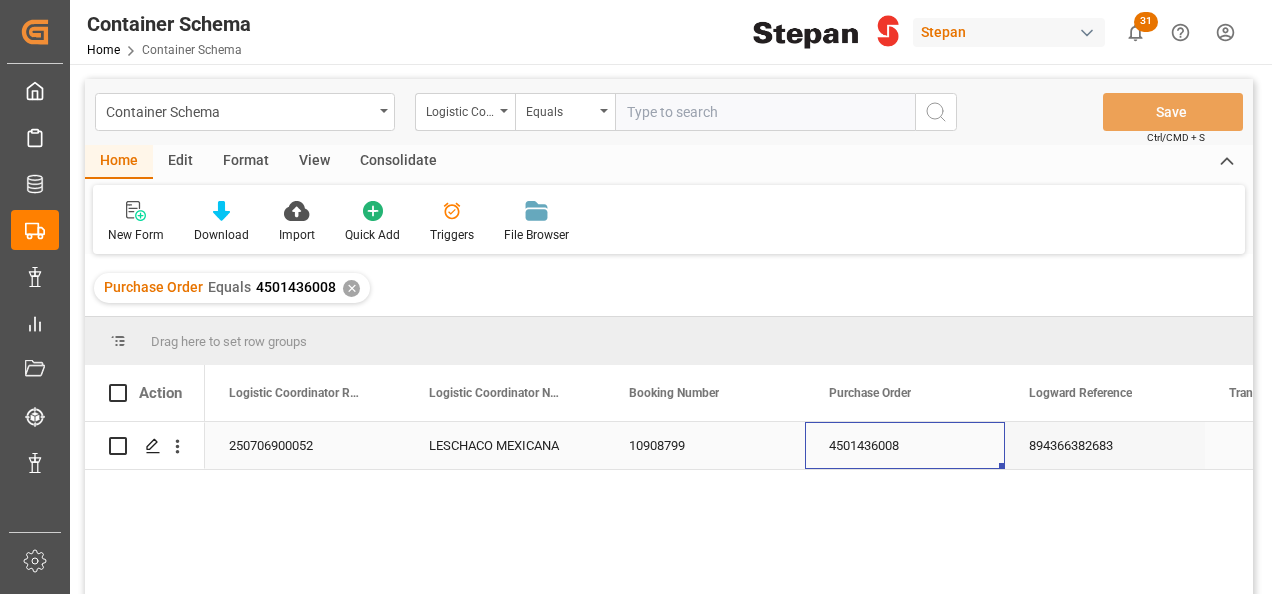 click on "4501436008" at bounding box center [905, 445] 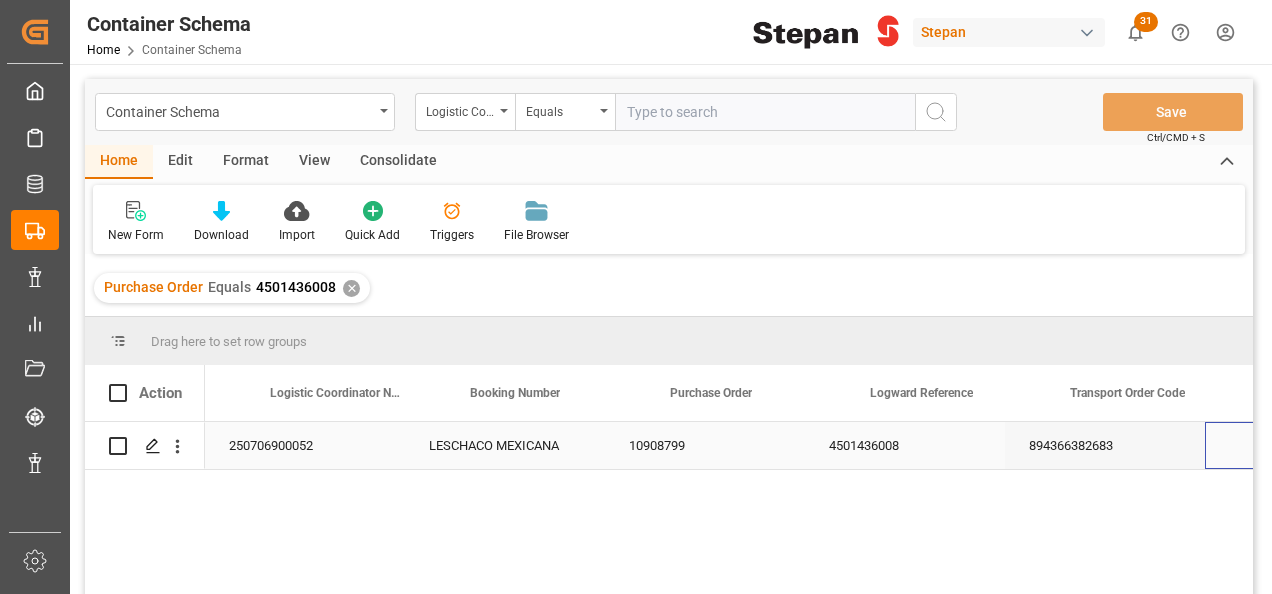 scroll, scrollTop: 0, scrollLeft: 158, axis: horizontal 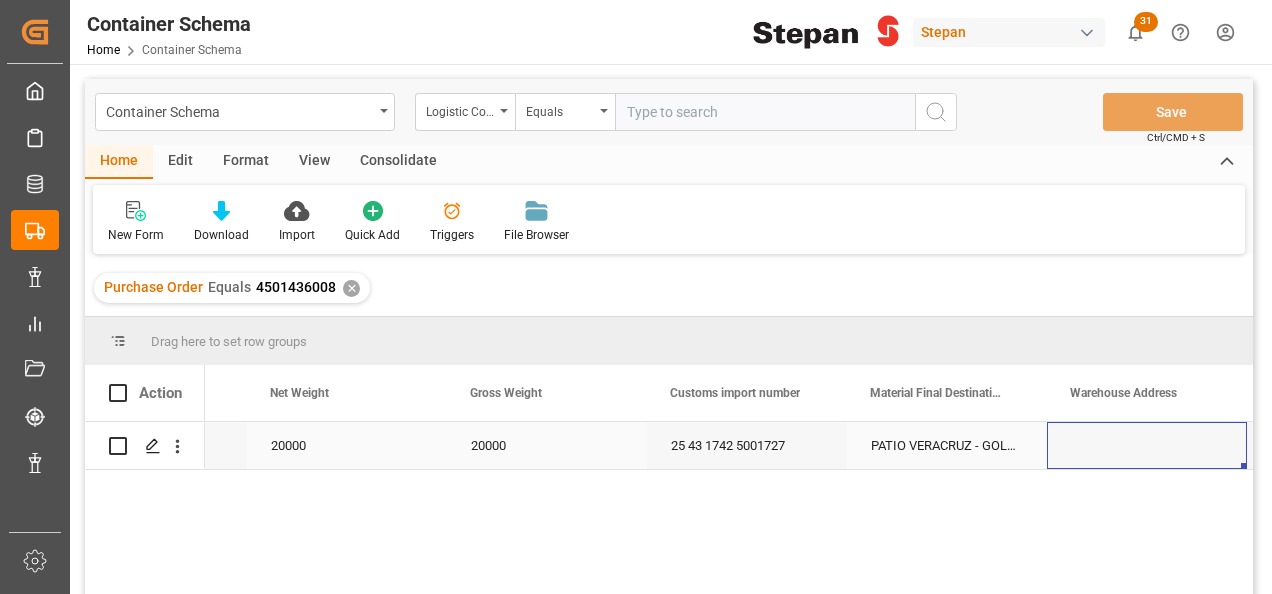 click on "PATIO VERACRUZ - GOLMEX" at bounding box center (947, 445) 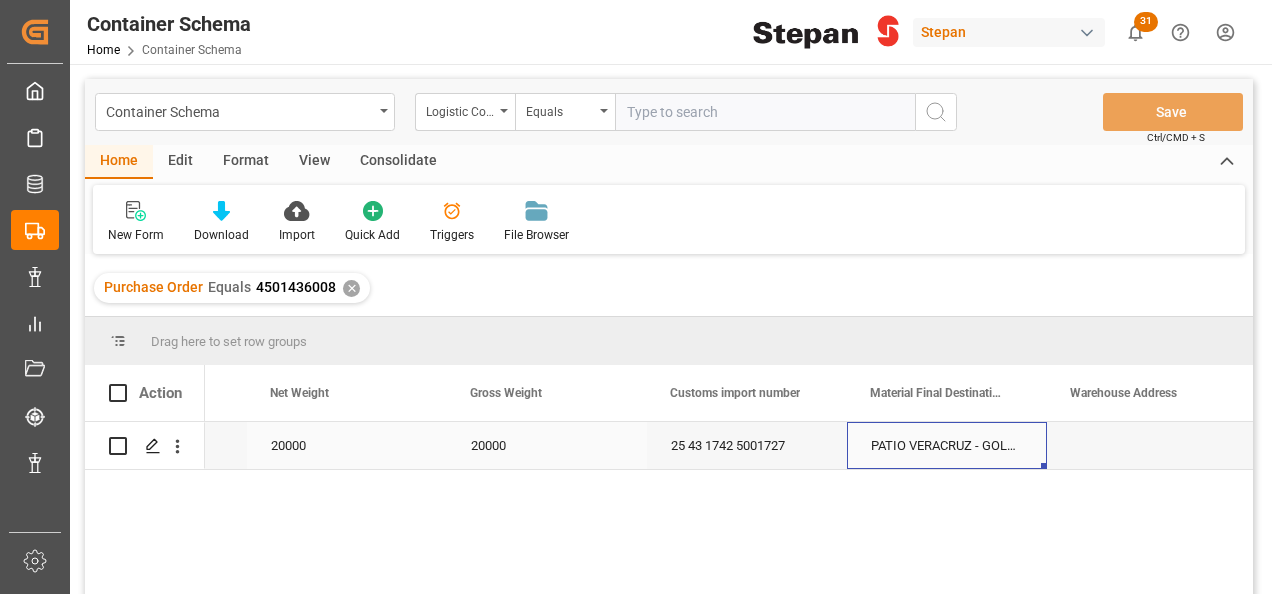 click on "PATIO VERACRUZ - GOLMEX" at bounding box center [947, 445] 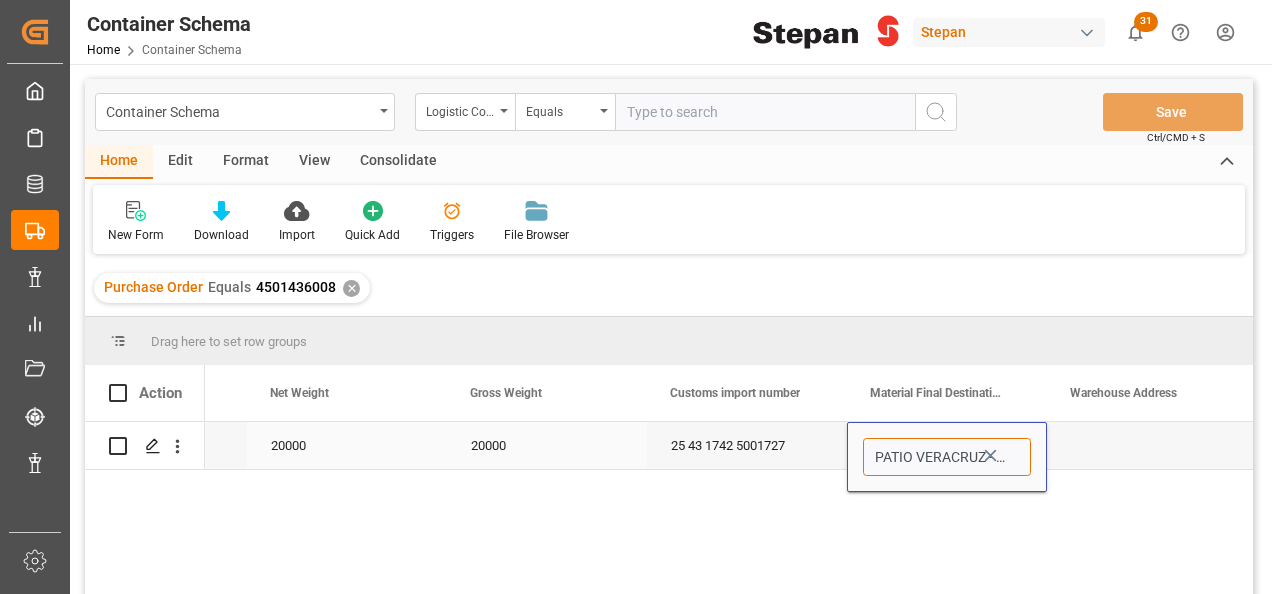 click on "PATIO VERACRUZ - GOLMEX" at bounding box center (947, 457) 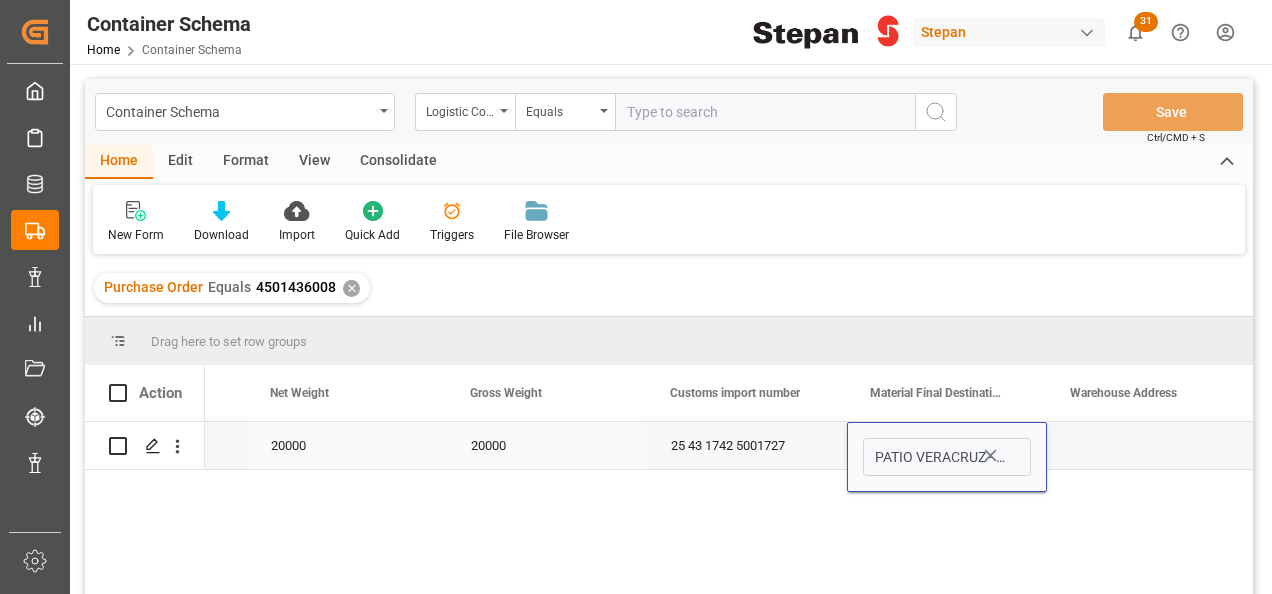 click 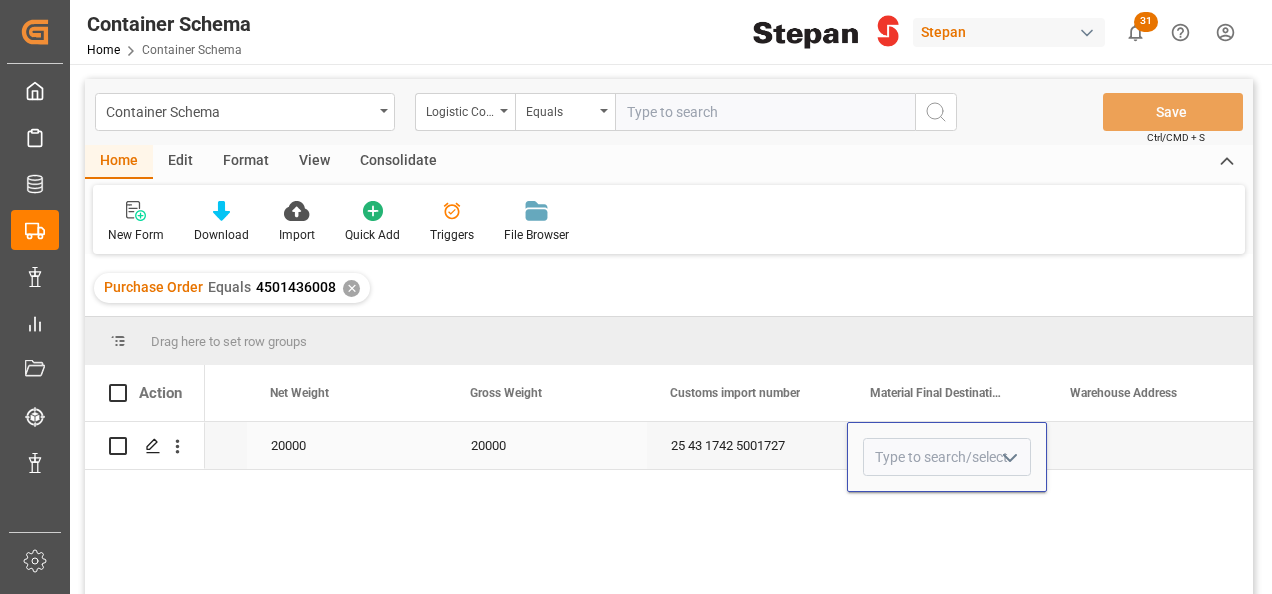 click 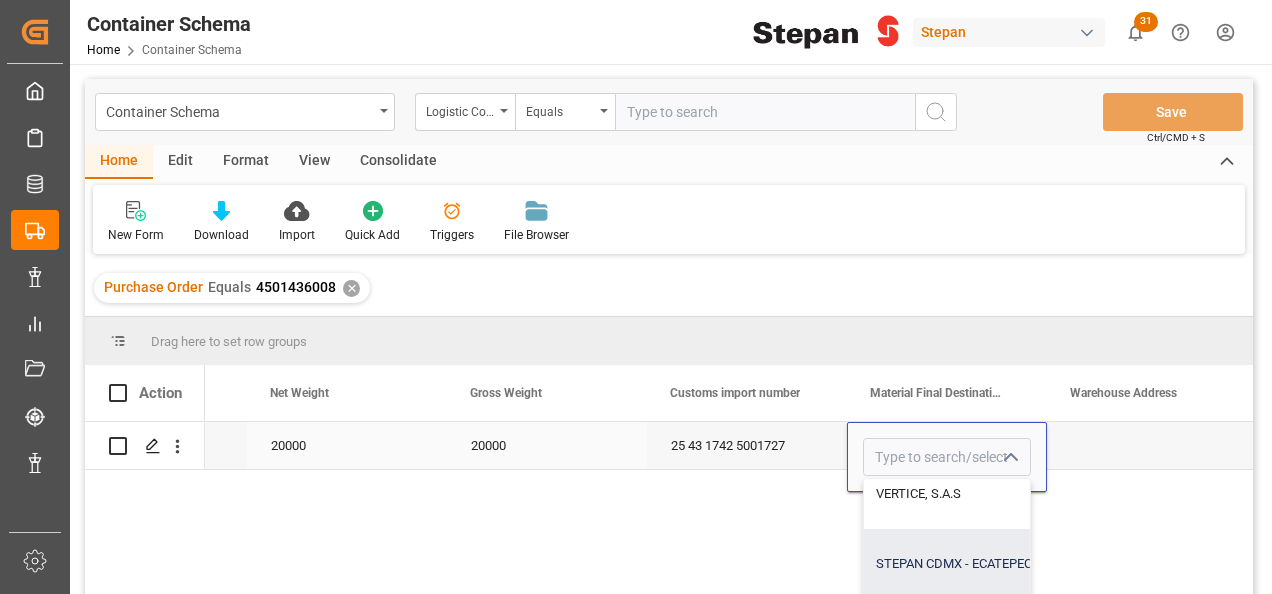click on "STEPAN CDMX - ECATEPEC" at bounding box center (1046, 564) 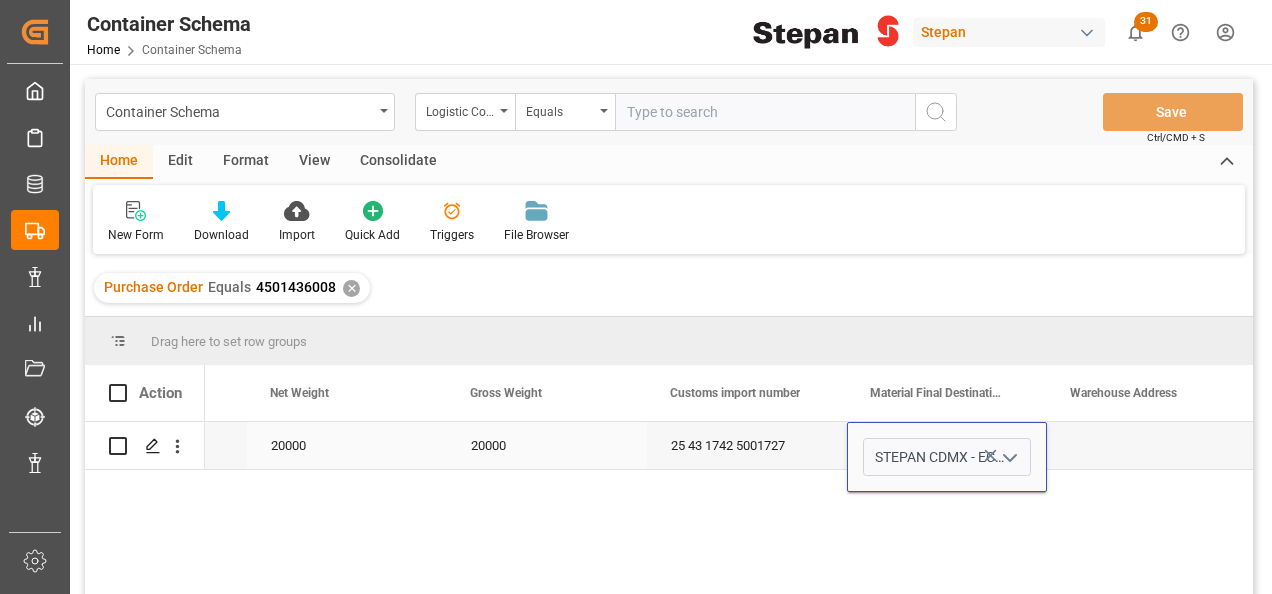 click at bounding box center [1147, 445] 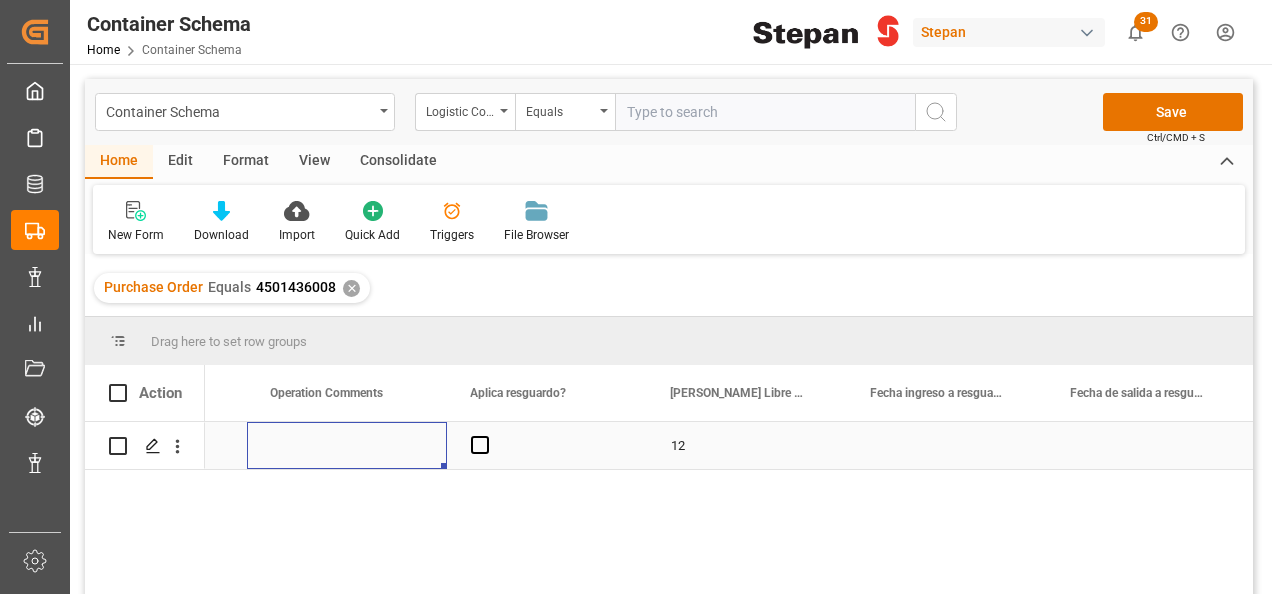 click at bounding box center [547, 445] 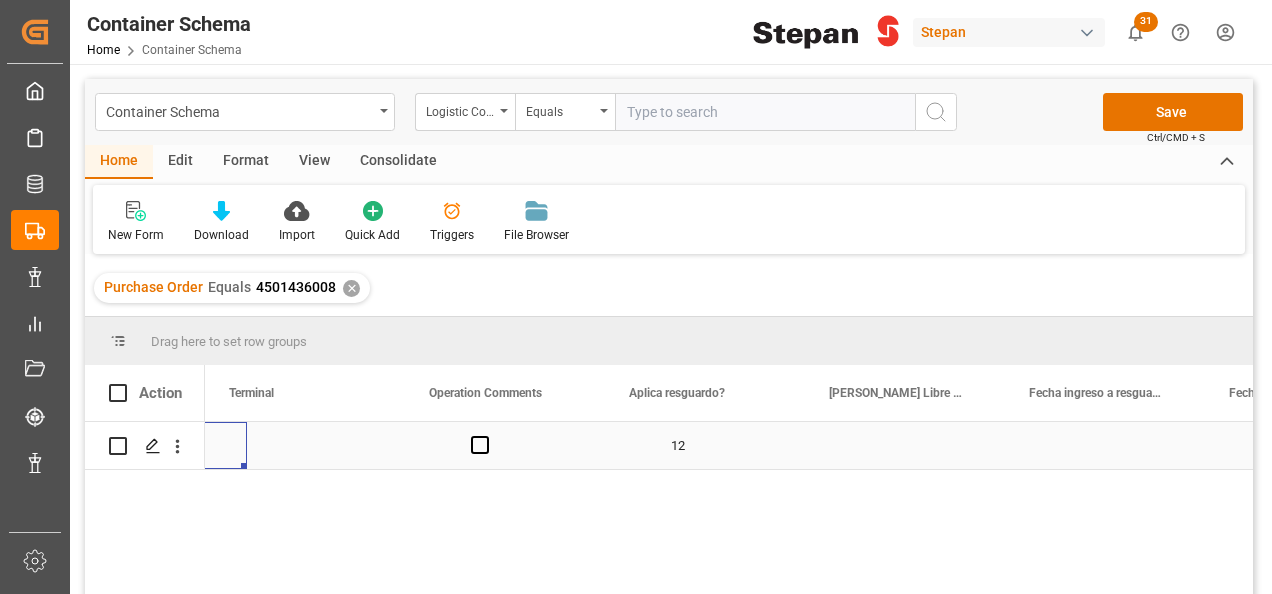 scroll, scrollTop: 0, scrollLeft: 10400, axis: horizontal 